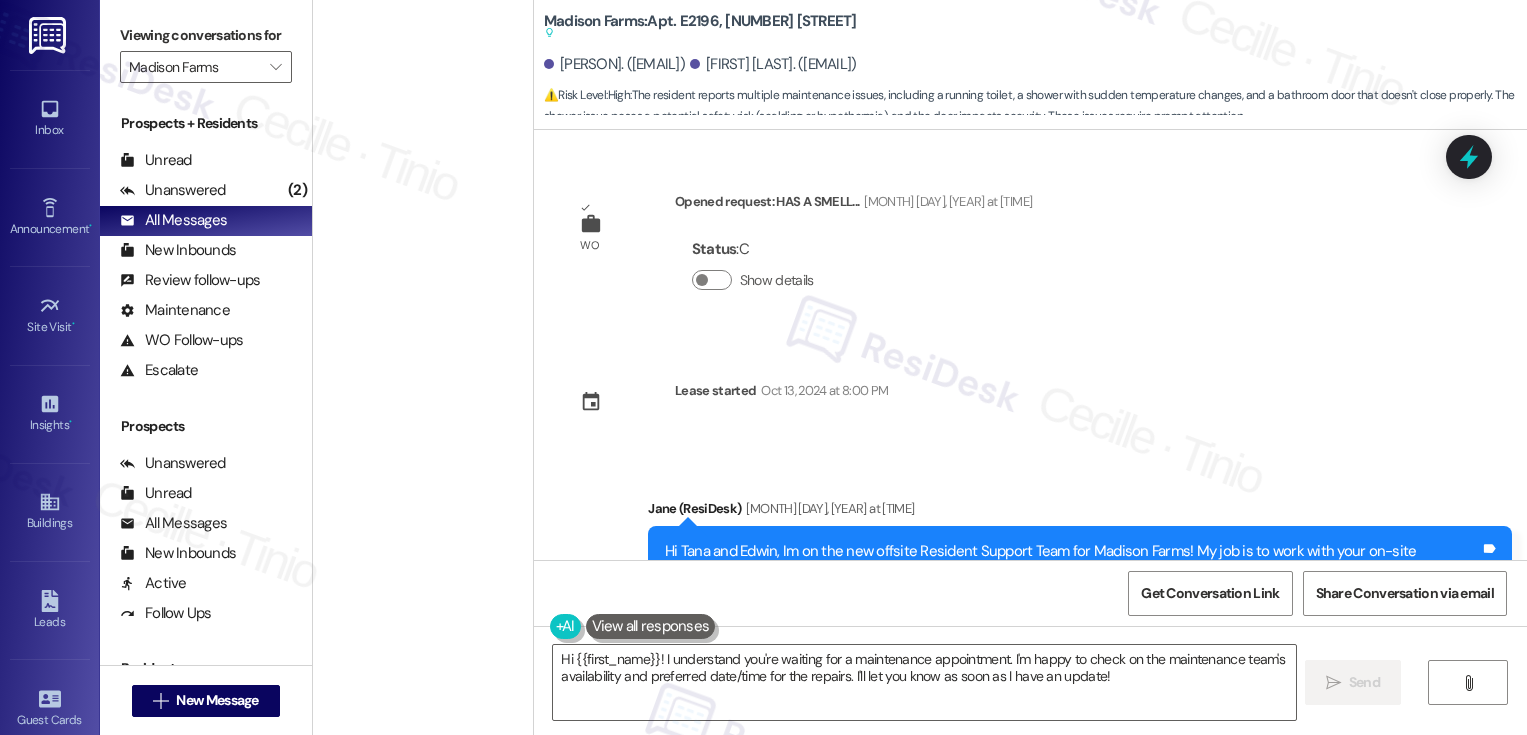 scroll, scrollTop: 0, scrollLeft: 0, axis: both 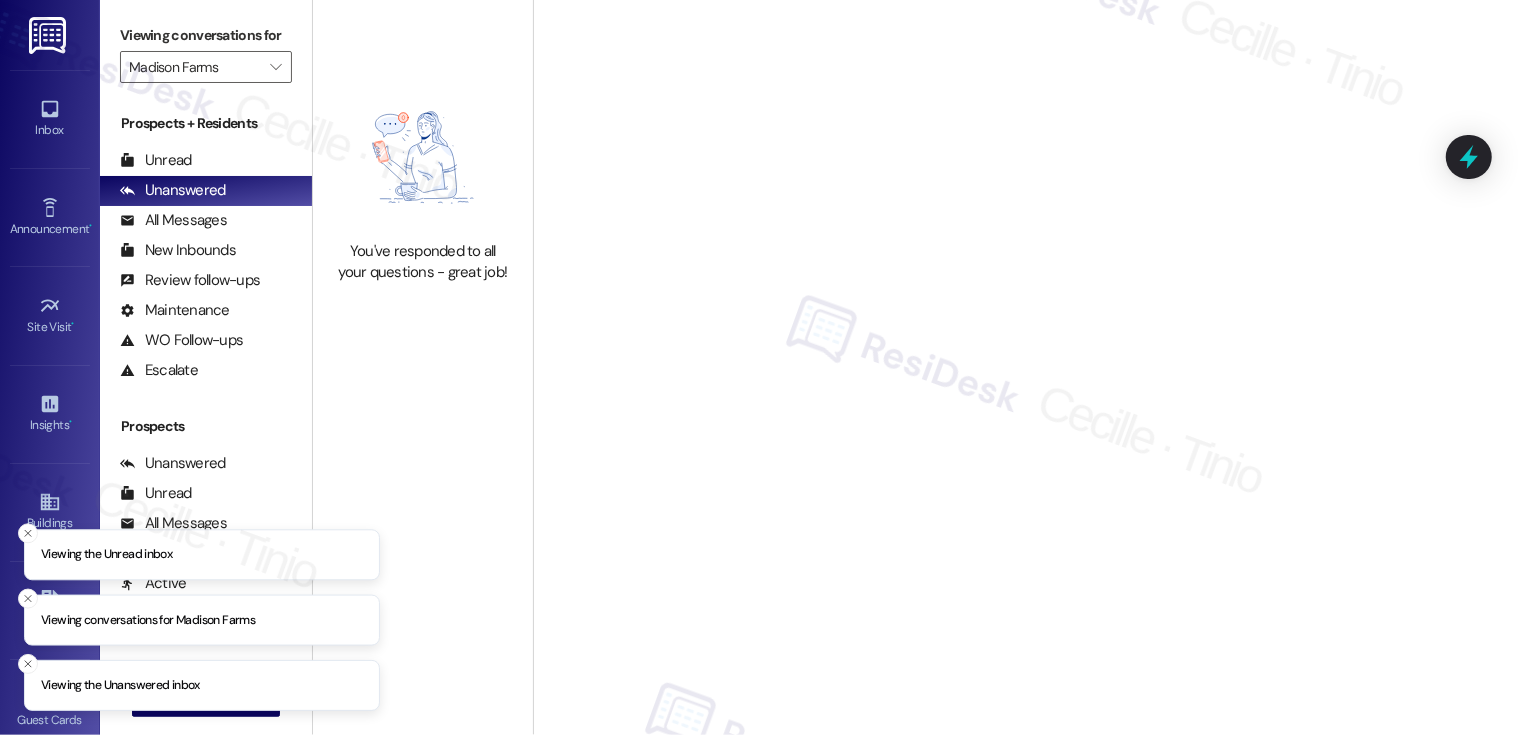 type on "Madison Farms" 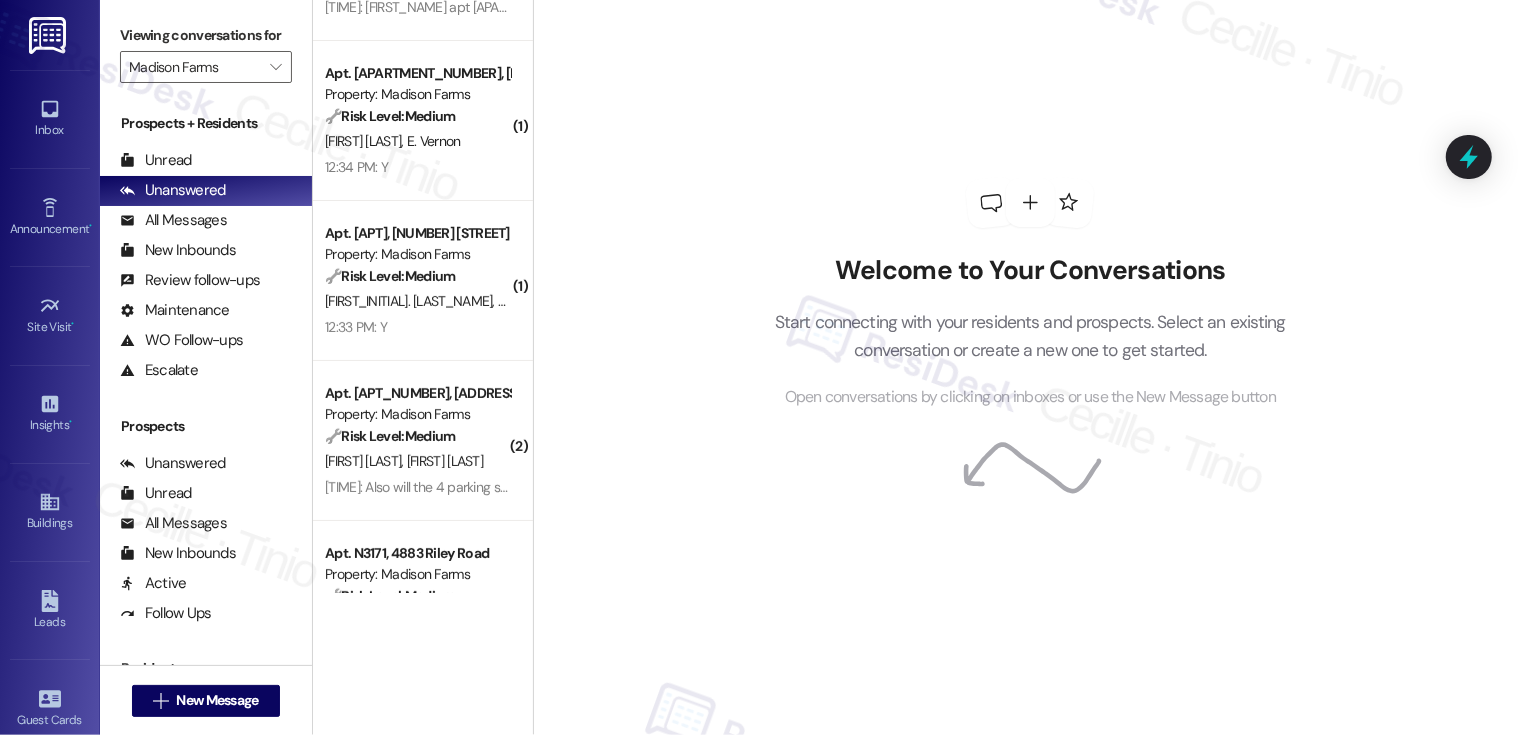scroll, scrollTop: 0, scrollLeft: 0, axis: both 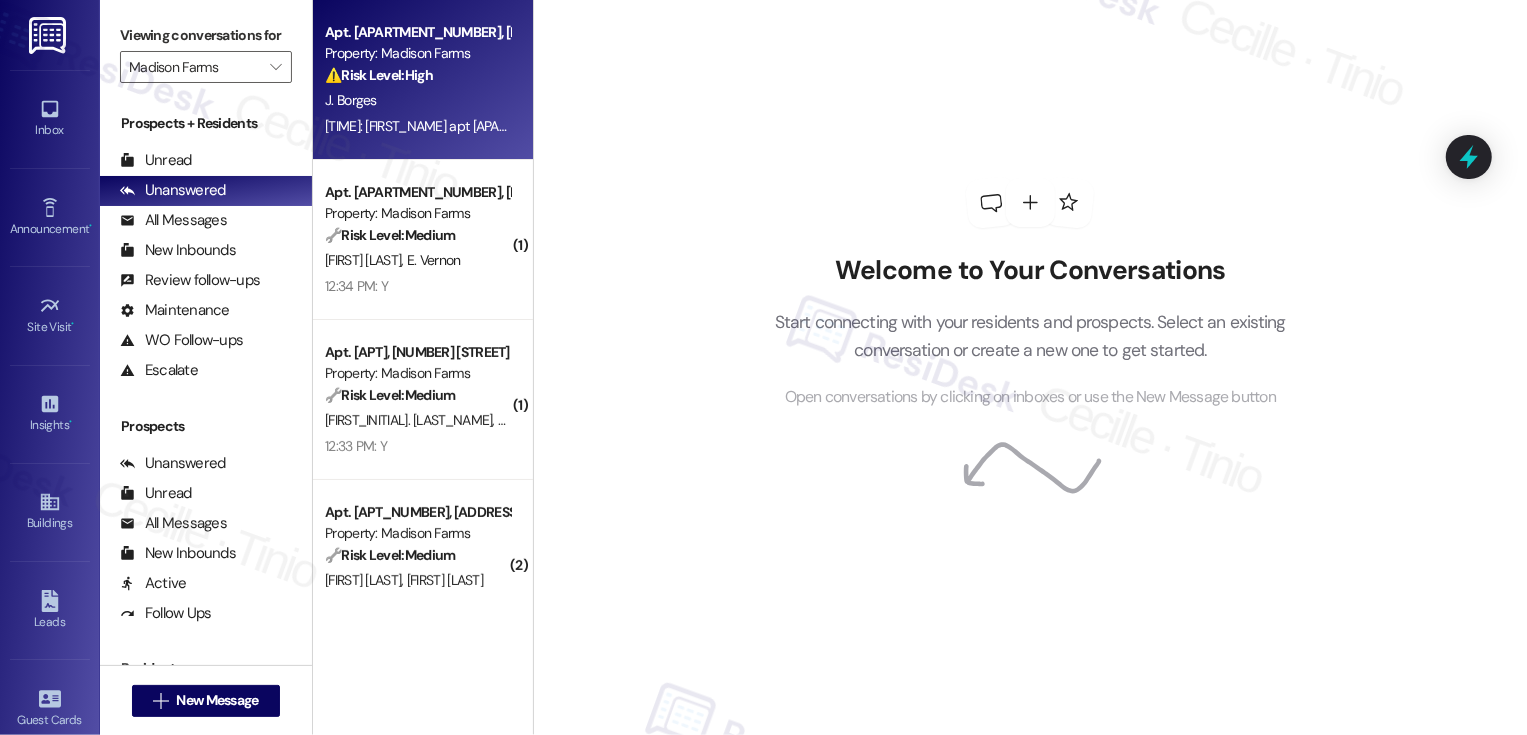click on "J. Borges" at bounding box center [417, 100] 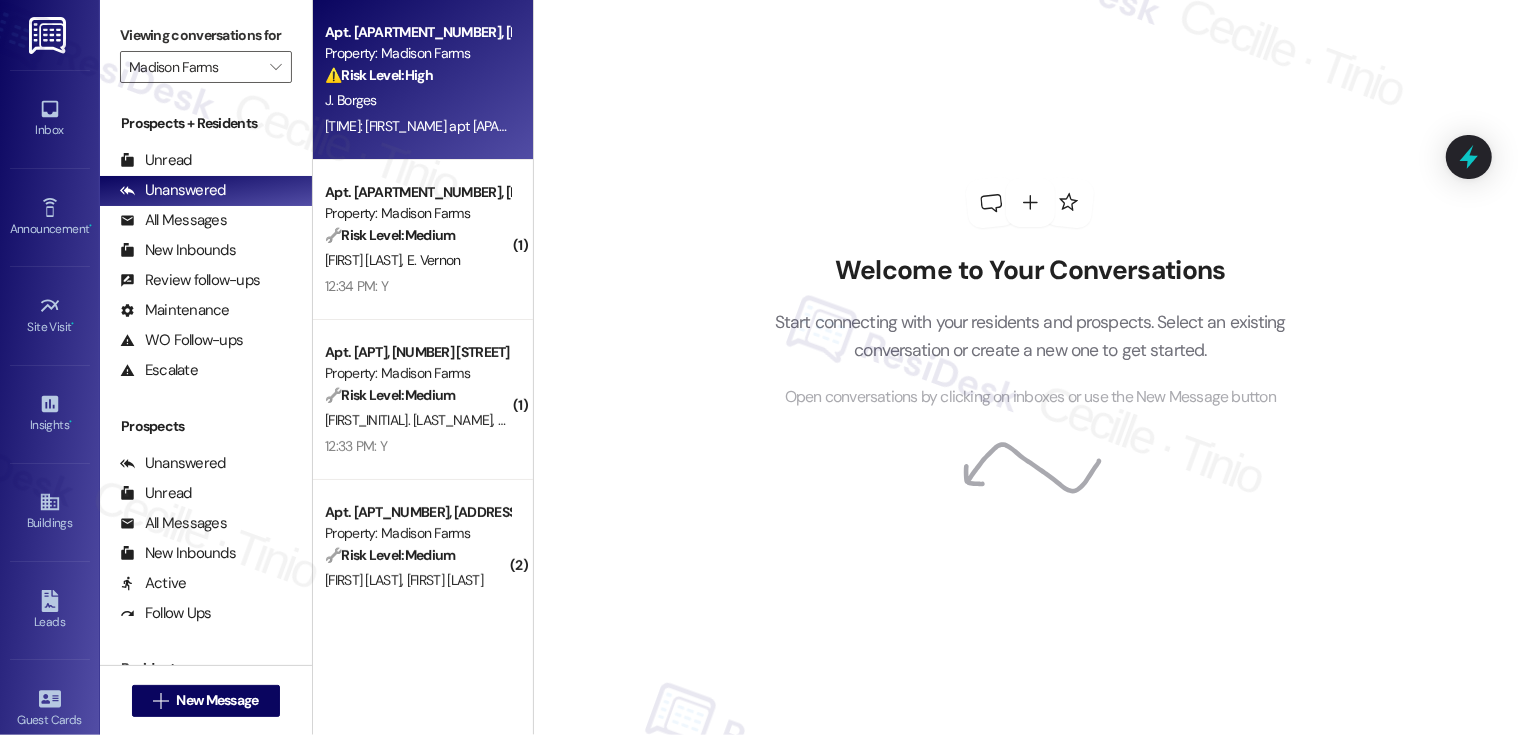 click on "J. Borges" at bounding box center (417, 100) 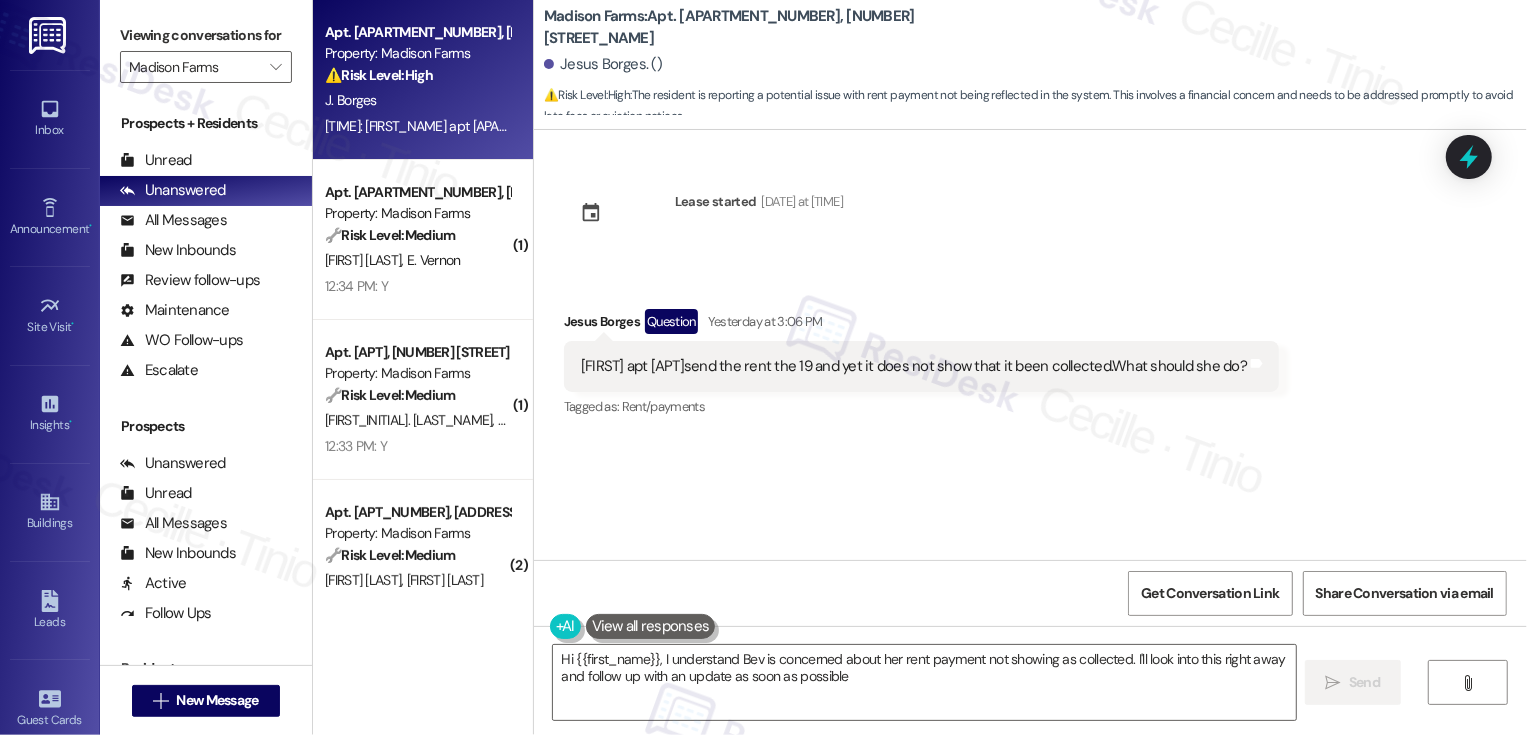 type on "Hi {{first_name}}, I understand [FIRST] is concerned about her rent payment not showing as collected. I'll look into this right away and follow up with an update as soon as possible." 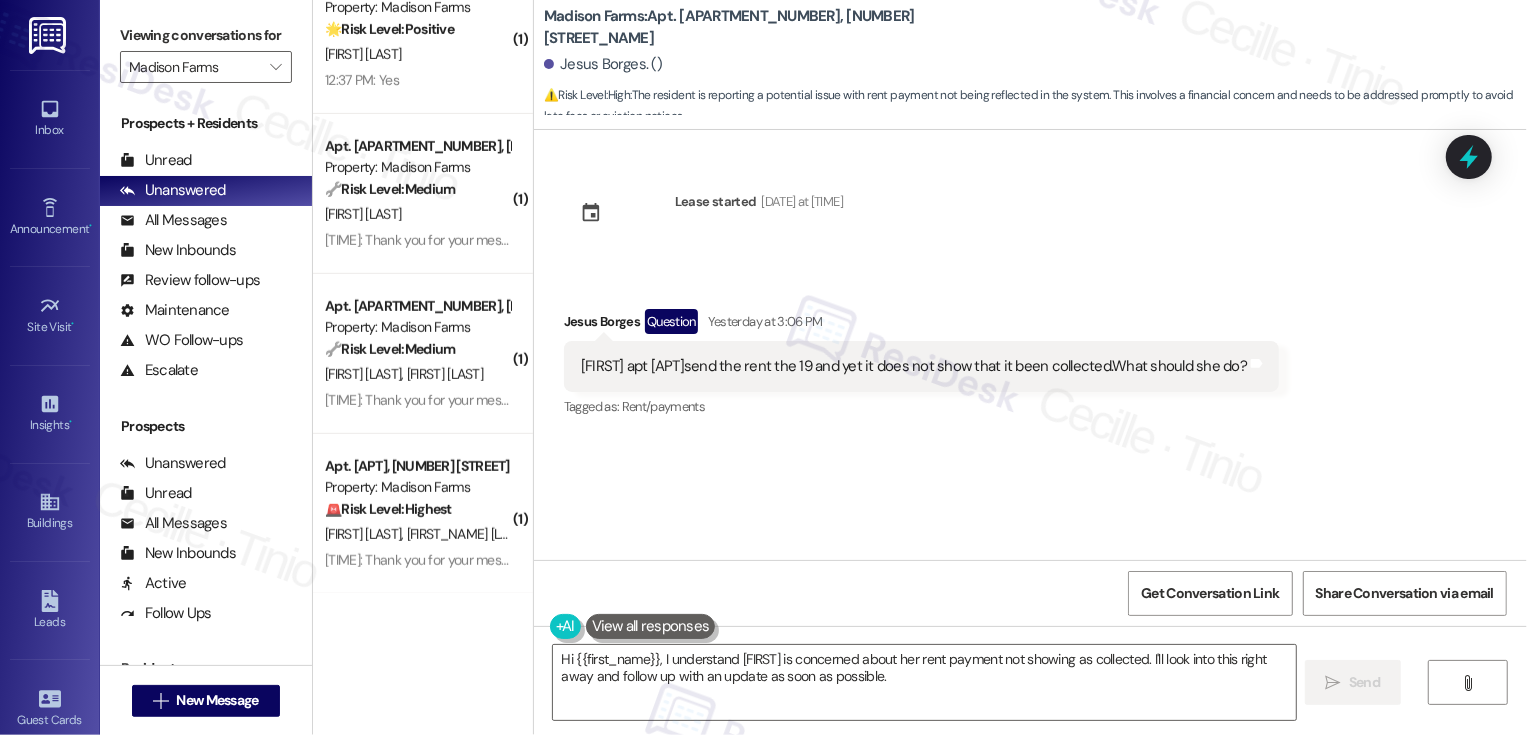 scroll, scrollTop: 0, scrollLeft: 0, axis: both 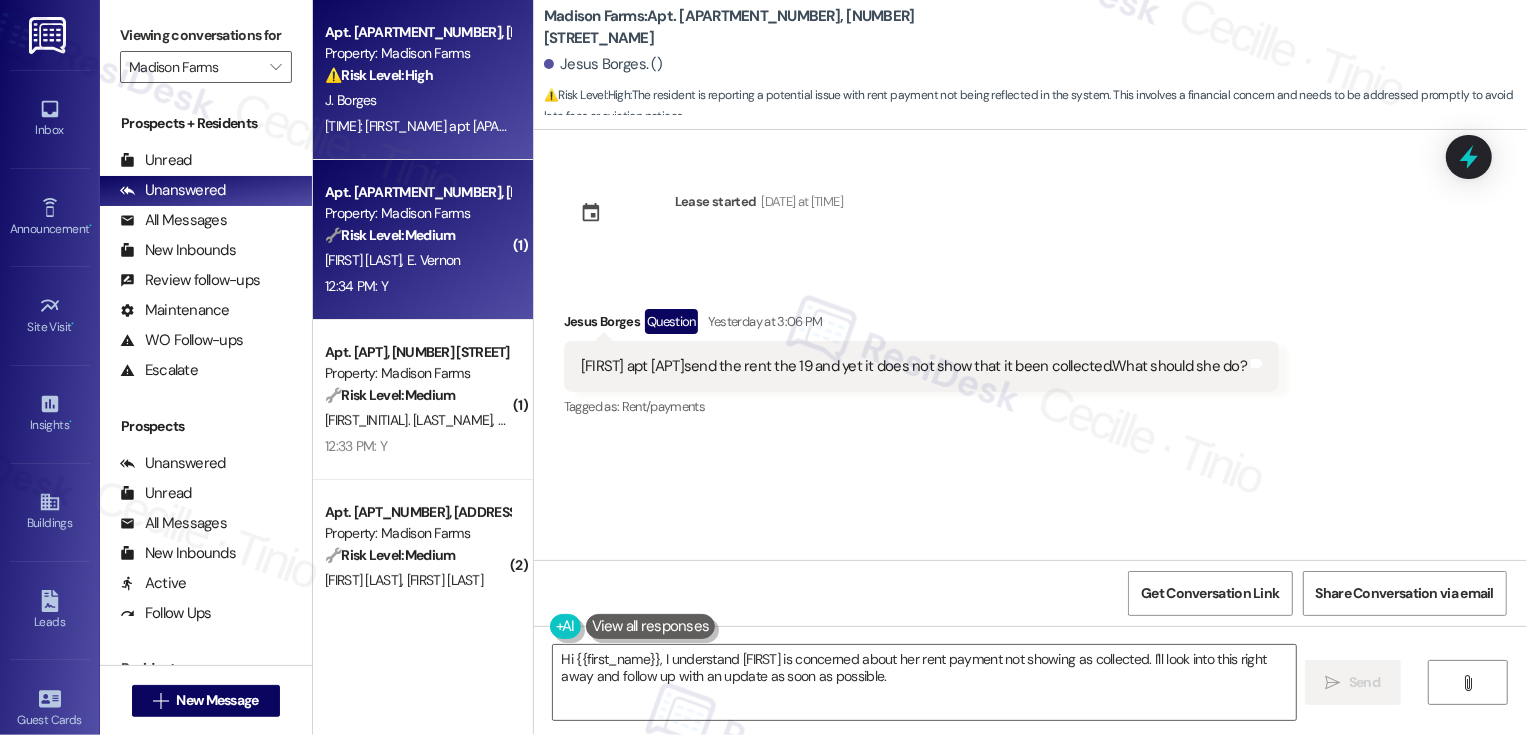 click on "[FIRST_NAME] [LAST_NAME]" at bounding box center (417, 260) 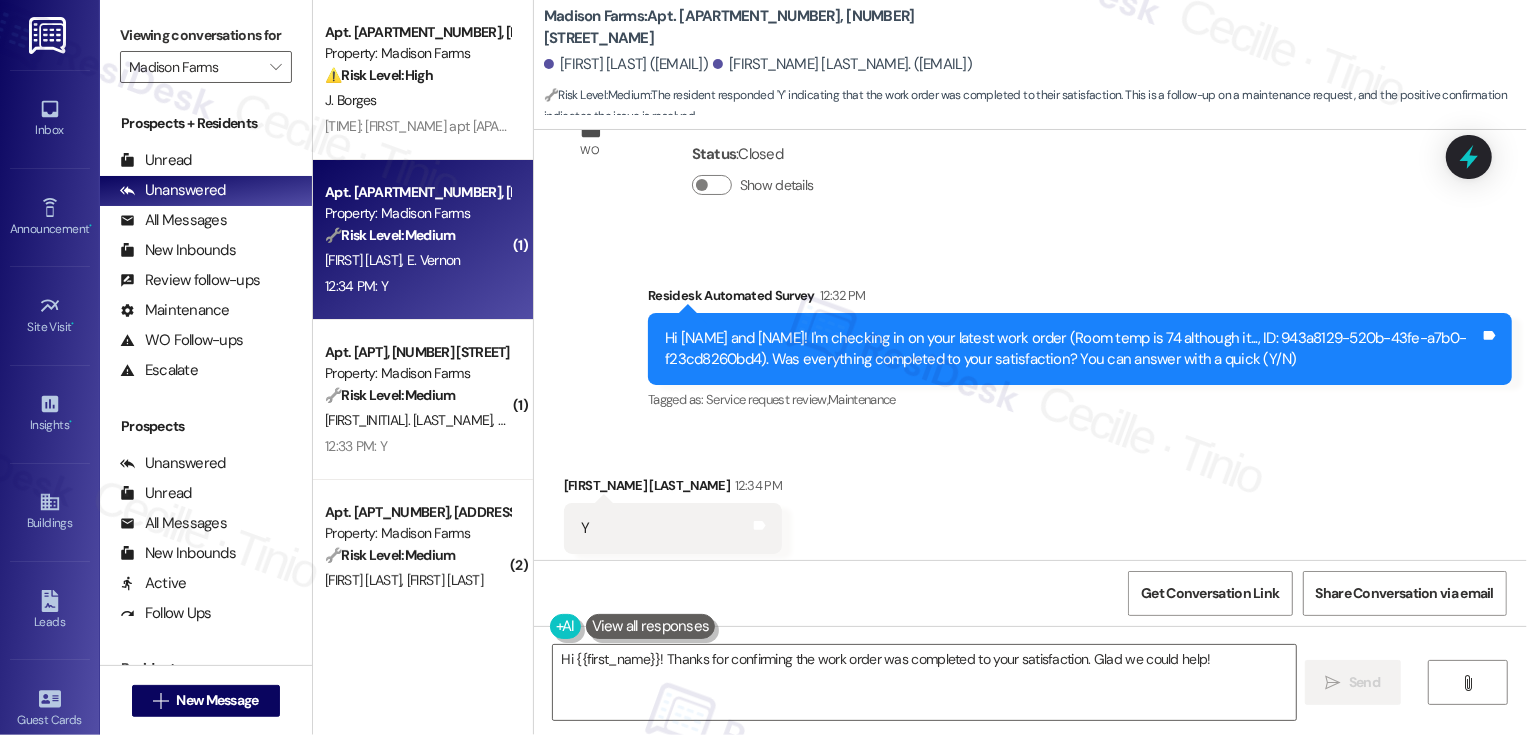 scroll, scrollTop: 1353, scrollLeft: 0, axis: vertical 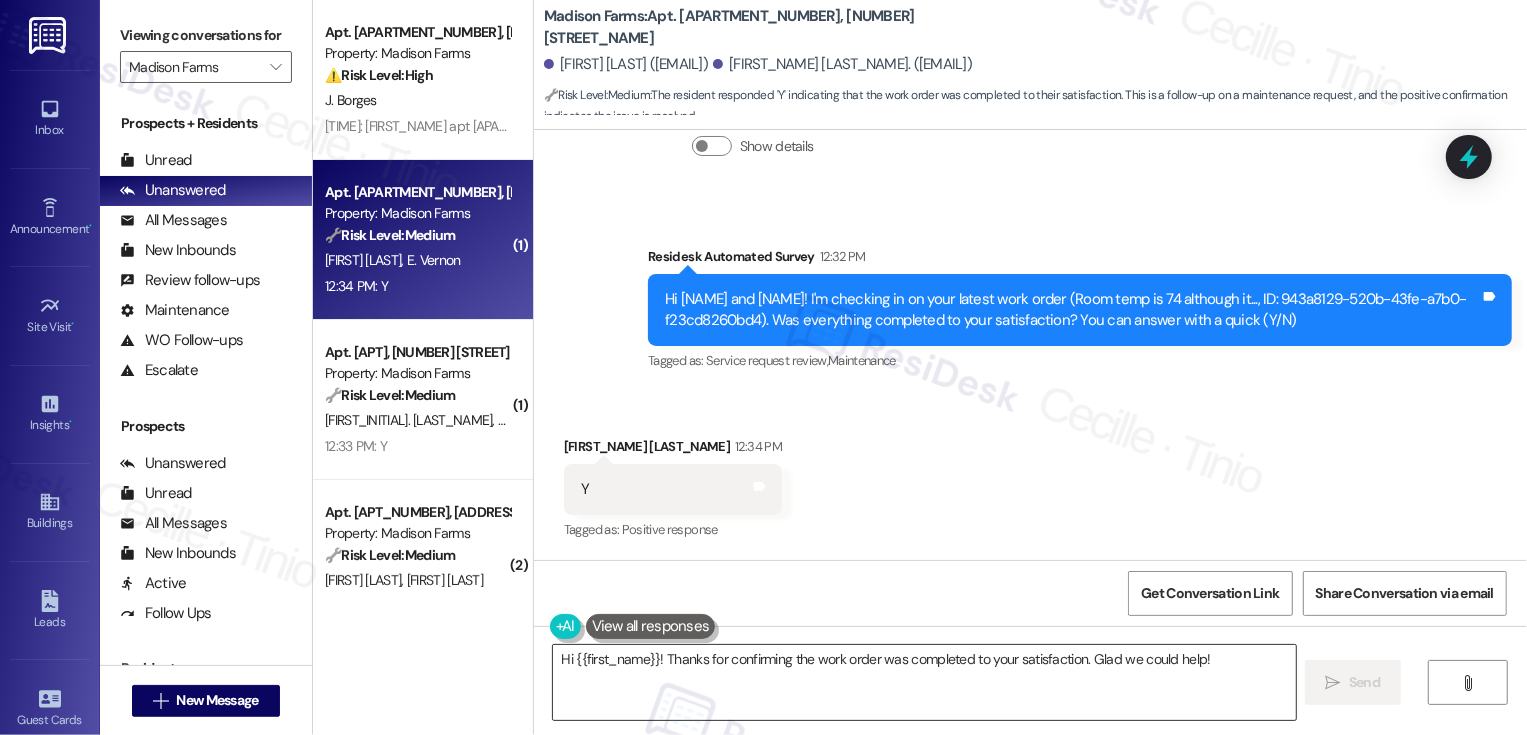 click on "Hi {{first_name}}! Thanks for confirming the work order was completed to your satisfaction. Glad we could help!" at bounding box center (924, 682) 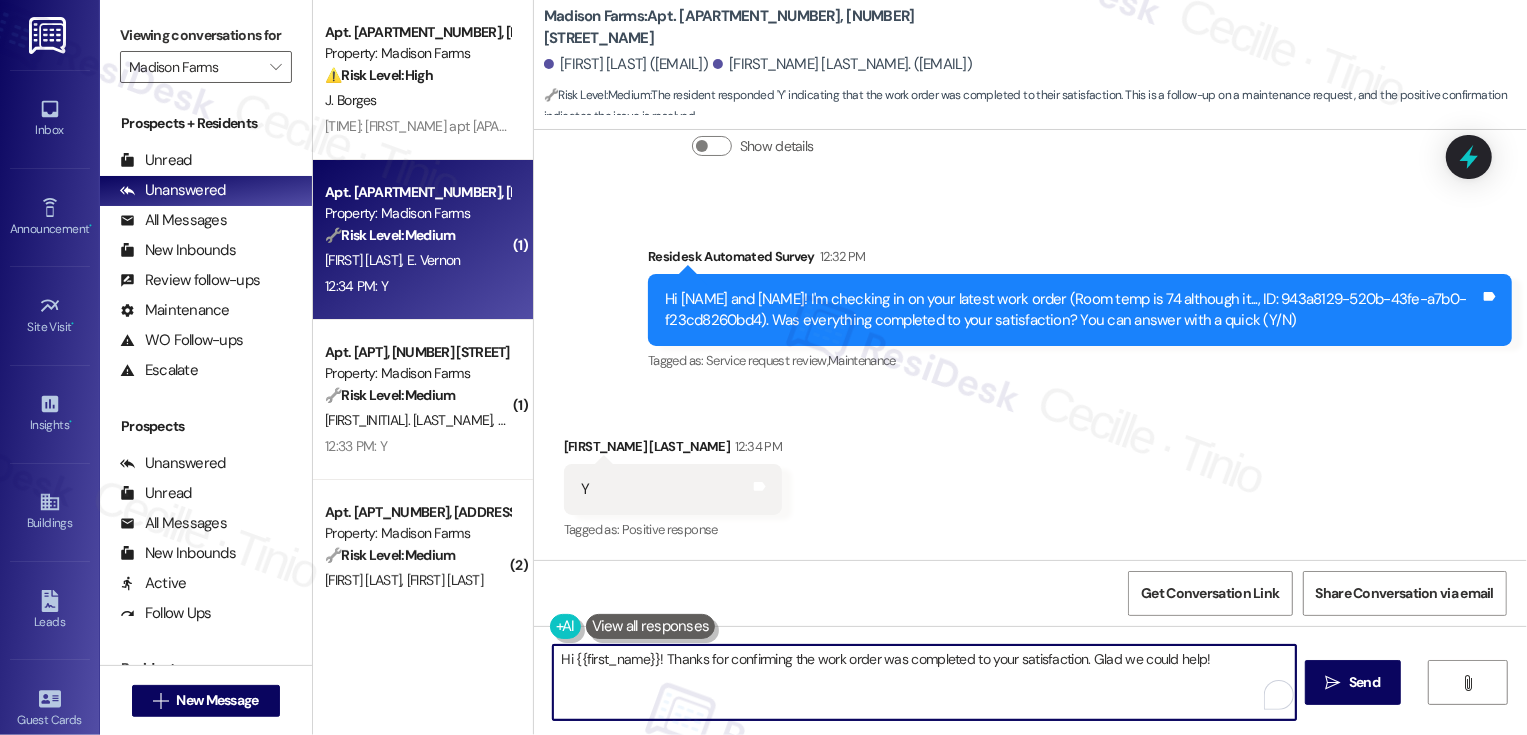 click on "Hi {{first_name}}! Thanks for confirming the work order was completed to your satisfaction. Glad we could help!" at bounding box center [924, 682] 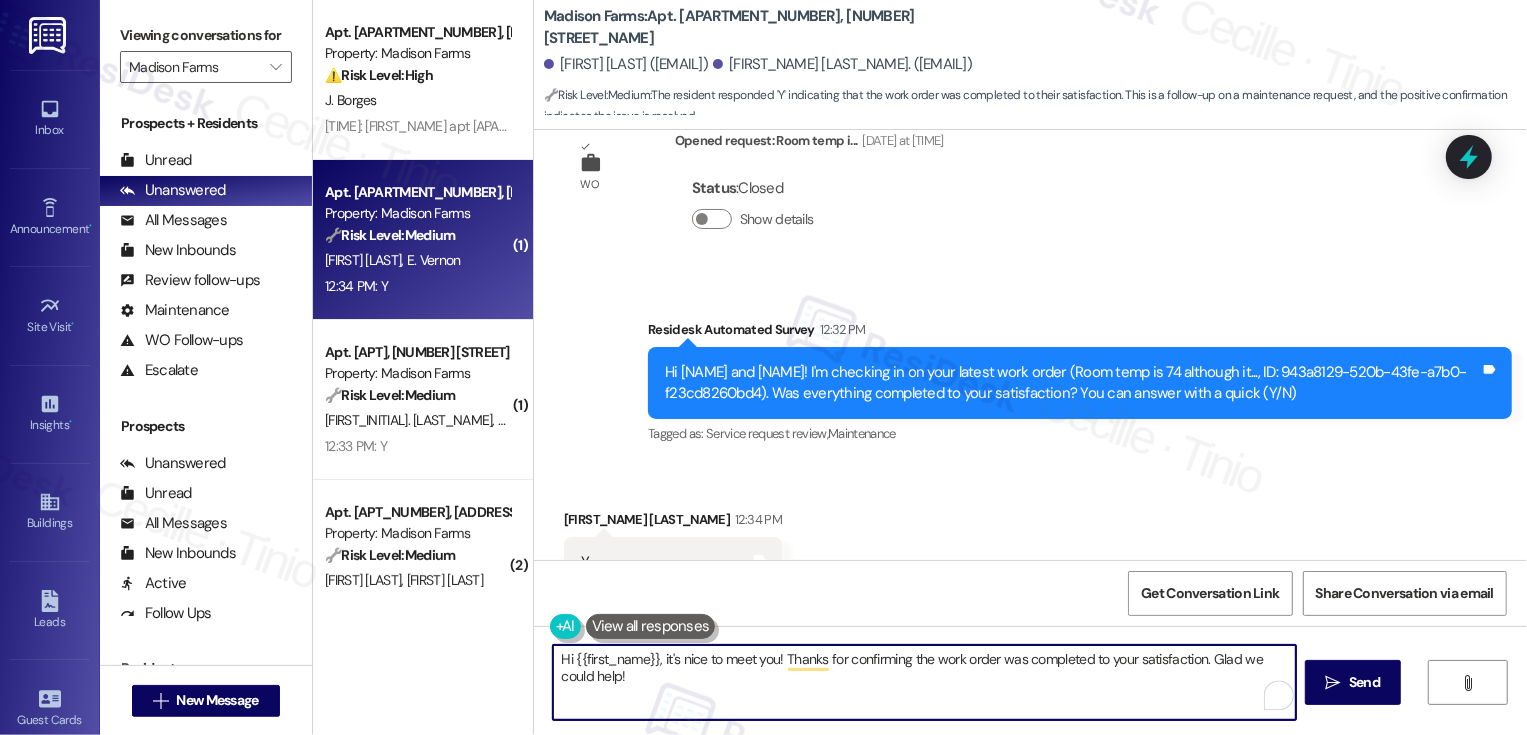 scroll, scrollTop: 1353, scrollLeft: 0, axis: vertical 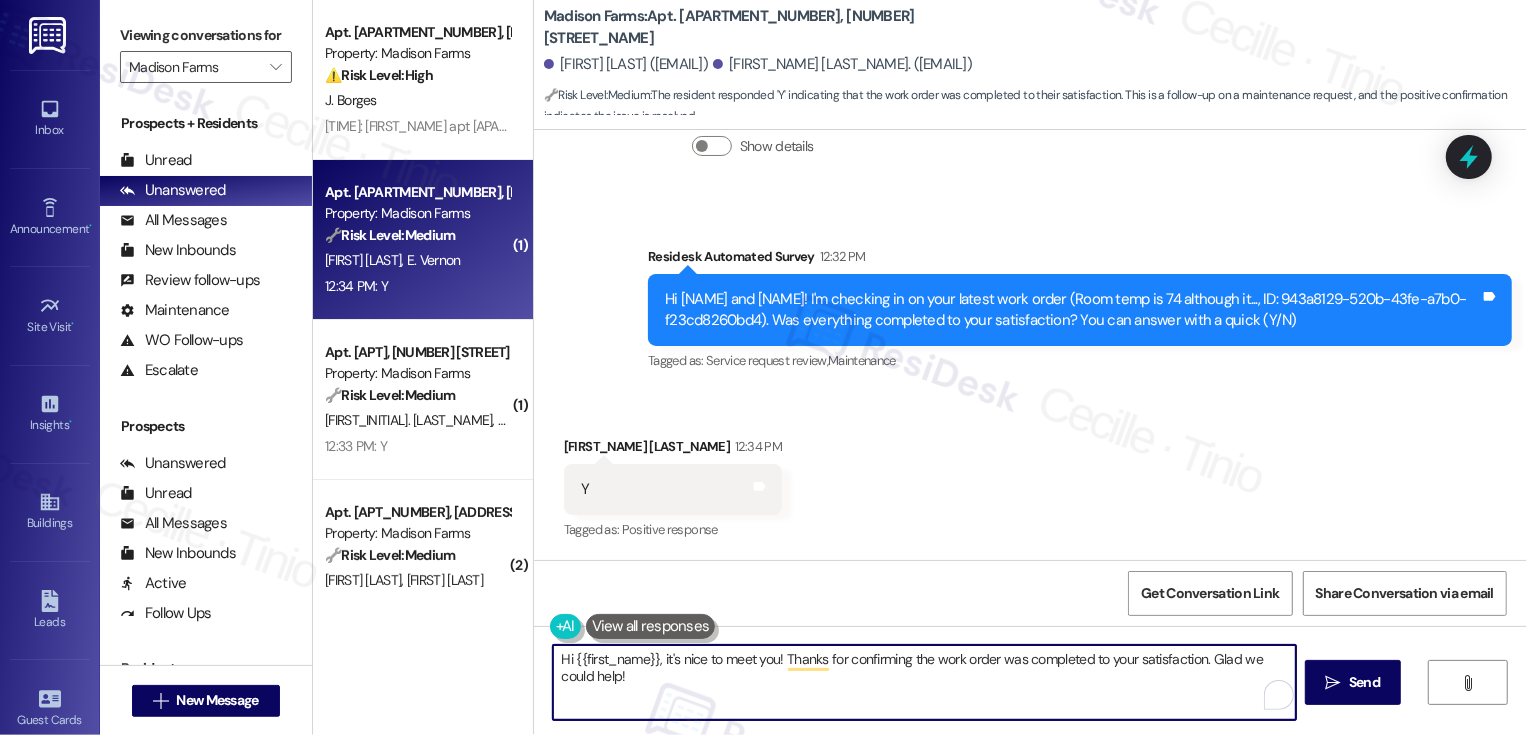 click on "[FIRST] [LAST] [TIME]" at bounding box center (673, 450) 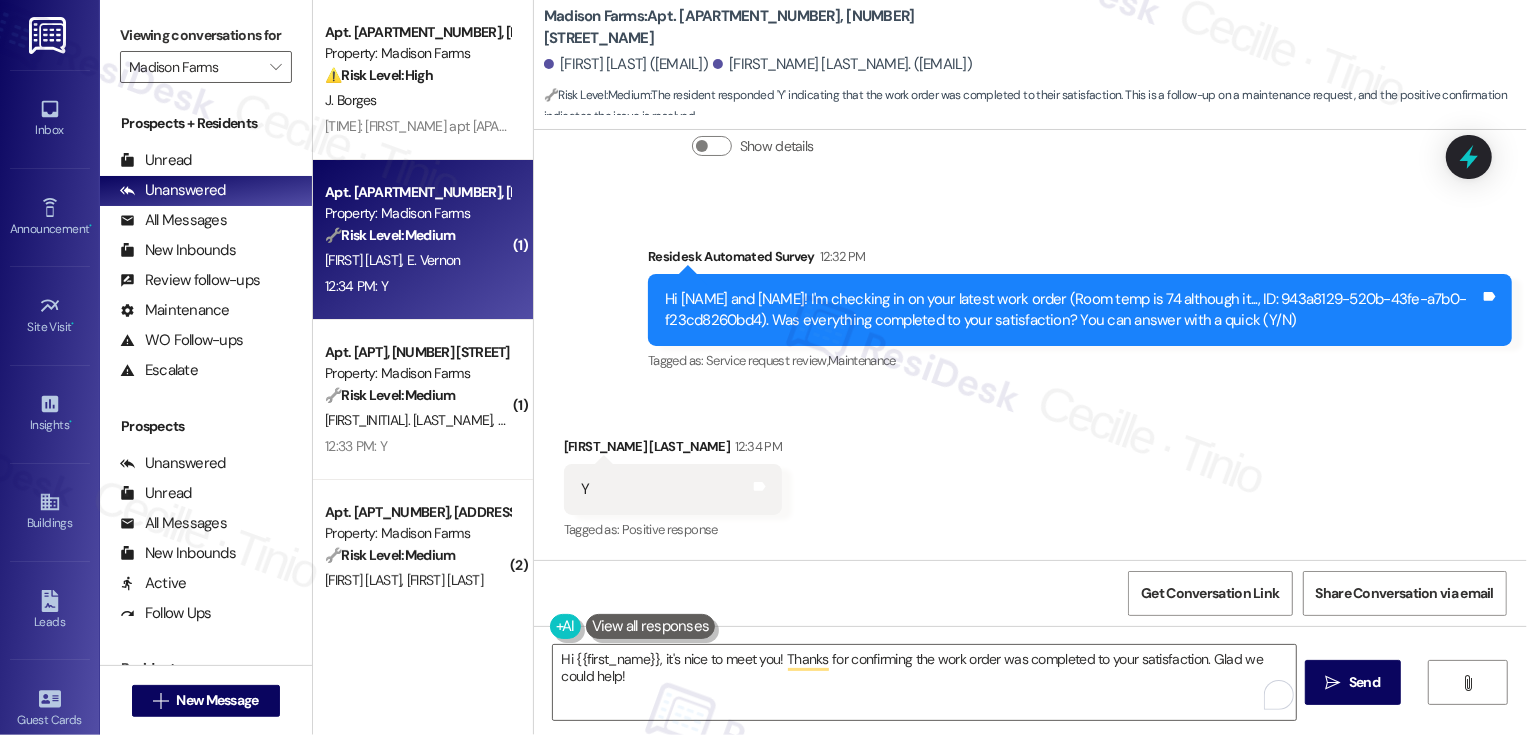 click on "[FIRST] [LAST] [TIME]" at bounding box center (673, 450) 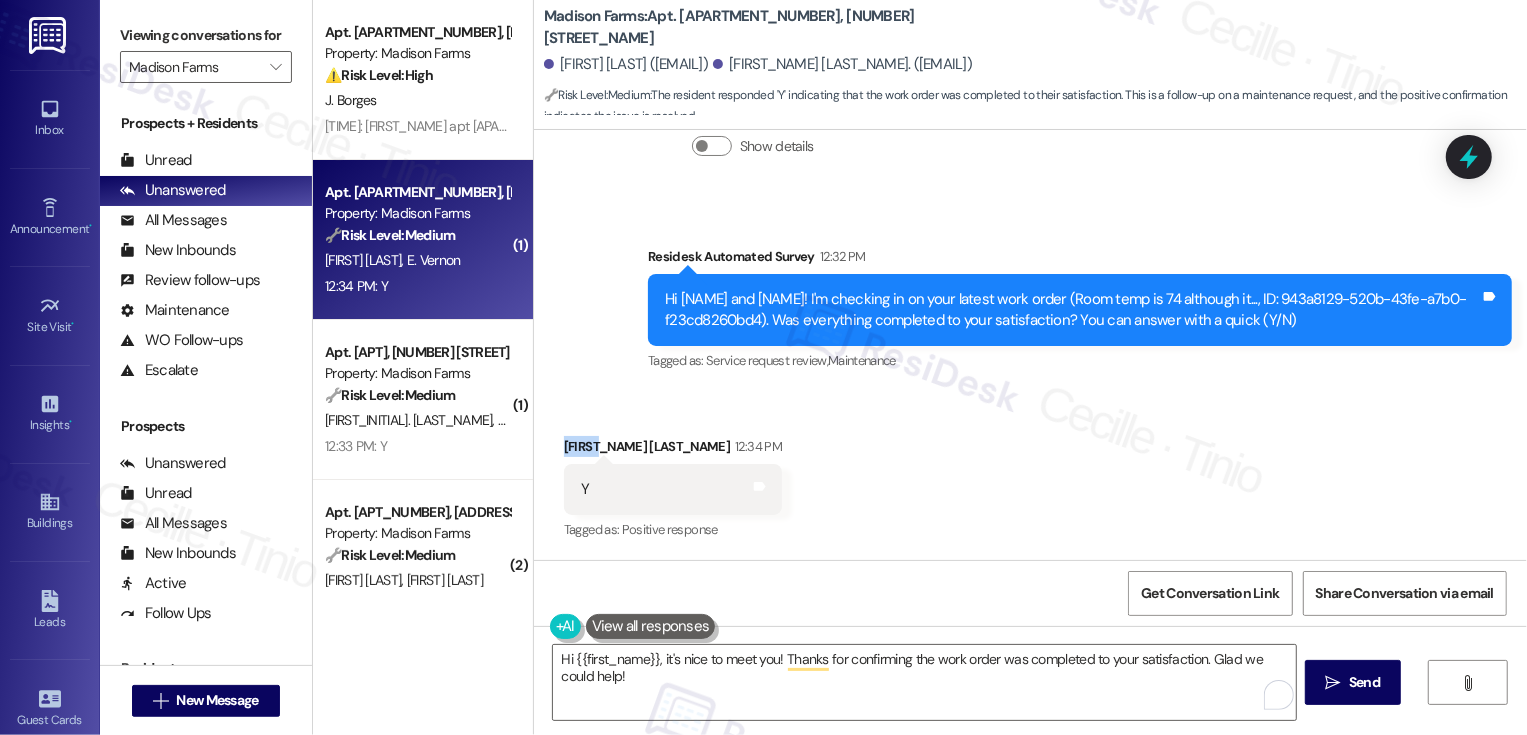 copy on "[FIRST_NAME]" 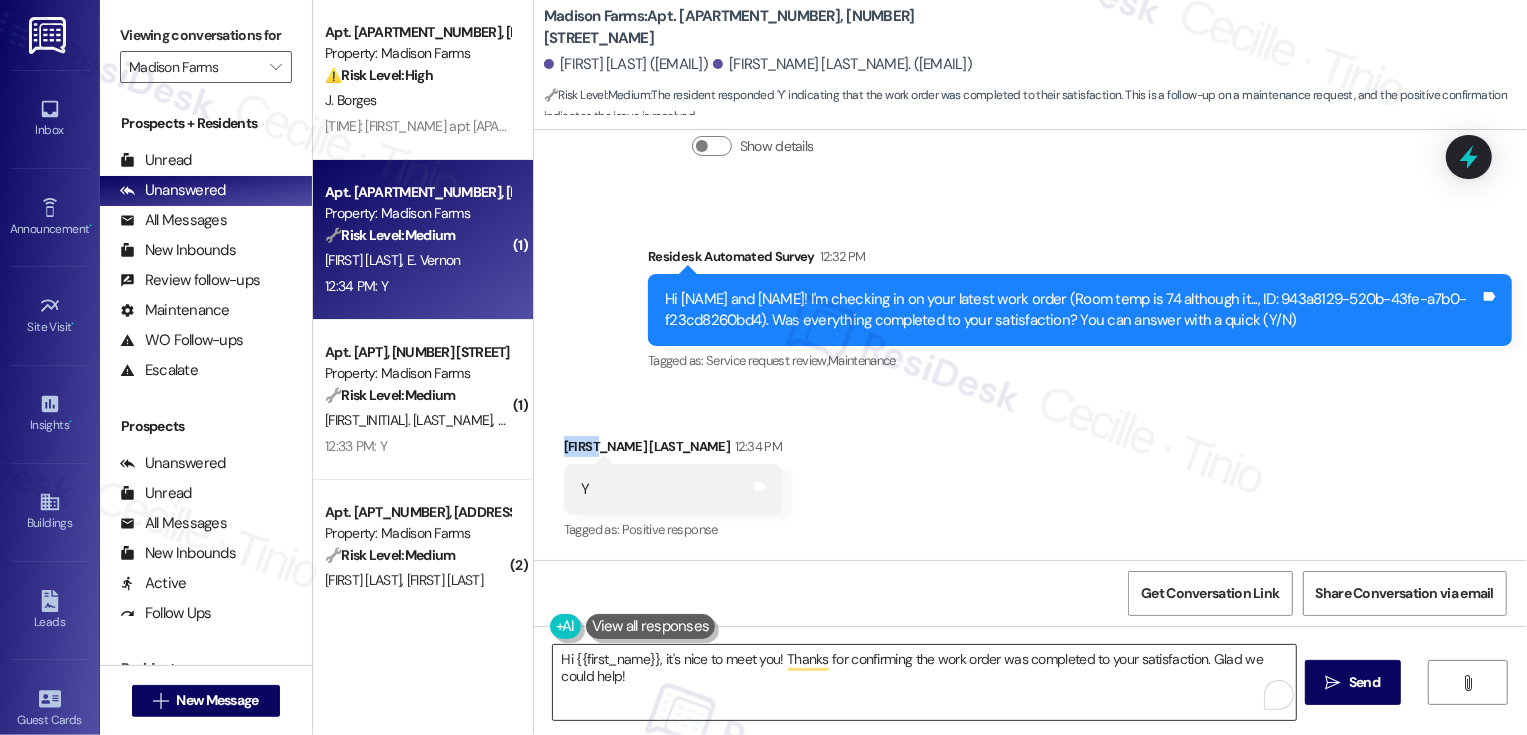 click on "Hi {{first_name}}, it's nice to meet you! Thanks for confirming the work order was completed to your satisfaction. Glad we could help!" at bounding box center (924, 682) 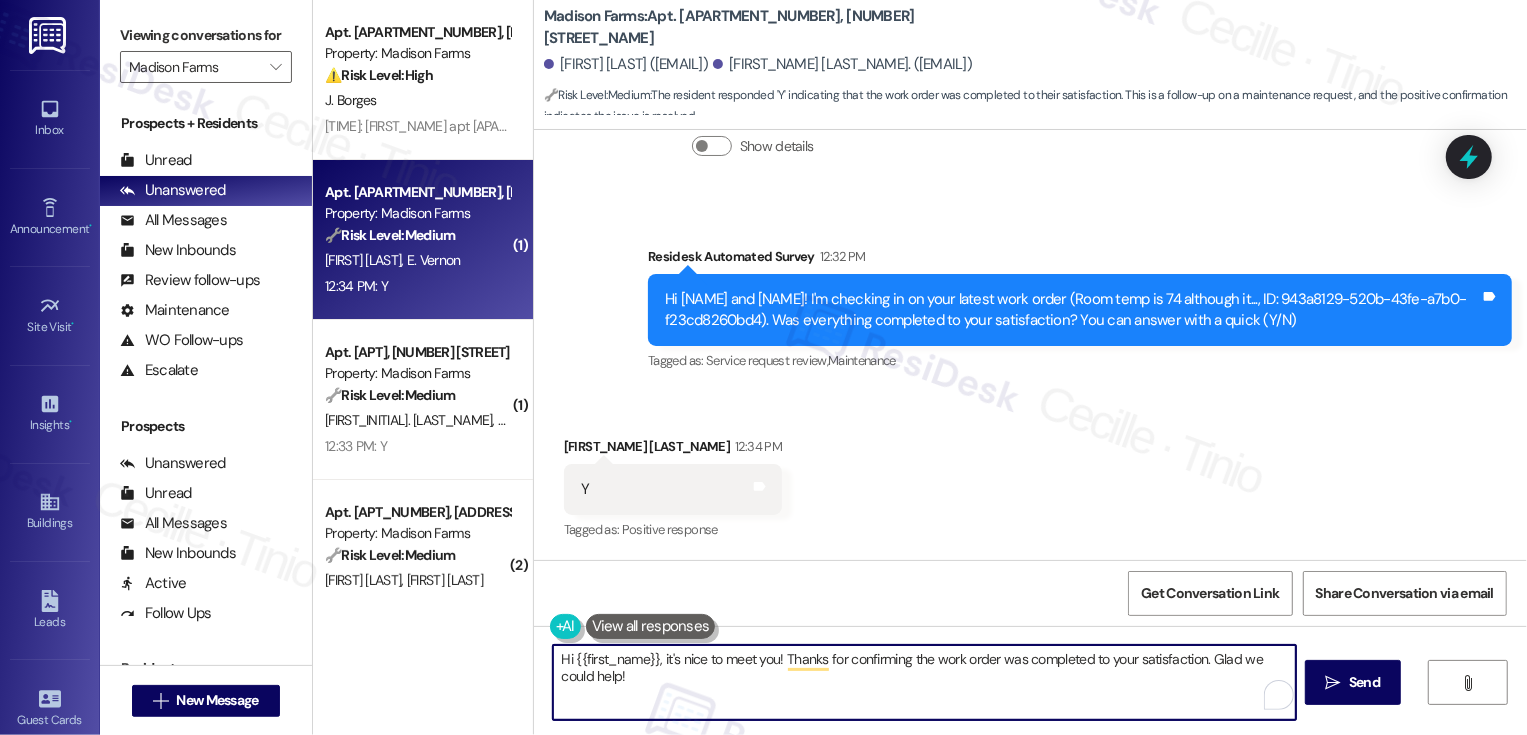 click on "Hi {{first_name}}, it's nice to meet you! Thanks for confirming the work order was completed to your satisfaction. Glad we could help!" at bounding box center (924, 682) 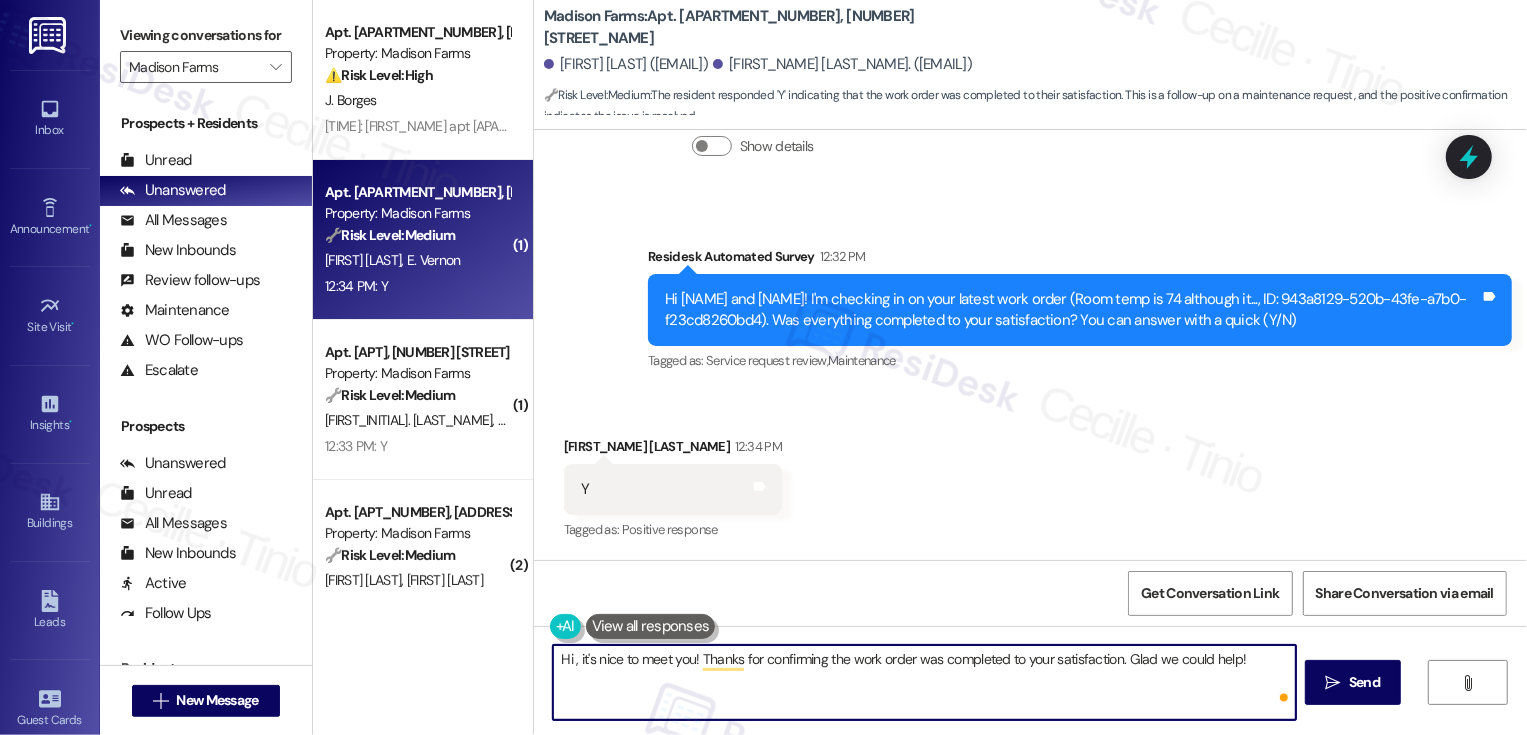 paste on "[FIRST_NAME]" 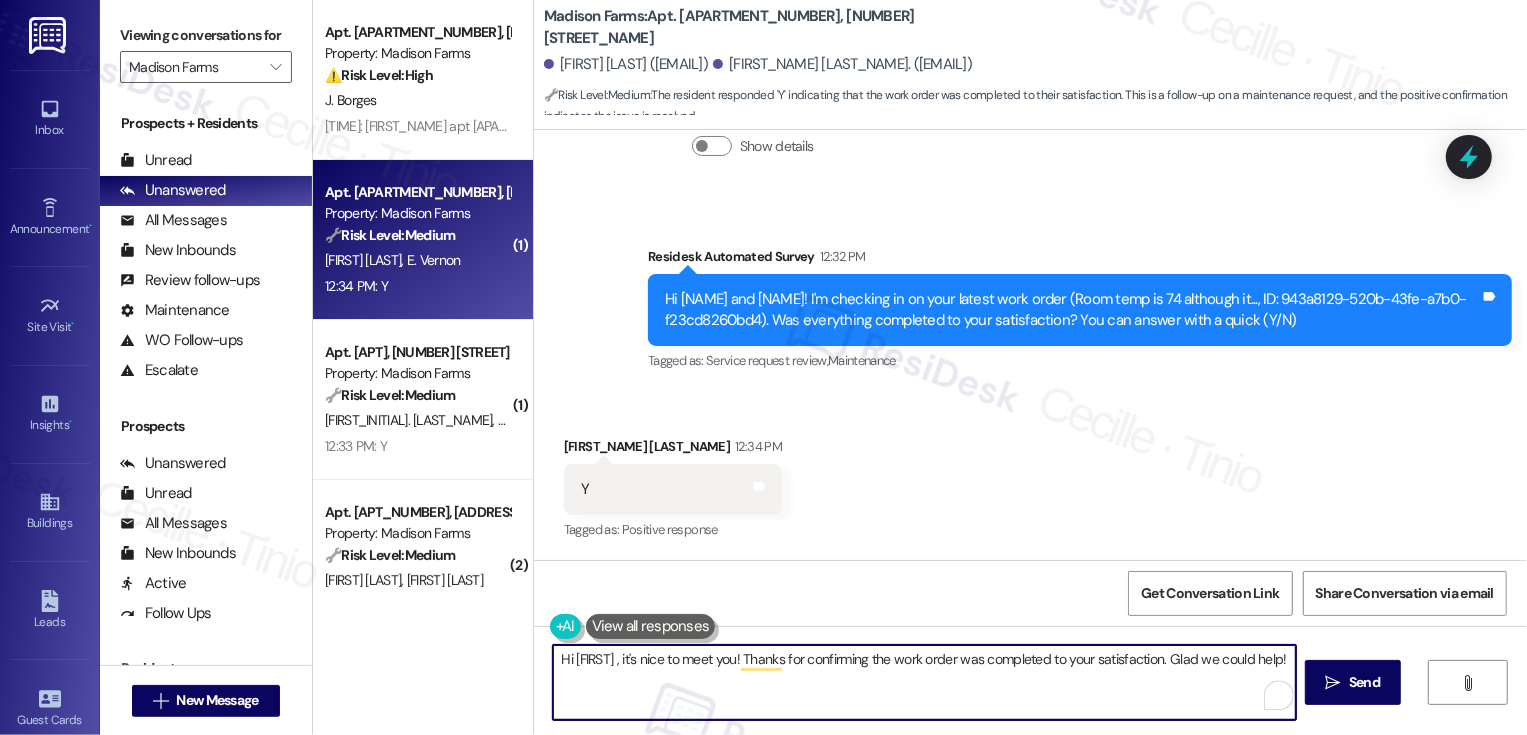 drag, startPoint x: 1155, startPoint y: 660, endPoint x: 1172, endPoint y: 684, distance: 29.410883 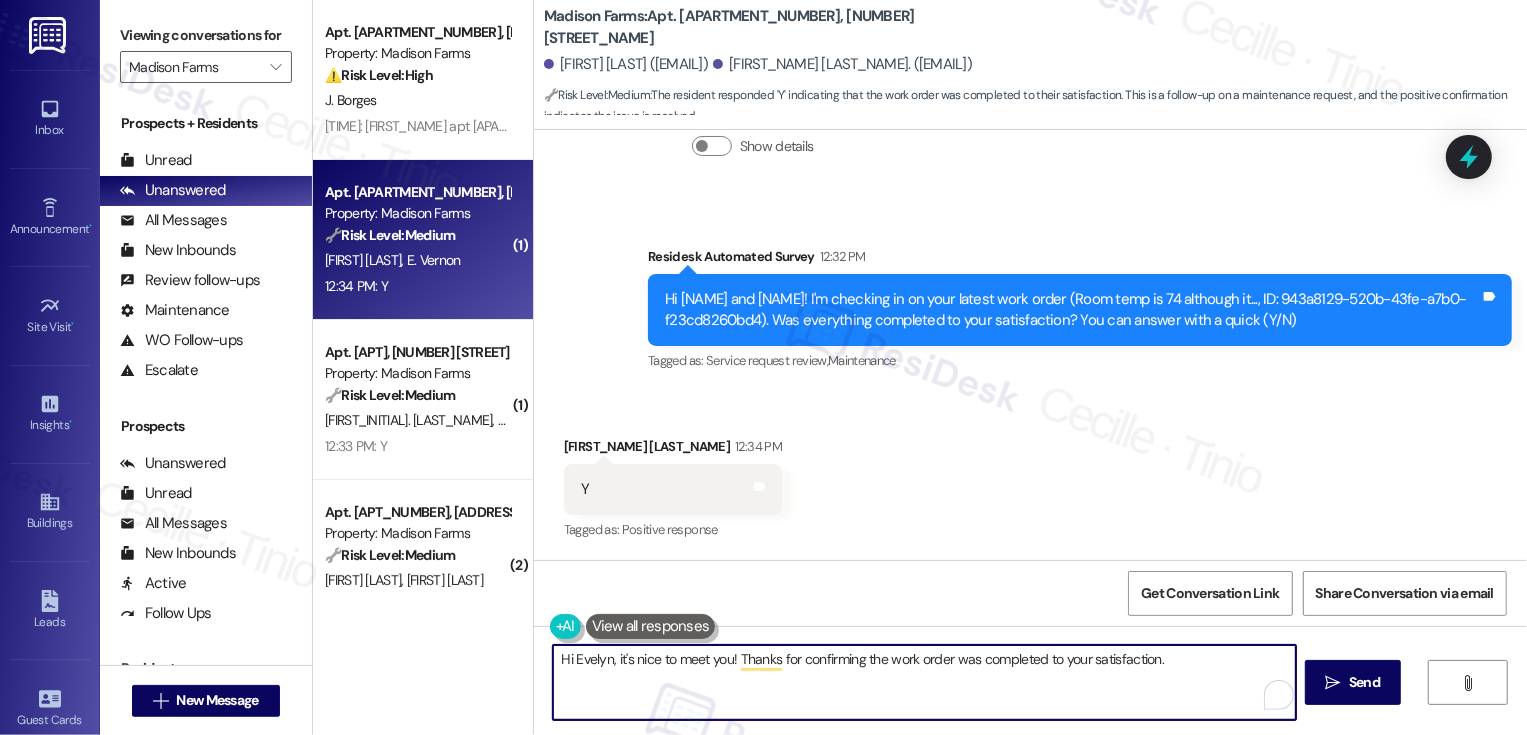 paste on "If you don't mind me asking, how has your experience been so far? Has the property lived up to your expectations?" 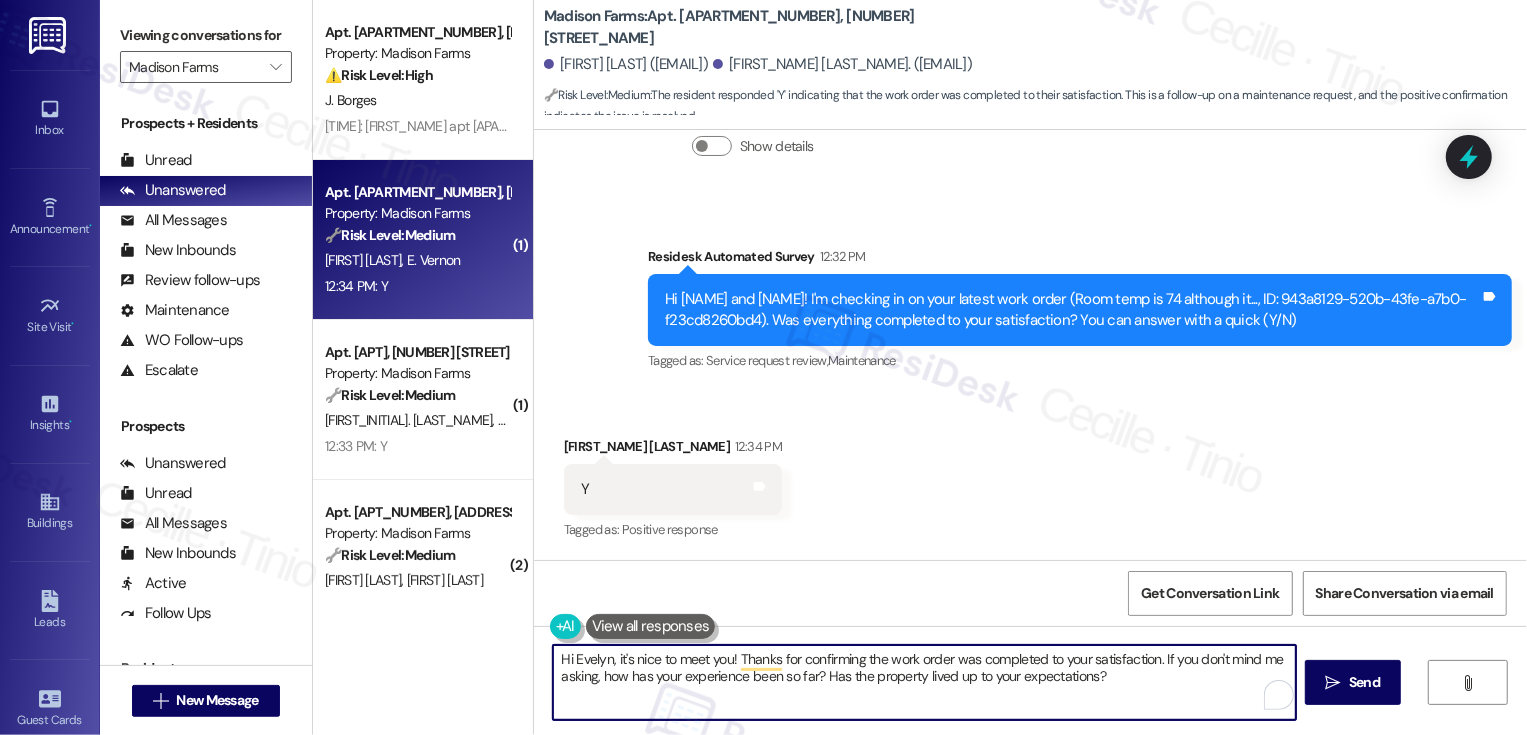 click on "Hi Evelyn, it's nice to meet you! Thanks for confirming the work order was completed to your satisfaction. If you don't mind me asking, how has your experience been so far? Has the property lived up to your expectations?" at bounding box center (924, 682) 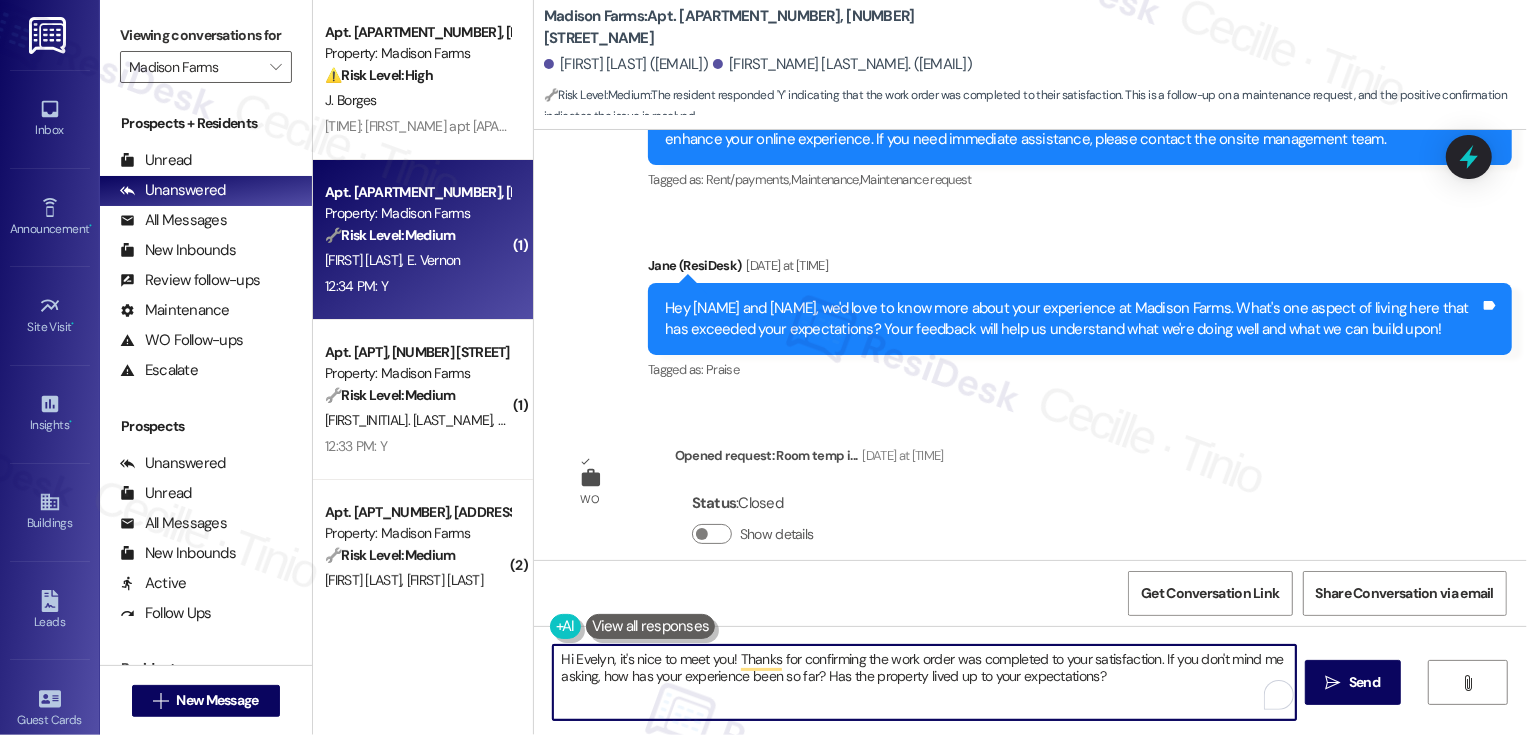 scroll, scrollTop: 1353, scrollLeft: 0, axis: vertical 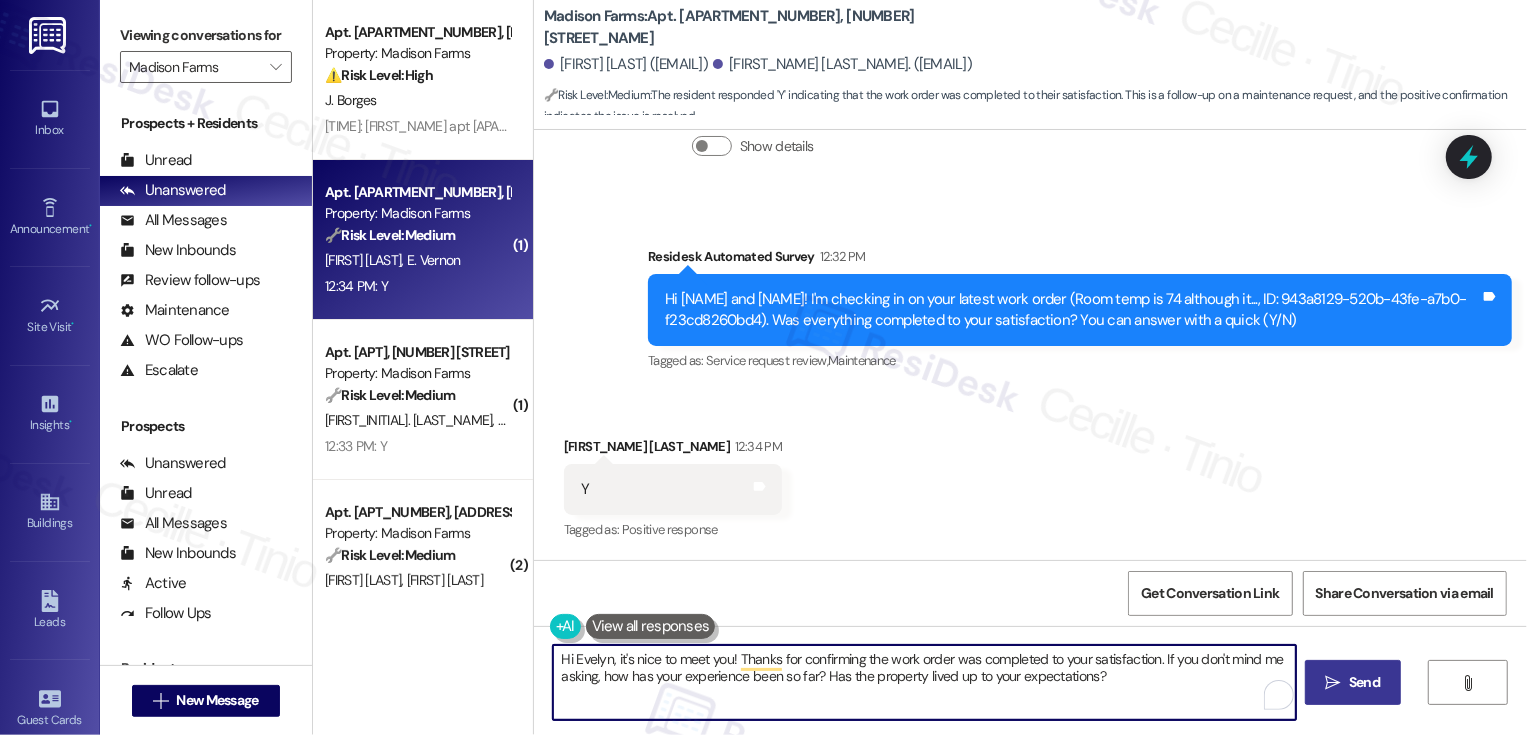 type on "Hi Evelyn, it's nice to meet you! Thanks for confirming the work order was completed to your satisfaction. If you don't mind me asking, how has your experience been so far? Has the property lived up to your expectations?" 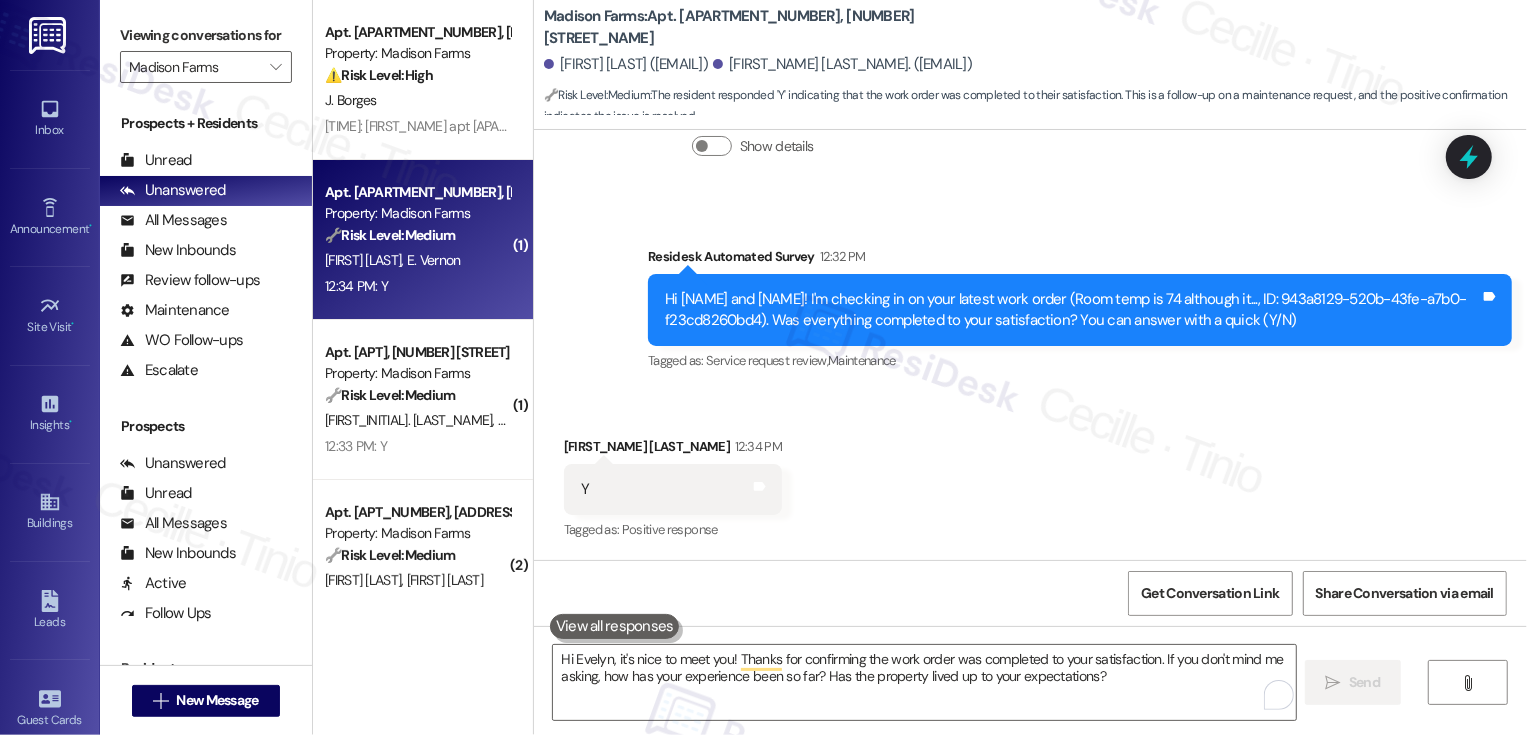 type 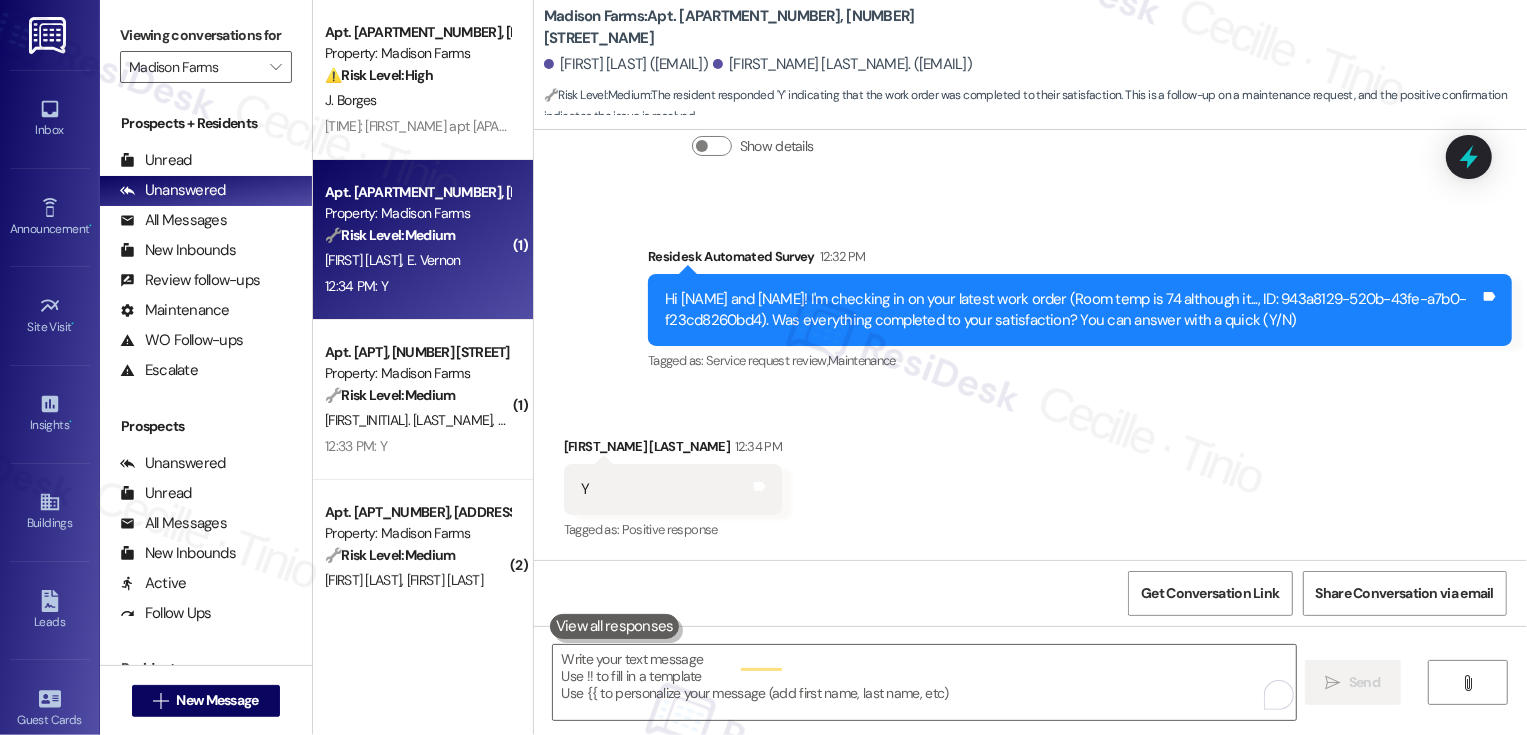 scroll, scrollTop: 1352, scrollLeft: 0, axis: vertical 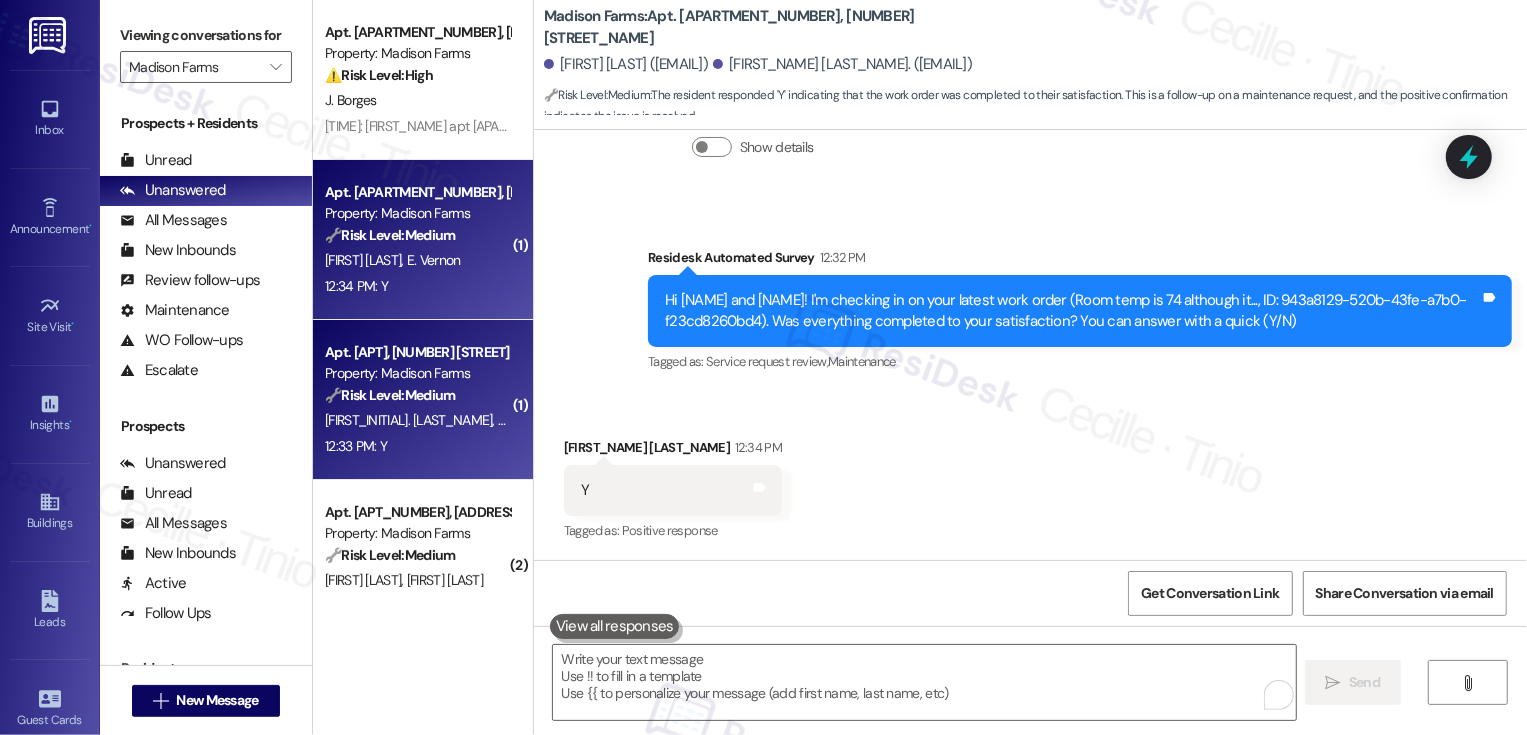 click on "🔧  Risk Level:  Medium" at bounding box center (390, 395) 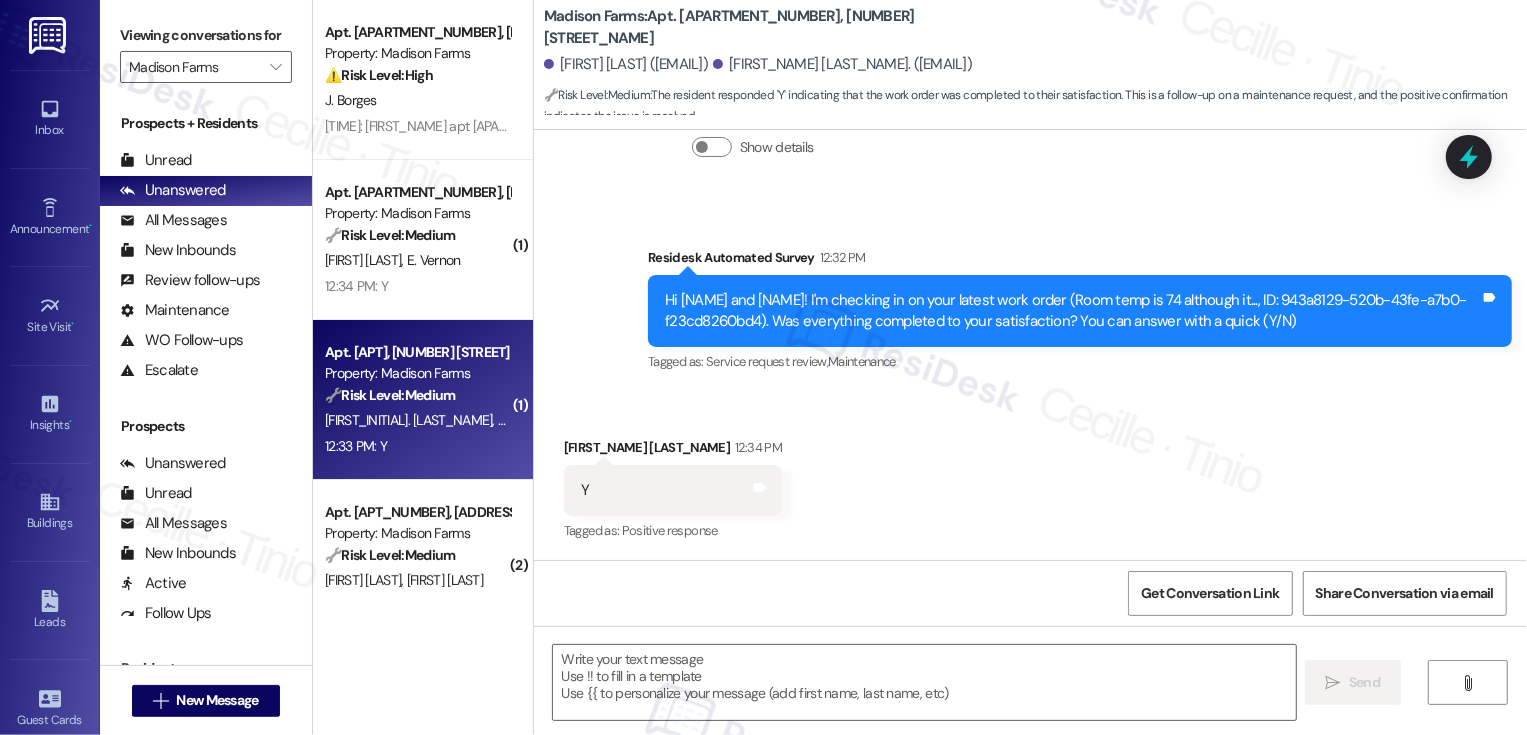 type on "Fetching suggested responses. Please feel free to read through the conversation in the meantime." 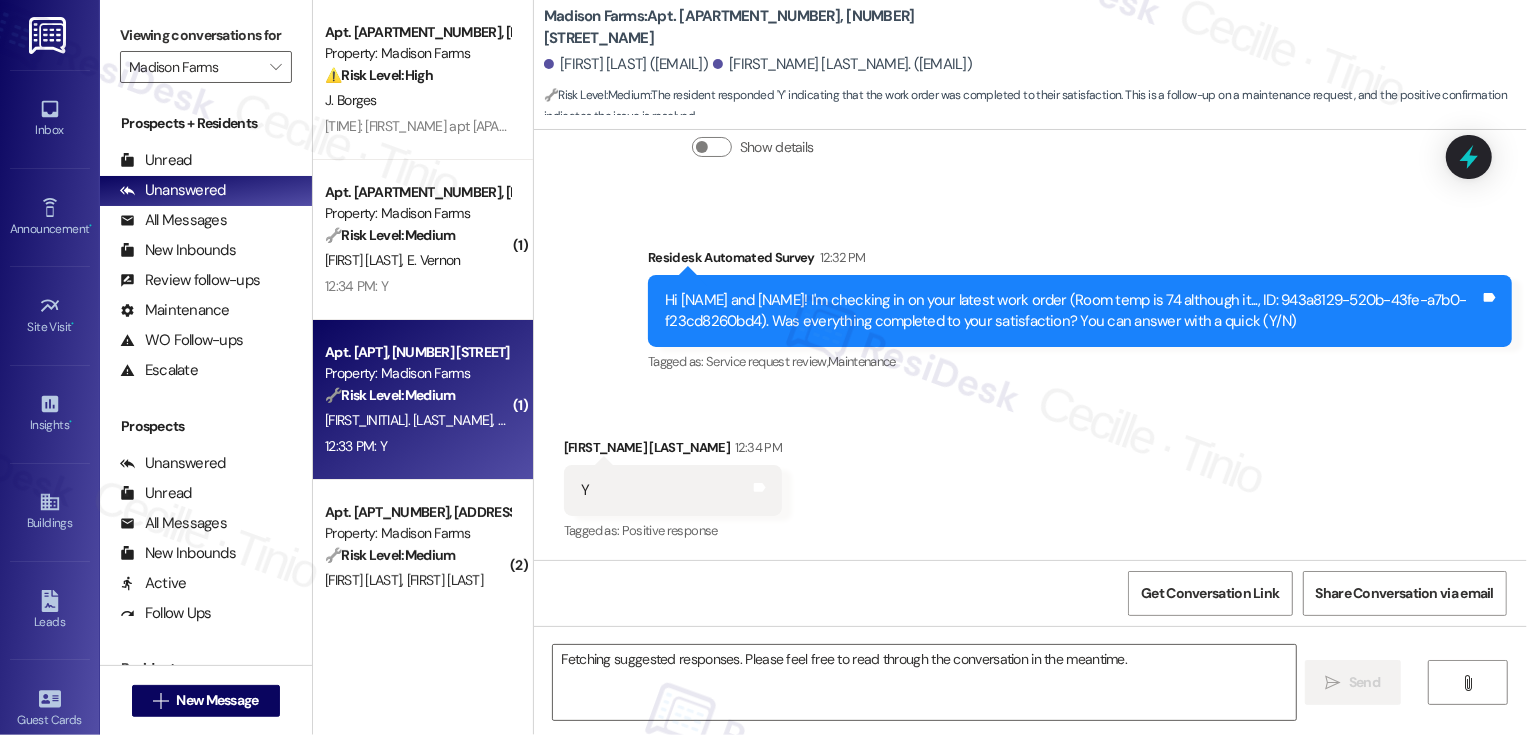 click on "🔧  Risk Level:  Medium" at bounding box center (390, 395) 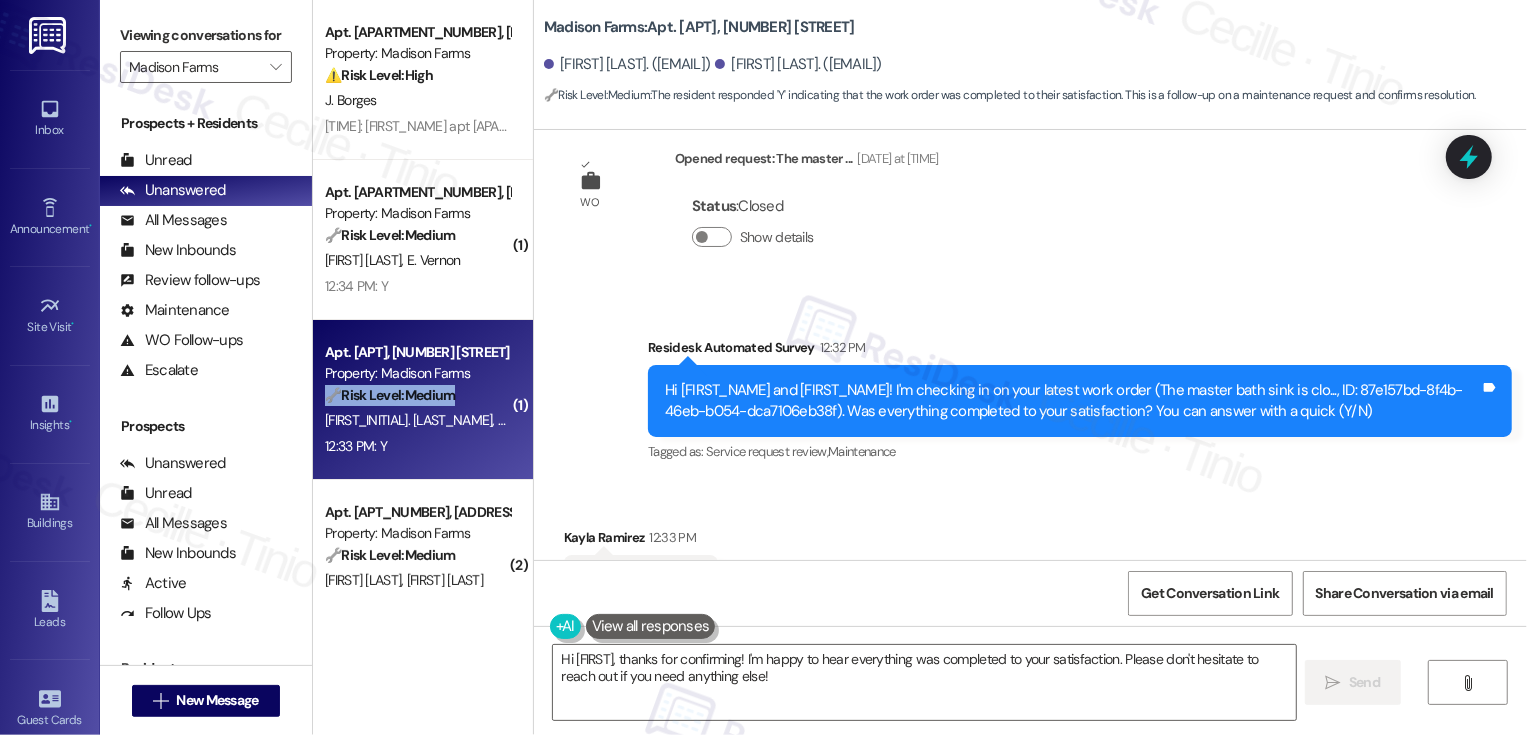 scroll, scrollTop: 1880, scrollLeft: 0, axis: vertical 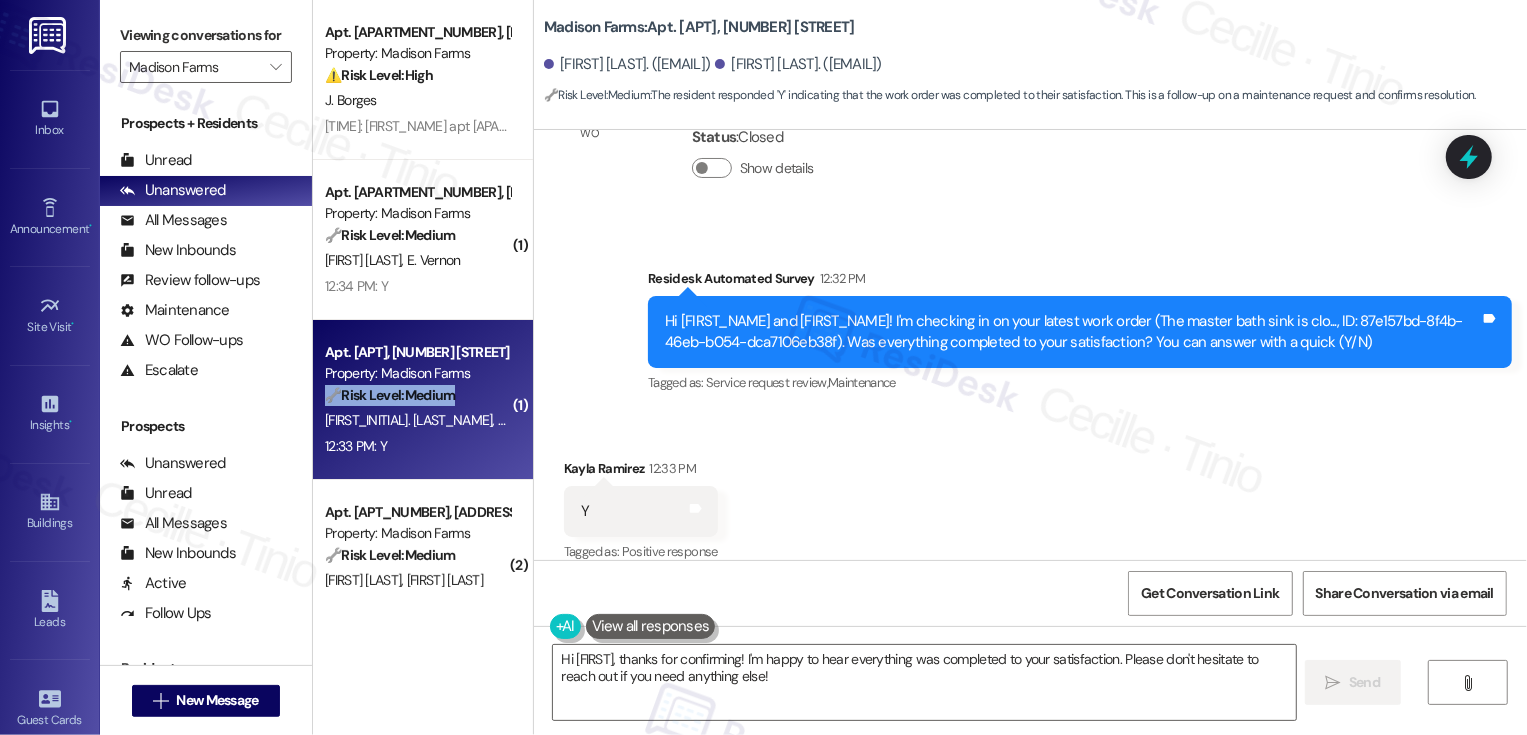 click on "[FIRST] [LAST] [TIME]" at bounding box center (641, 472) 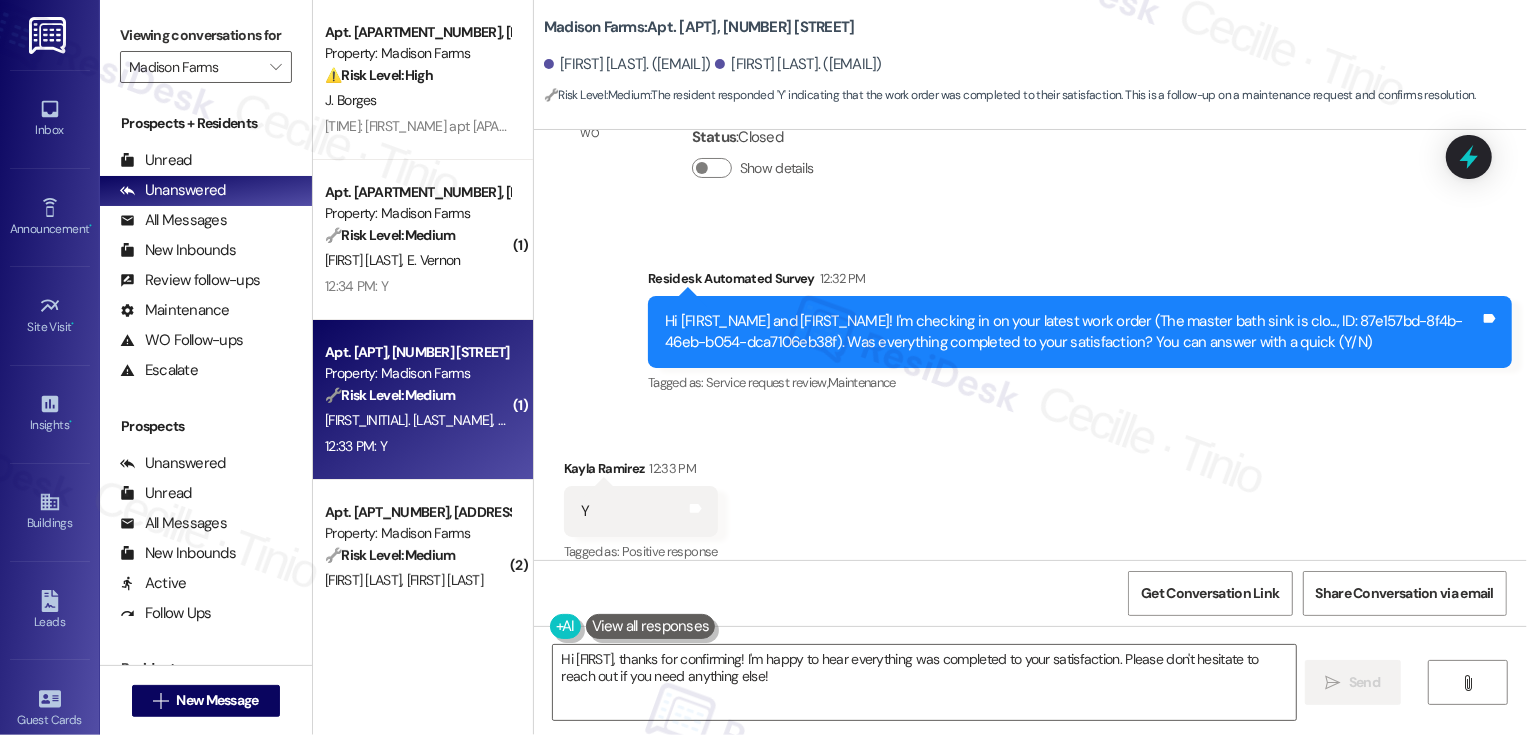 click on "[FIRST] [LAST] [TIME]" at bounding box center (641, 472) 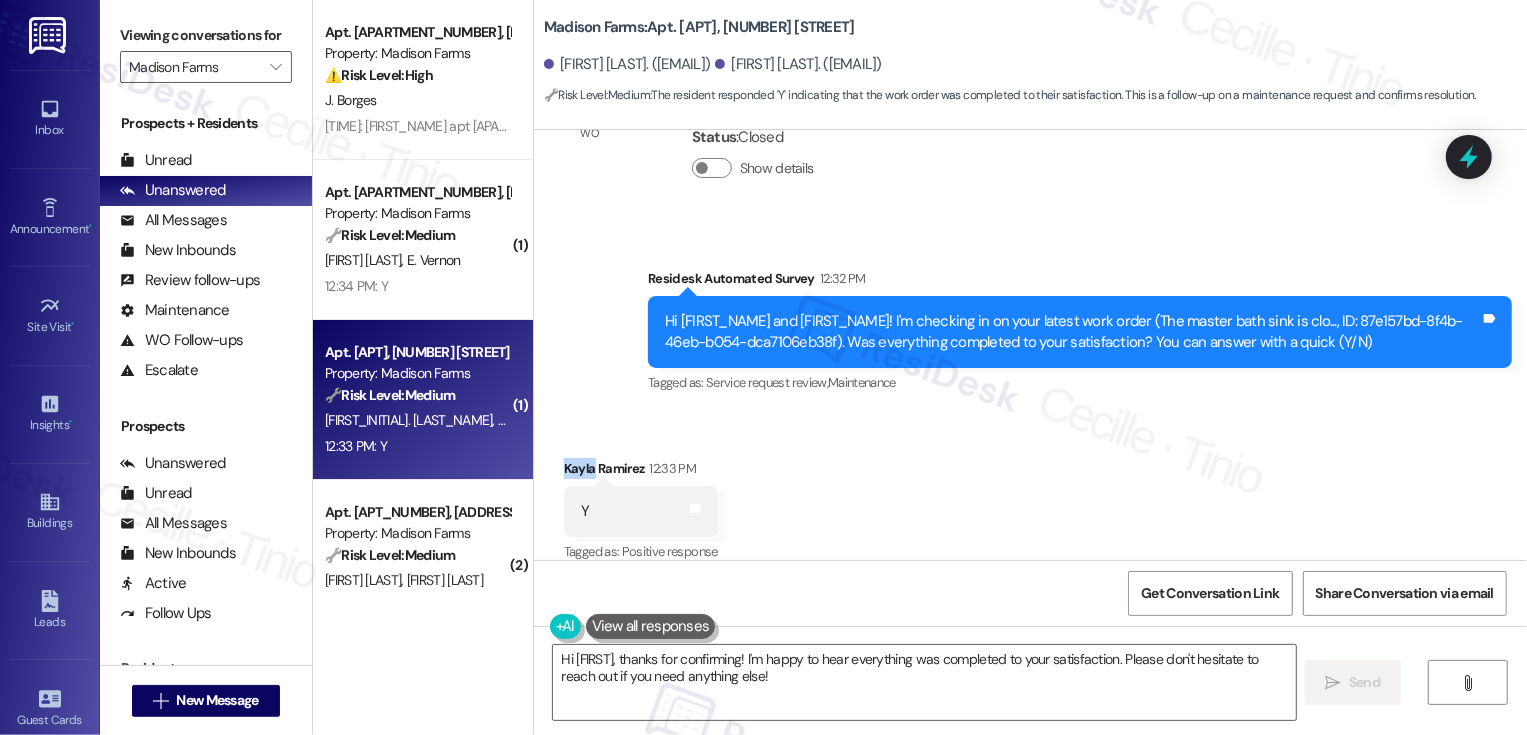 copy on "[FIRST]" 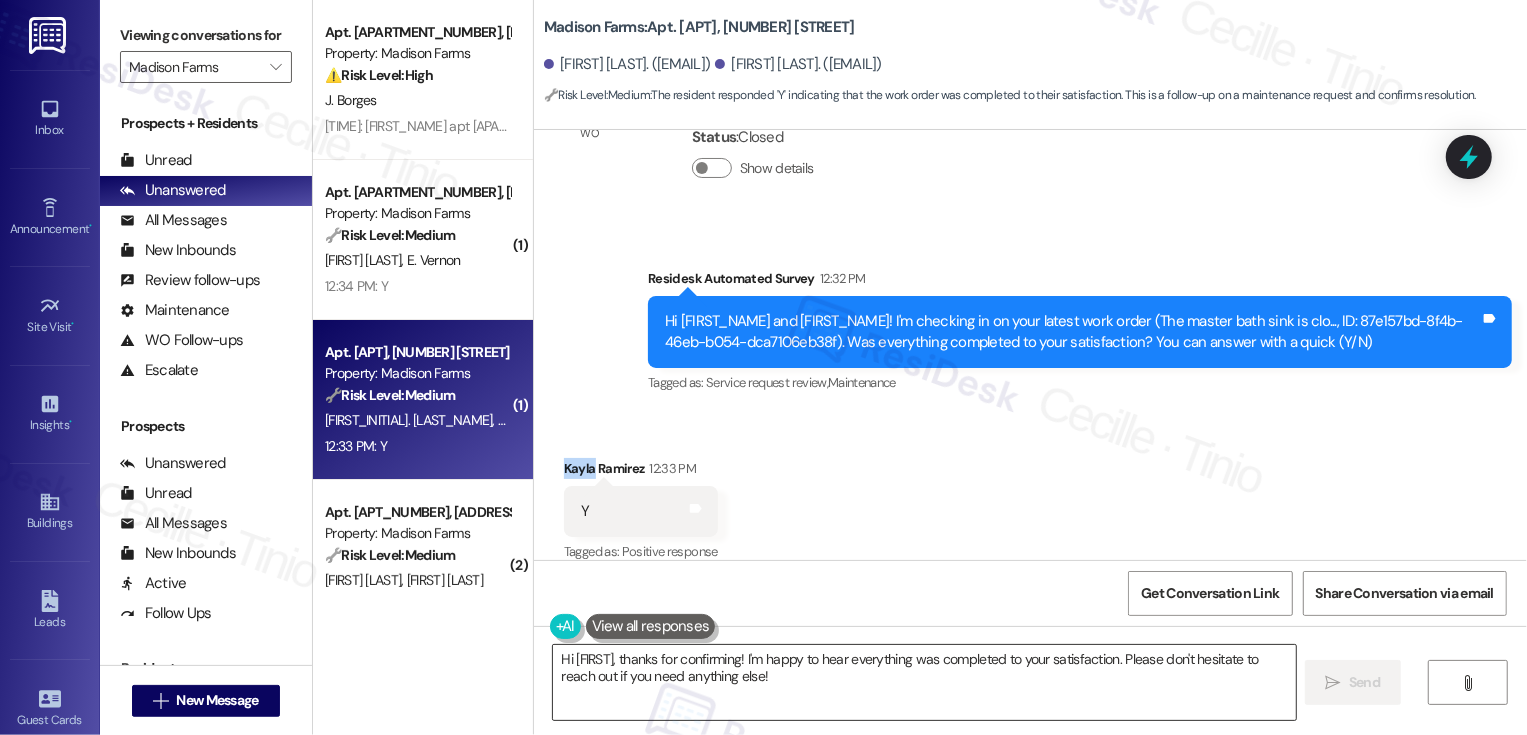 click on "Hi [FIRST], thanks for confirming! I'm happy to hear everything was completed to your satisfaction. Please don't hesitate to reach out if you need anything else!" at bounding box center (924, 682) 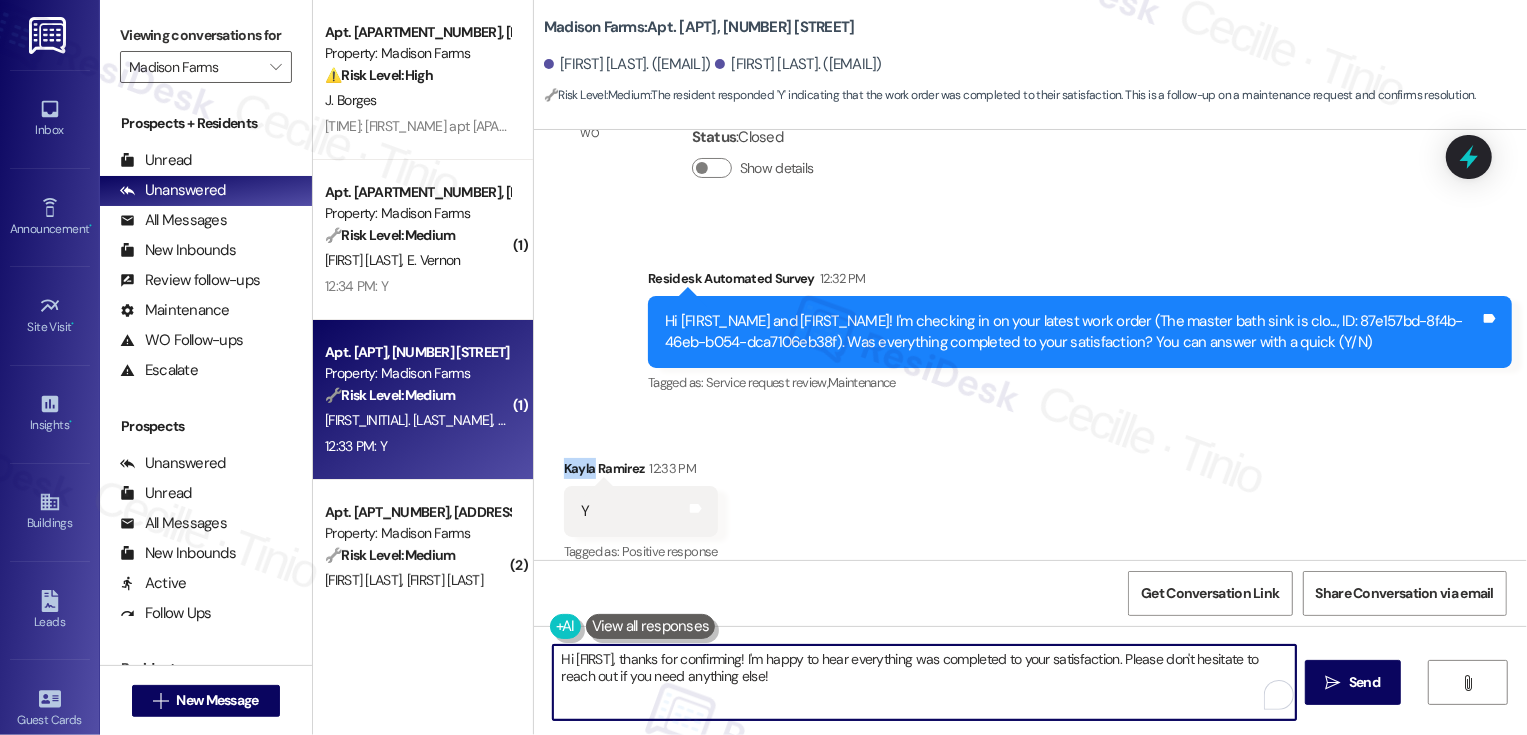 click on "Hi [FIRST], thanks for confirming! I'm happy to hear everything was completed to your satisfaction. Please don't hesitate to reach out if you need anything else!" at bounding box center (924, 682) 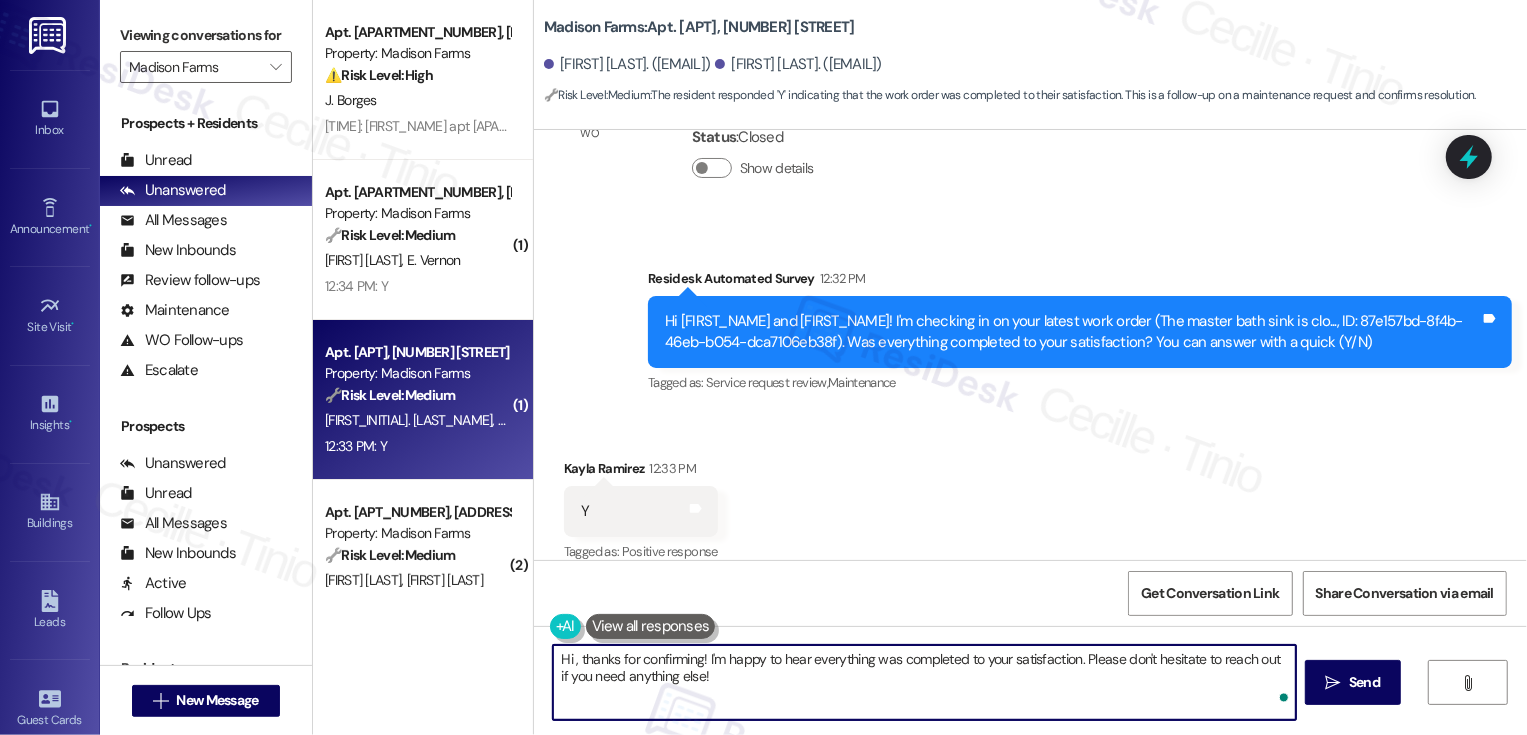 paste on "[FIRST]" 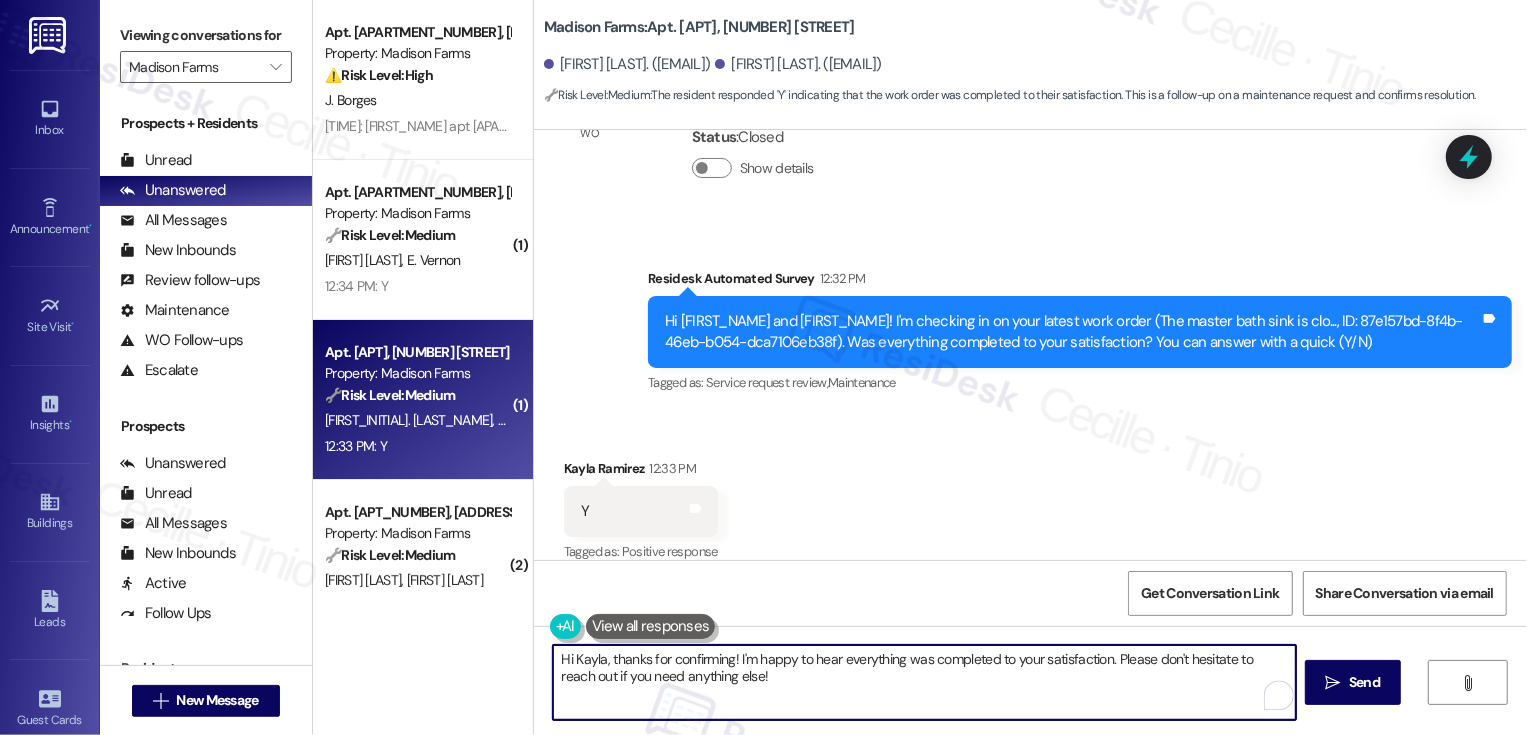 click on "Hi Kayla, thanks for confirming! I'm happy to hear everything was completed to your satisfaction. Please don't hesitate to reach out if you need anything else!" at bounding box center (924, 682) 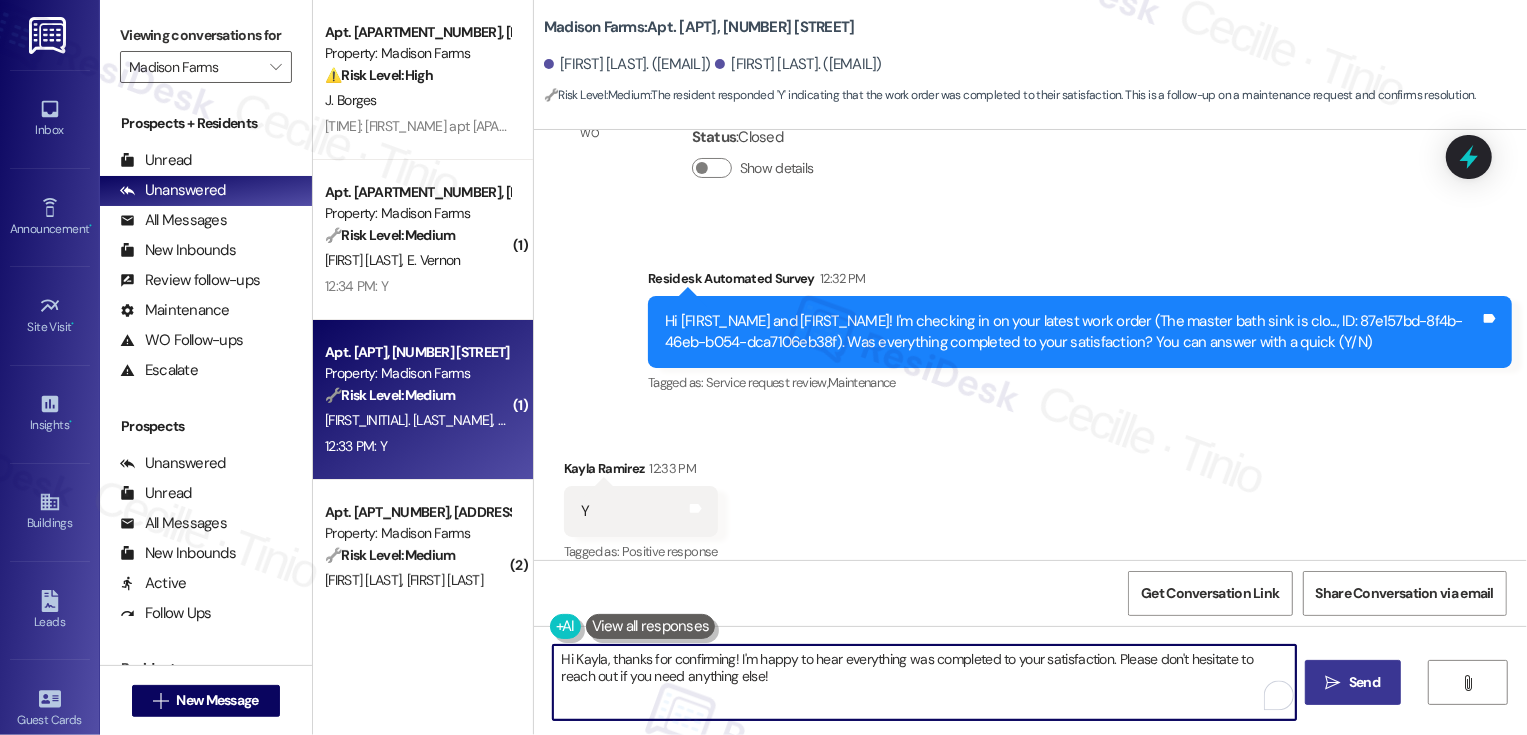 type on "Hi Kayla, thanks for confirming! I'm happy to hear everything was completed to your satisfaction. Please don't hesitate to reach out if you need anything else!" 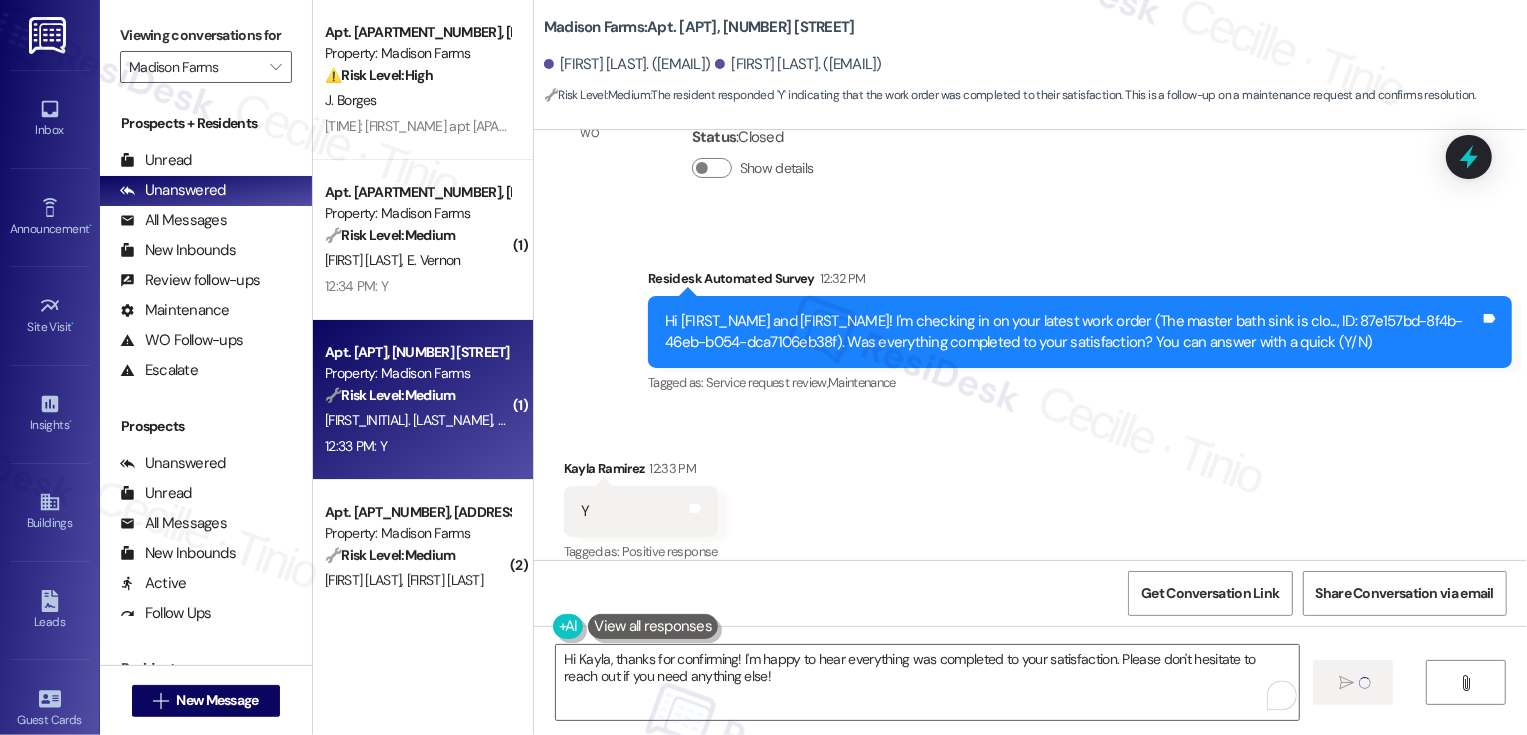 type 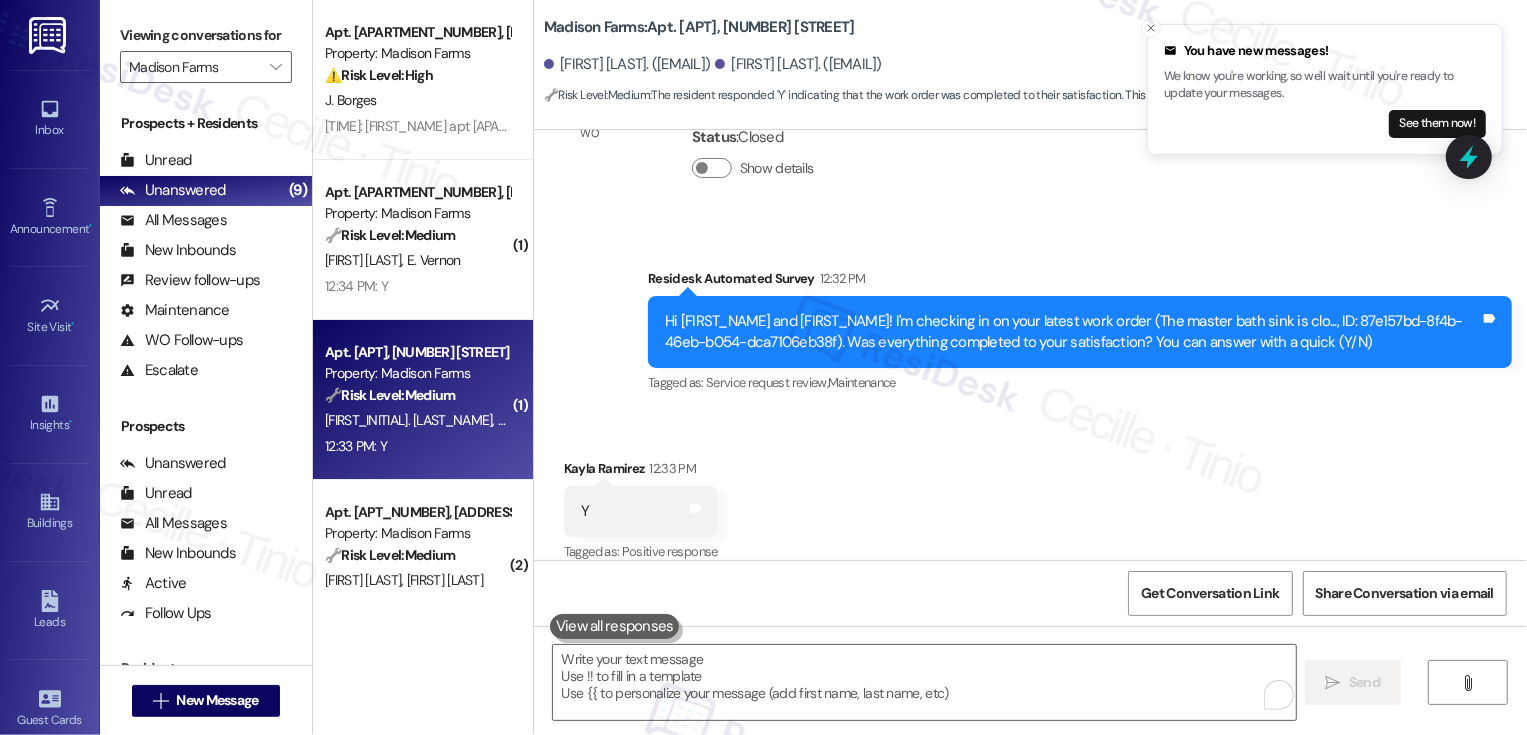 scroll, scrollTop: 2041, scrollLeft: 0, axis: vertical 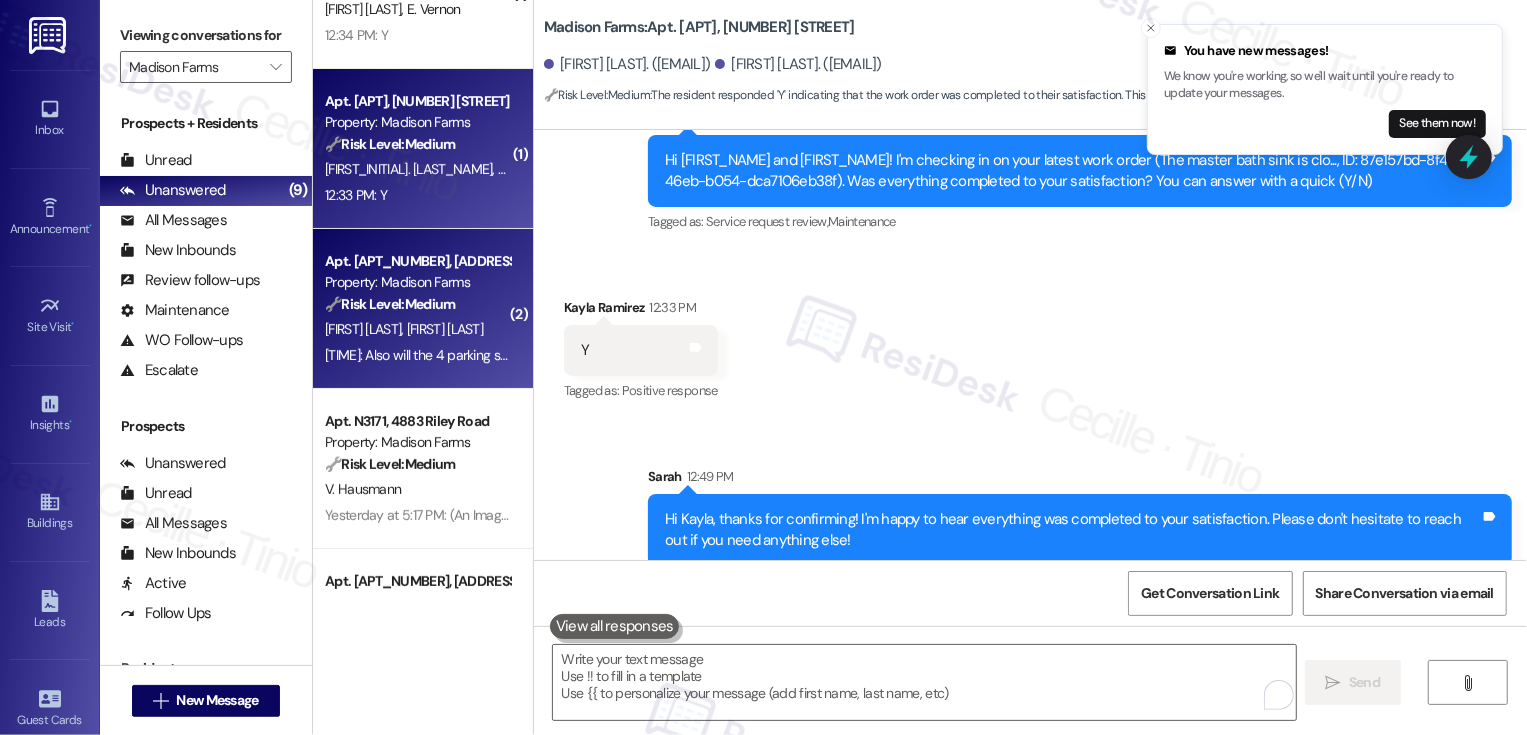 click on "10:38 AM: Also will the 4 parking spots with cones outside building H be open soon to park in? Thank you.  10:38 AM: Also will the 4 parking spots with cones outside building H be open soon to park in? Thank you." at bounding box center (619, 355) 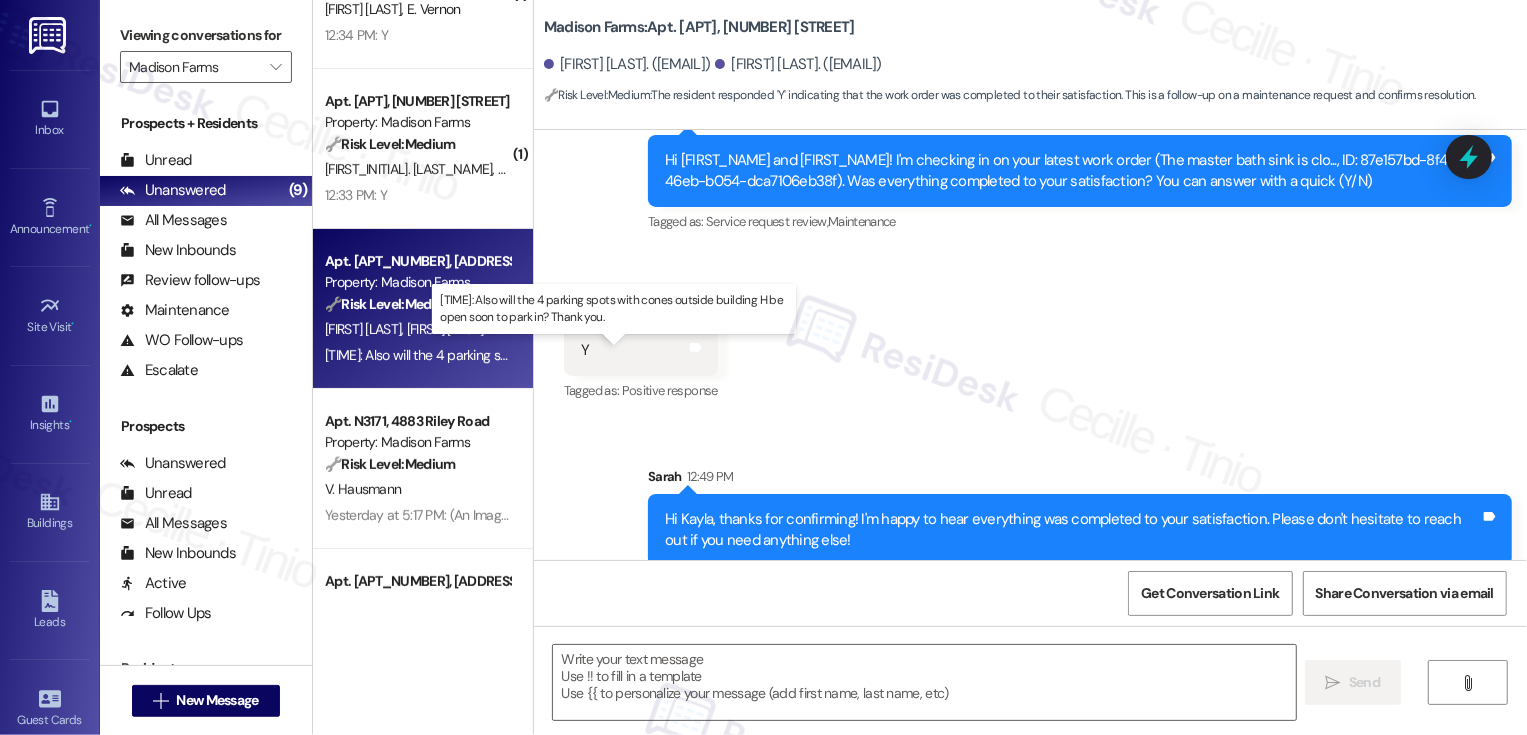 type on "Fetching suggested responses. Please feel free to read through the conversation in the meantime." 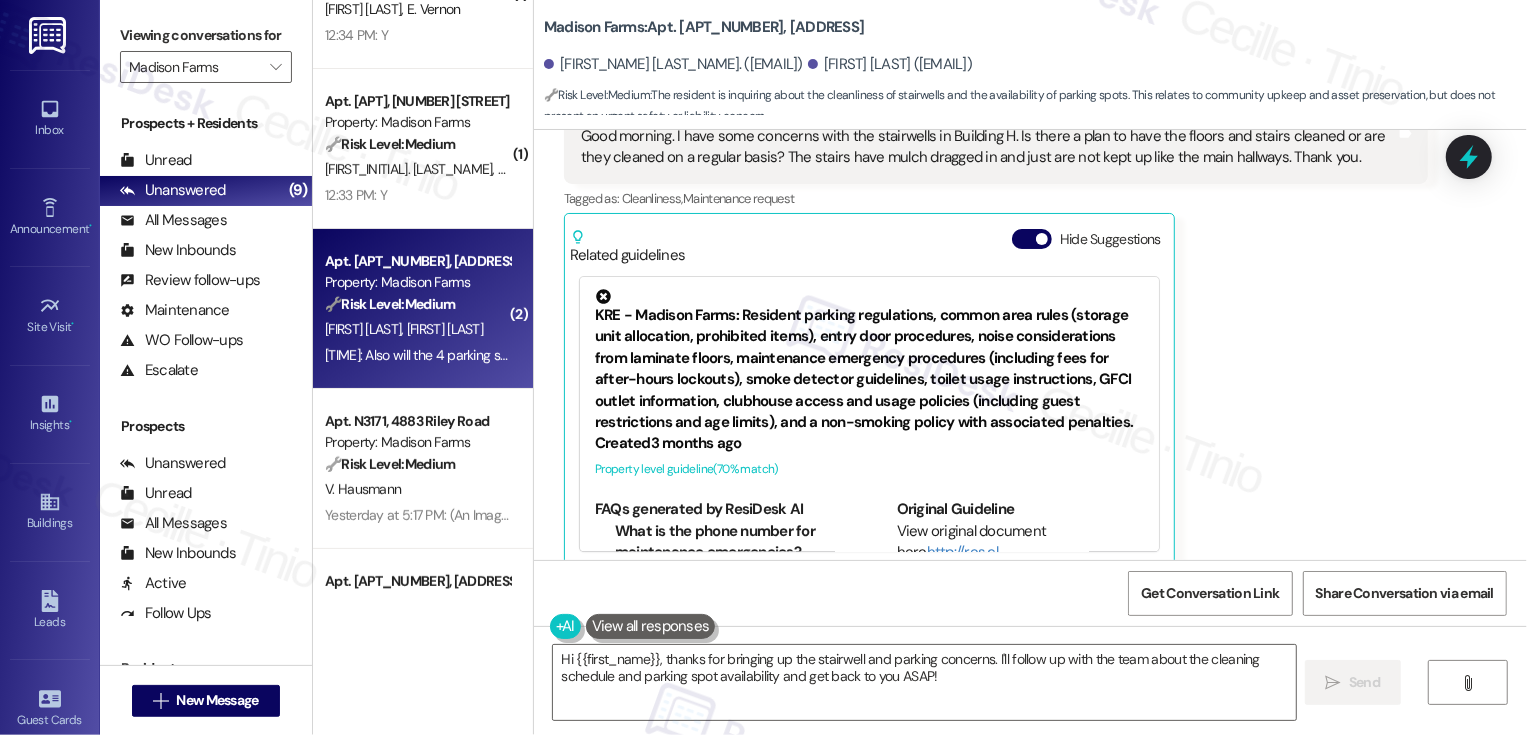 scroll, scrollTop: 3999, scrollLeft: 0, axis: vertical 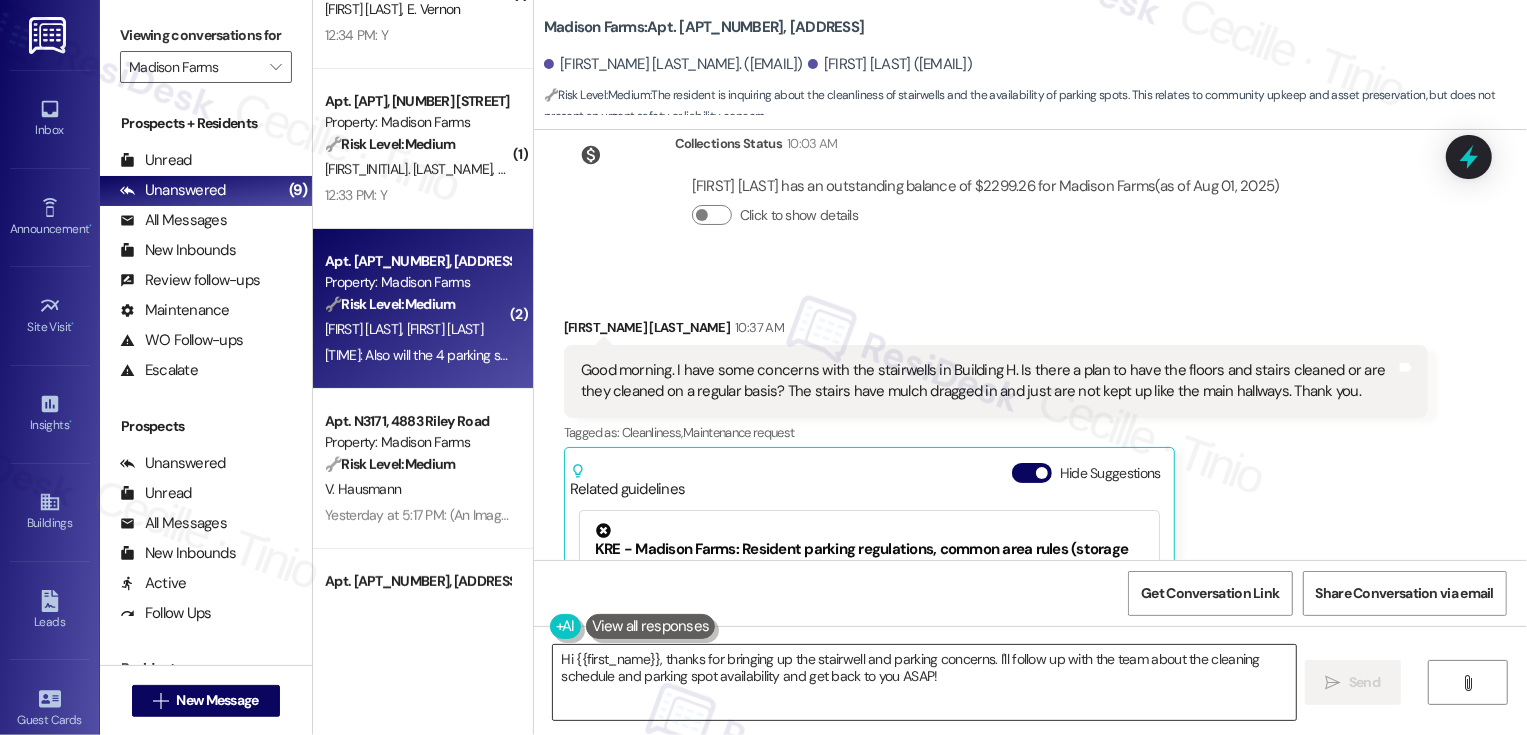 click on "Hi {{first_name}}, thanks for bringing up the stairwell and parking concerns. I'll follow up with the team about the cleaning schedule and parking spot availability and get back to you ASAP!" at bounding box center (924, 682) 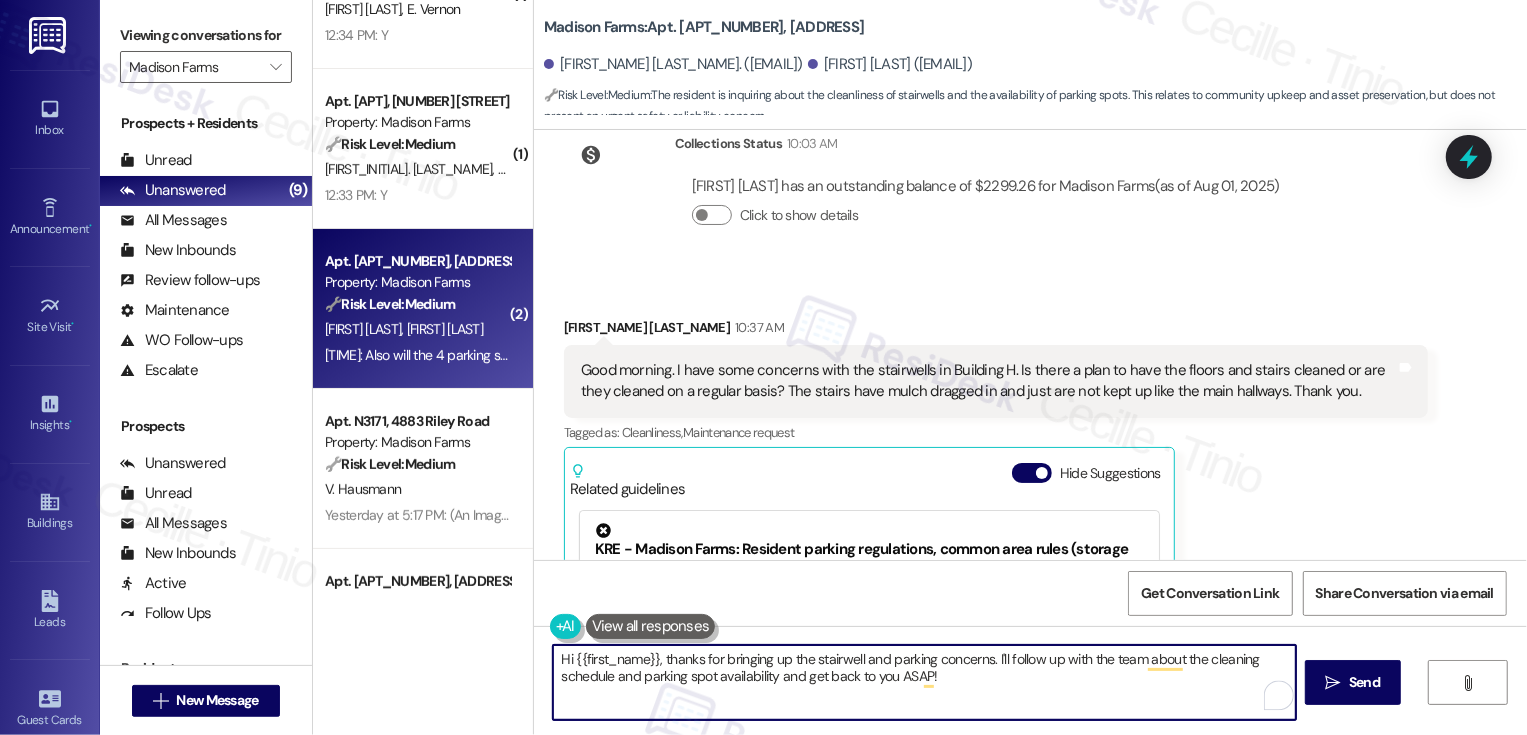 click on "Mary Harth 10:37 AM" at bounding box center [996, 331] 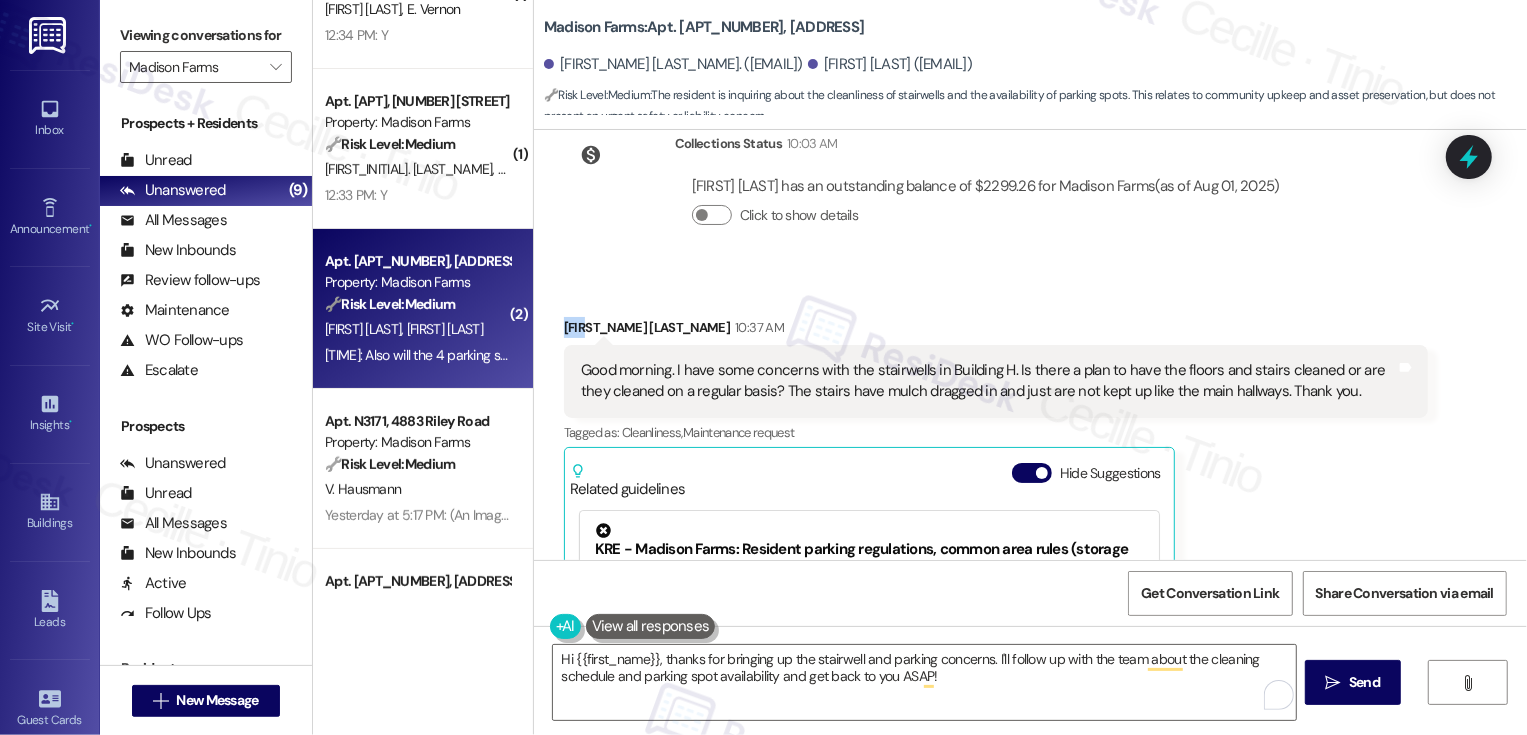 copy on "Mary" 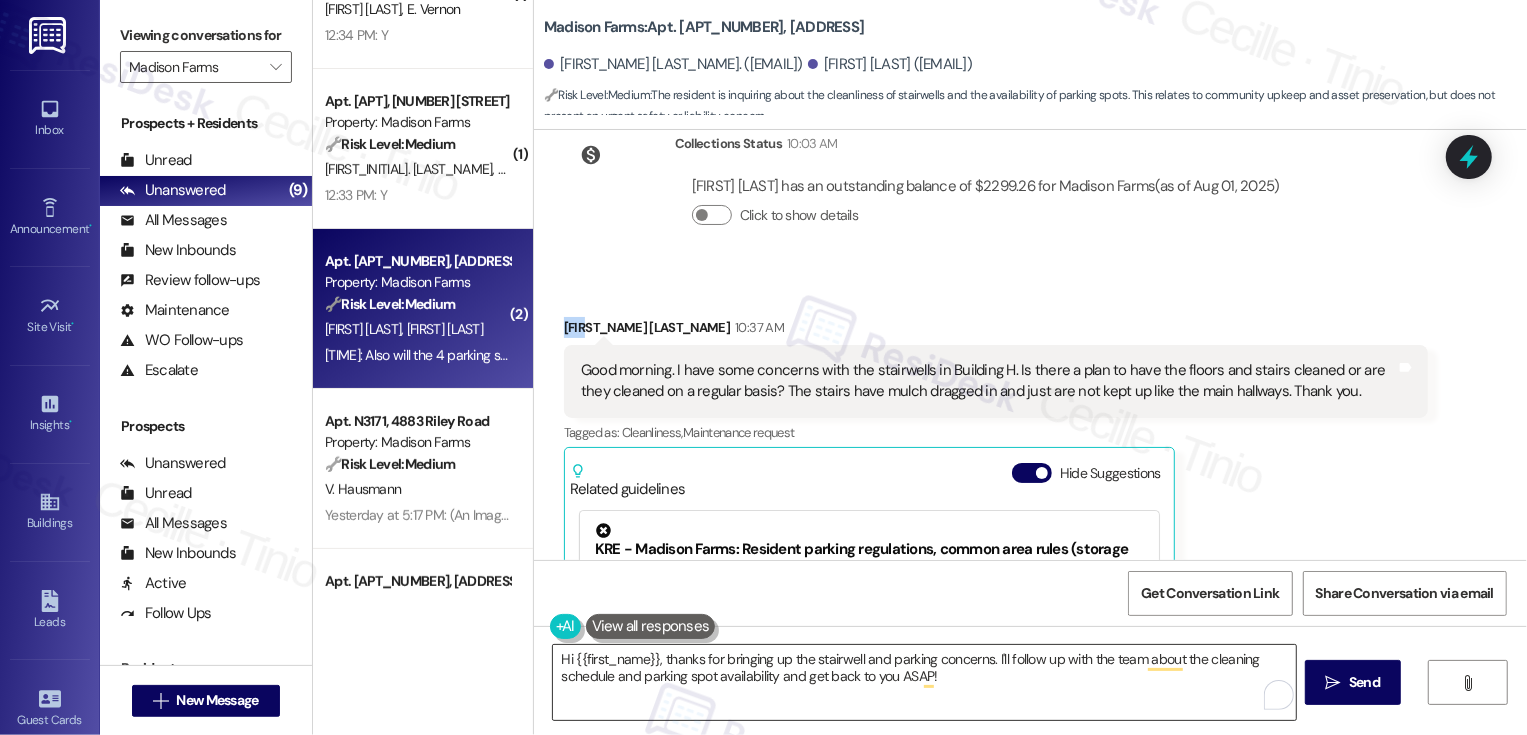 click on "Hi {{first_name}}, thanks for bringing up the stairwell and parking concerns. I'll follow up with the team about the cleaning schedule and parking spot availability and get back to you ASAP!" at bounding box center (924, 682) 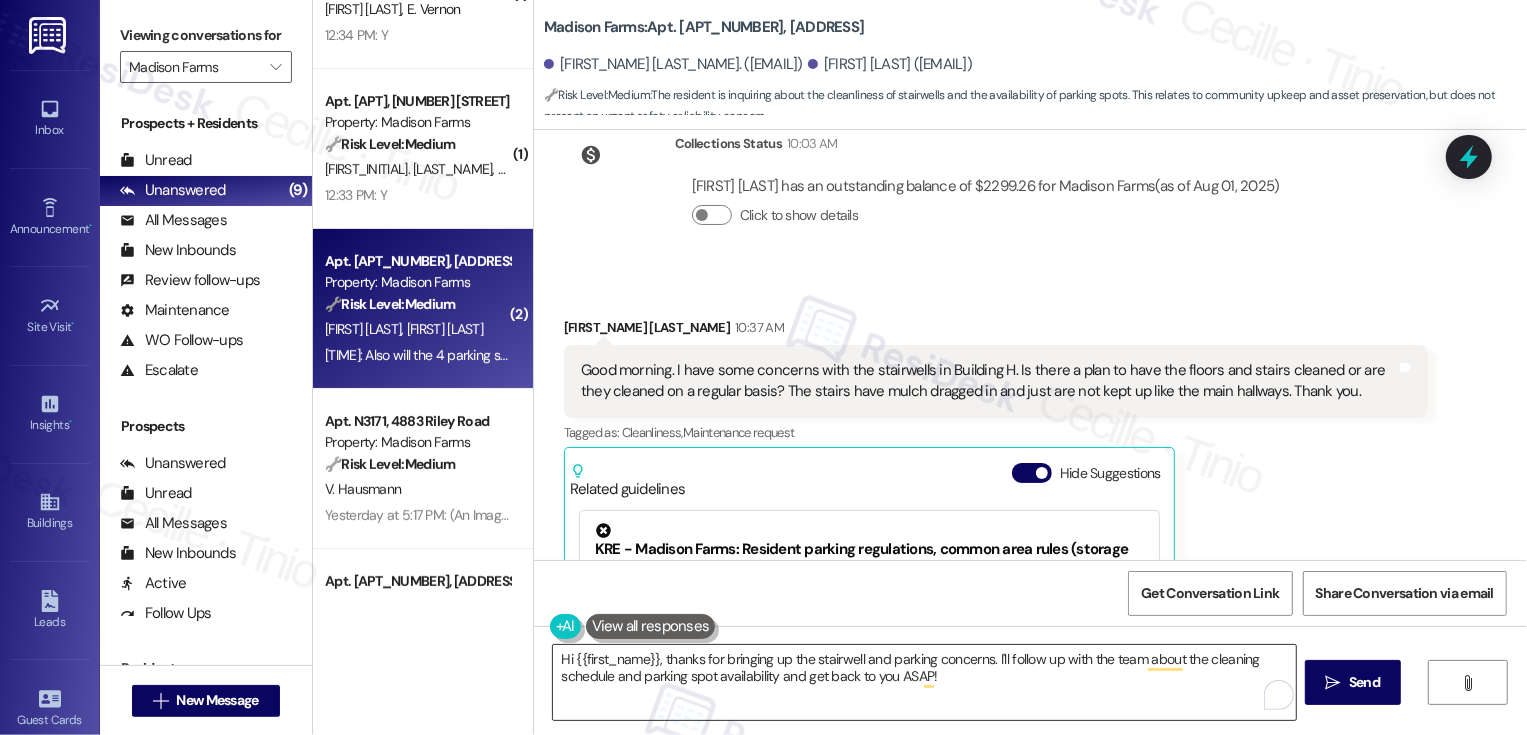 click on "Hi {{first_name}}, thanks for bringing up the stairwell and parking concerns. I'll follow up with the team about the cleaning schedule and parking spot availability and get back to you ASAP!" at bounding box center [924, 682] 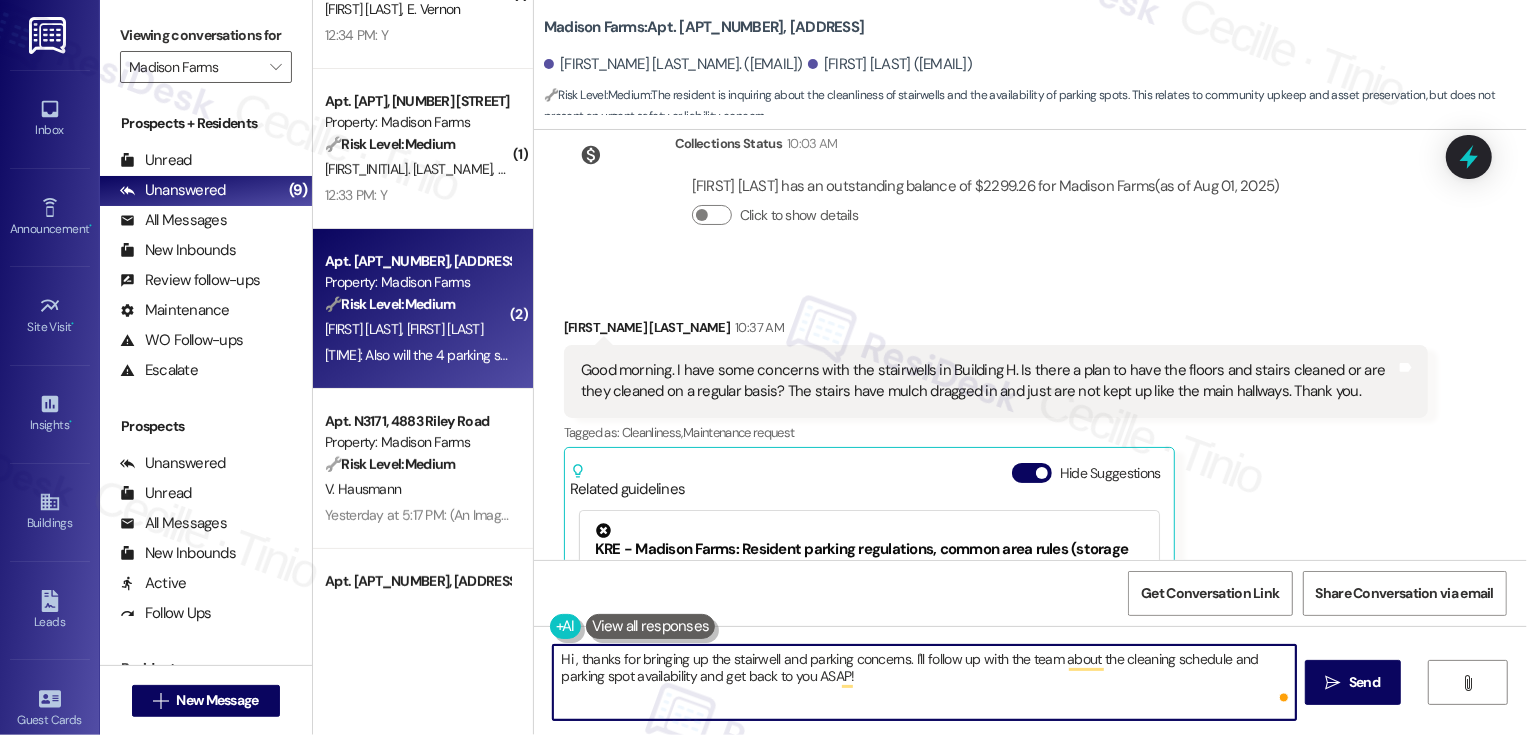 paste on "Mary" 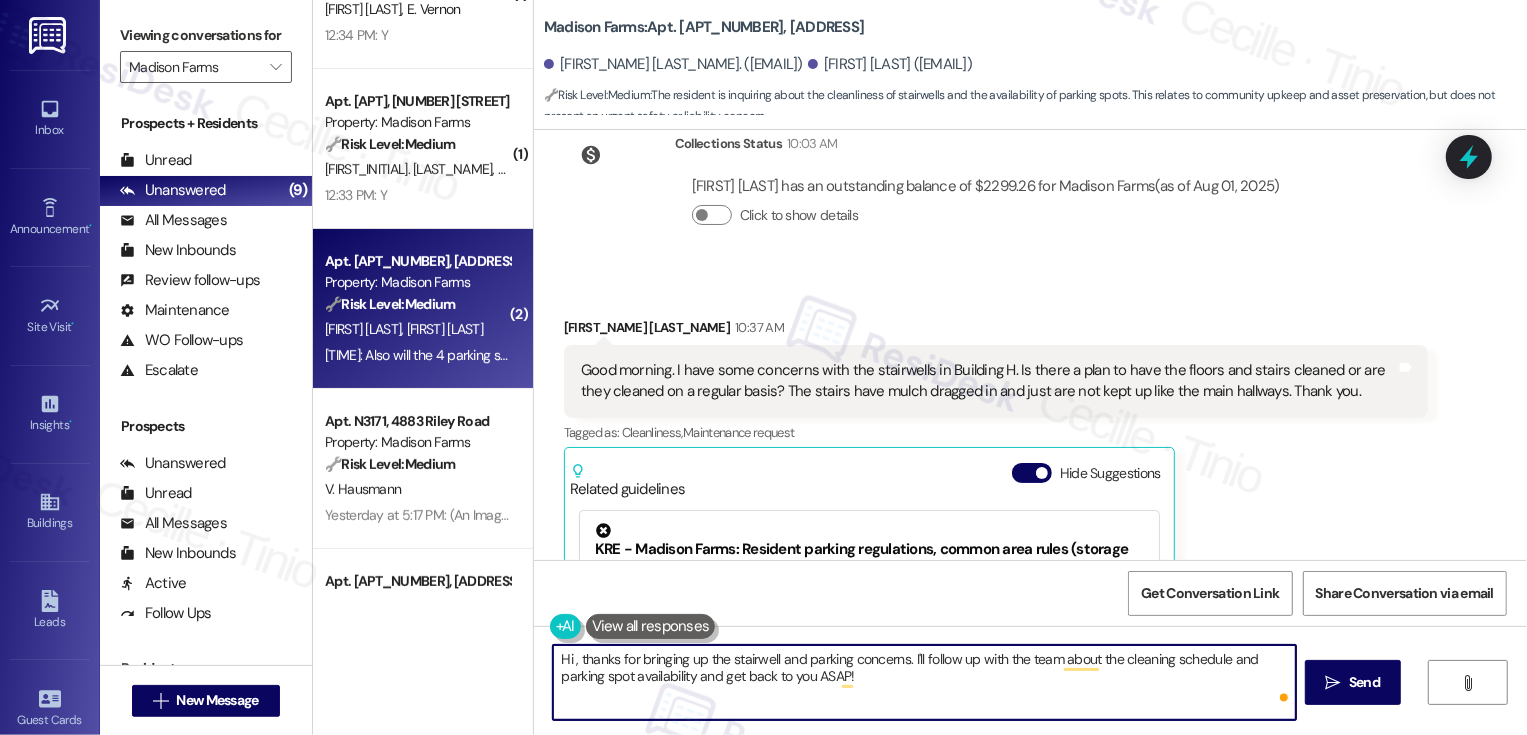 paste on "Mary" 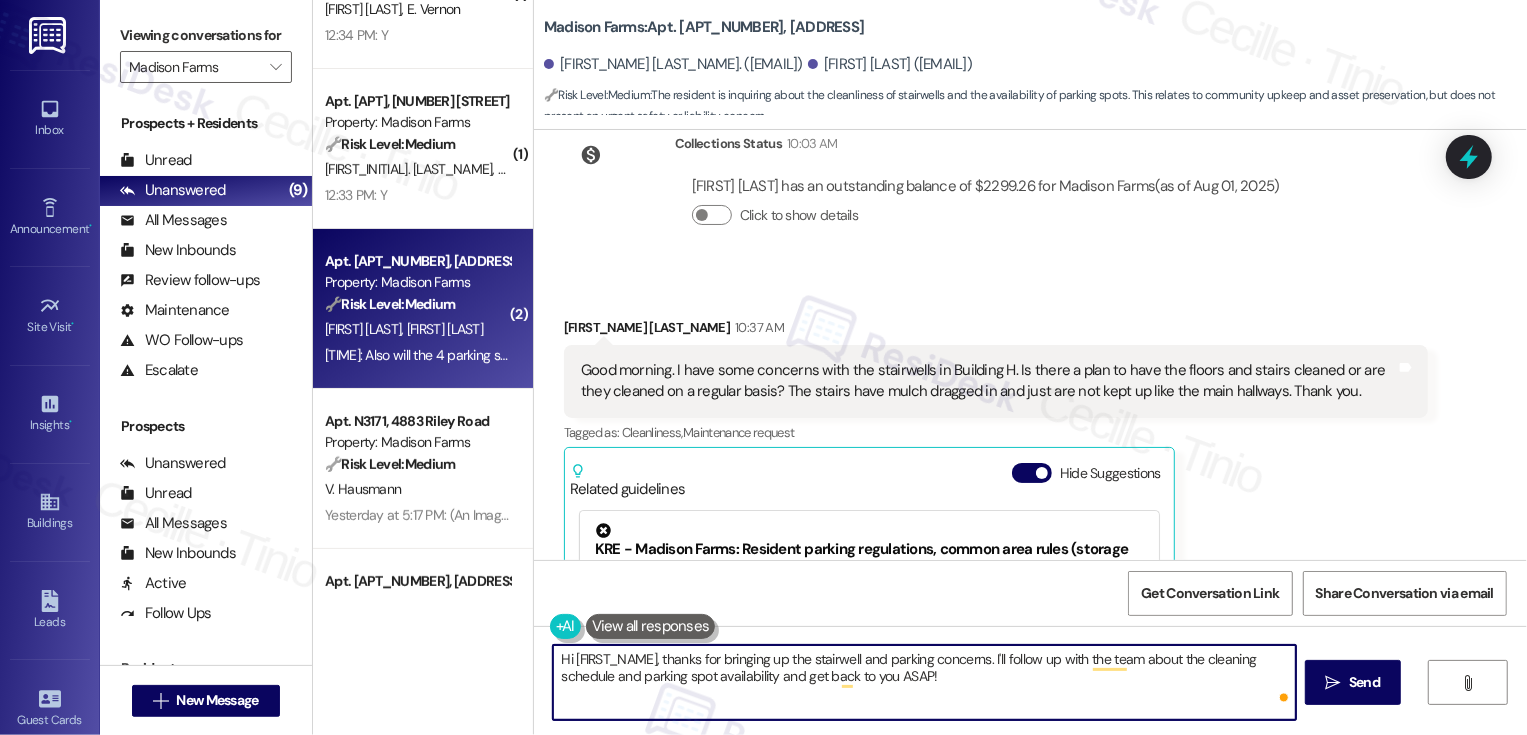 click on "Hi Mary, thanks for bringing up the stairwell and parking concerns. I'll follow up with the team about the cleaning schedule and parking spot availability and get back to you ASAP!" at bounding box center [924, 682] 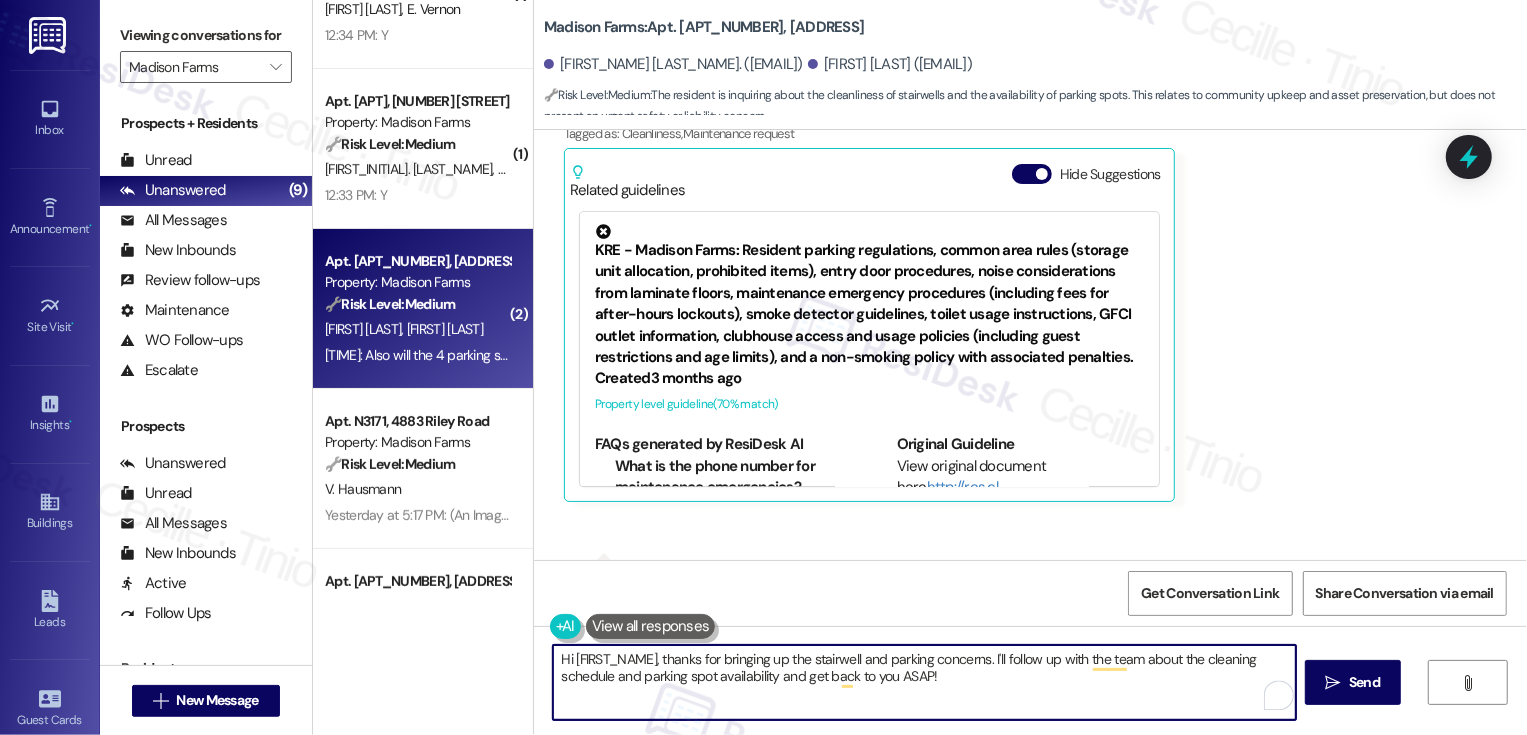 scroll, scrollTop: 3999, scrollLeft: 0, axis: vertical 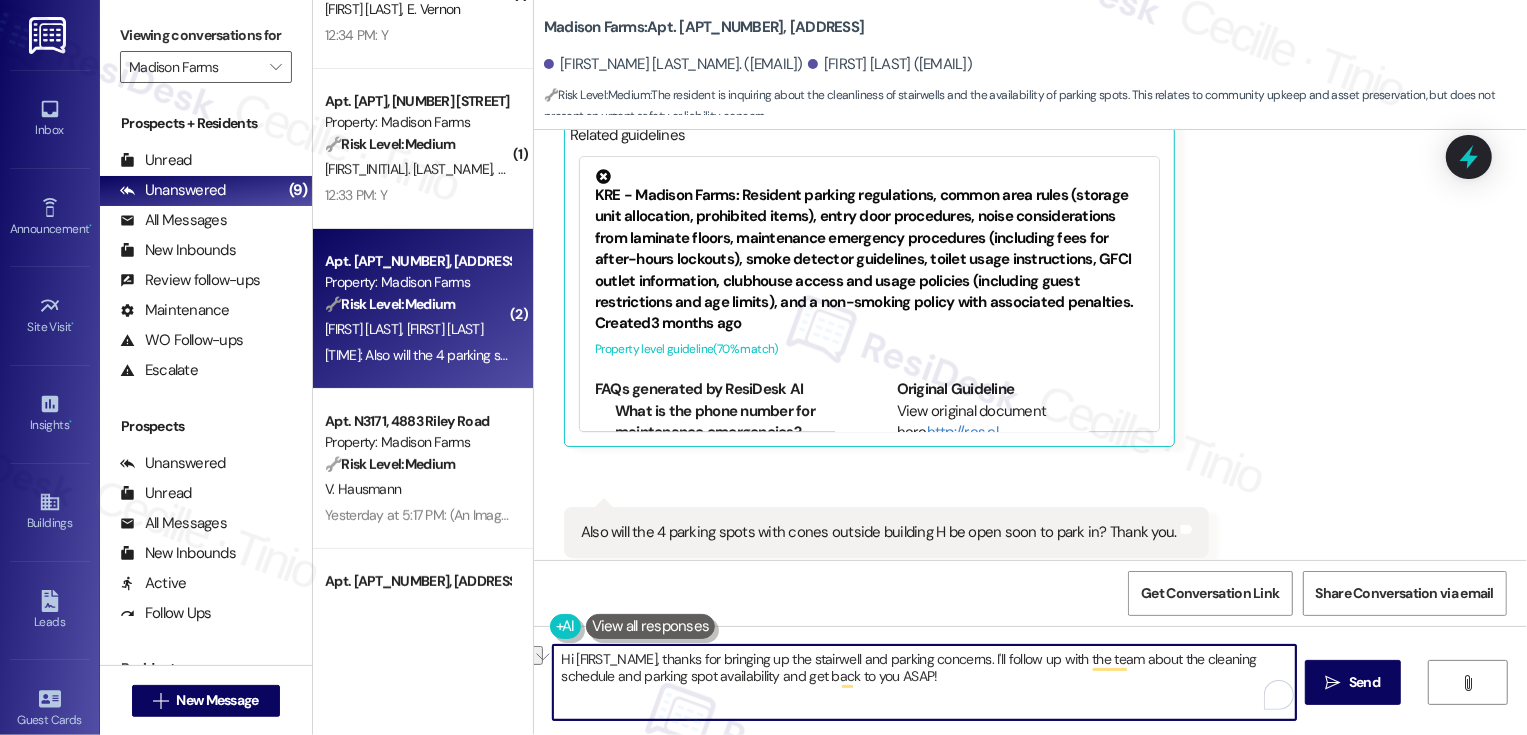 drag, startPoint x: 940, startPoint y: 654, endPoint x: 1244, endPoint y: 660, distance: 304.0592 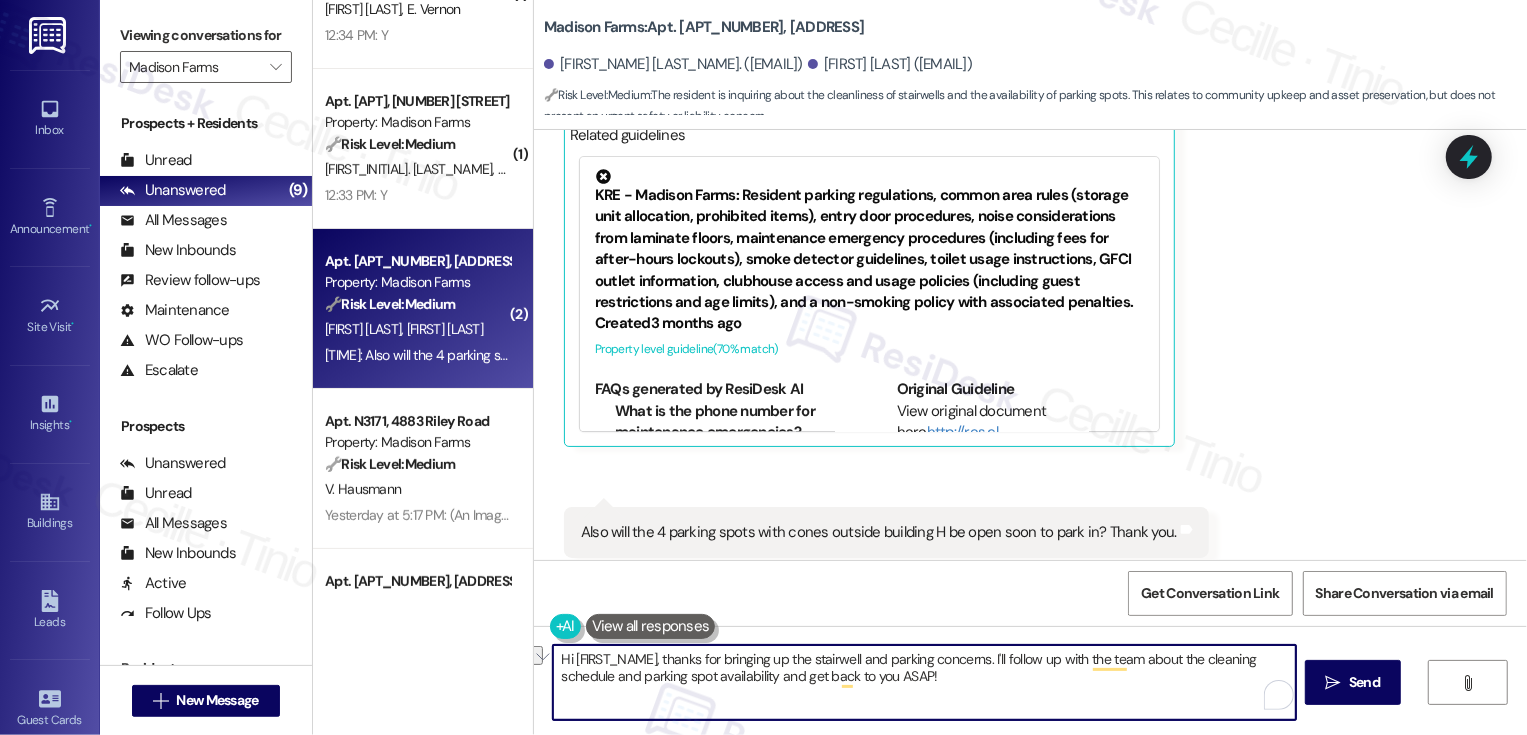click on "Hi Mary, thanks for bringing up the stairwell and parking concerns. I'll follow up with the team about the cleaning schedule and parking spot availability and get back to you ASAP!" at bounding box center (924, 682) 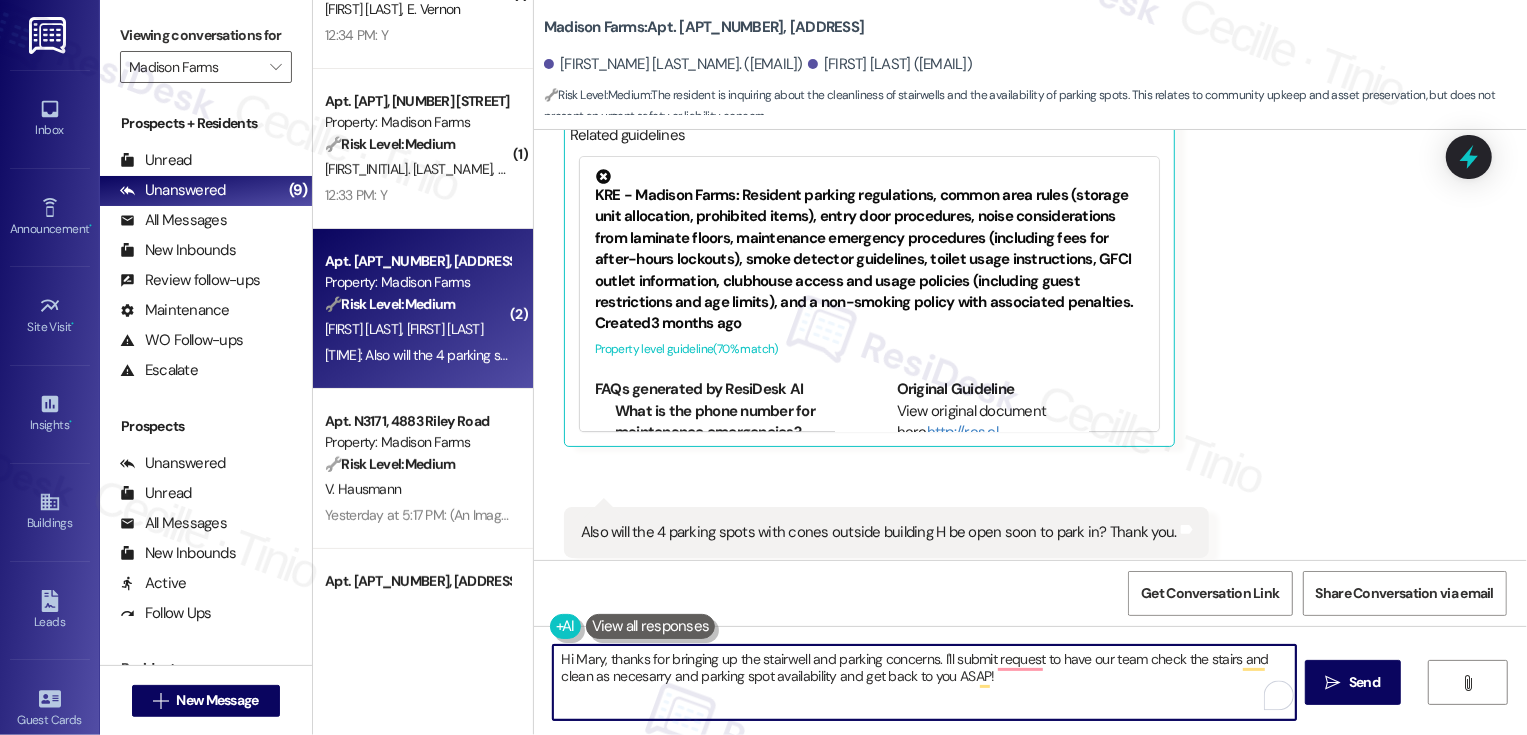 click on "Hi Mary, thanks for bringing up the stairwell and parking concerns. I'll submit request to have our team check the stairs and clean as necesarry and parking spot availability and get back to you ASAP!" at bounding box center (924, 682) 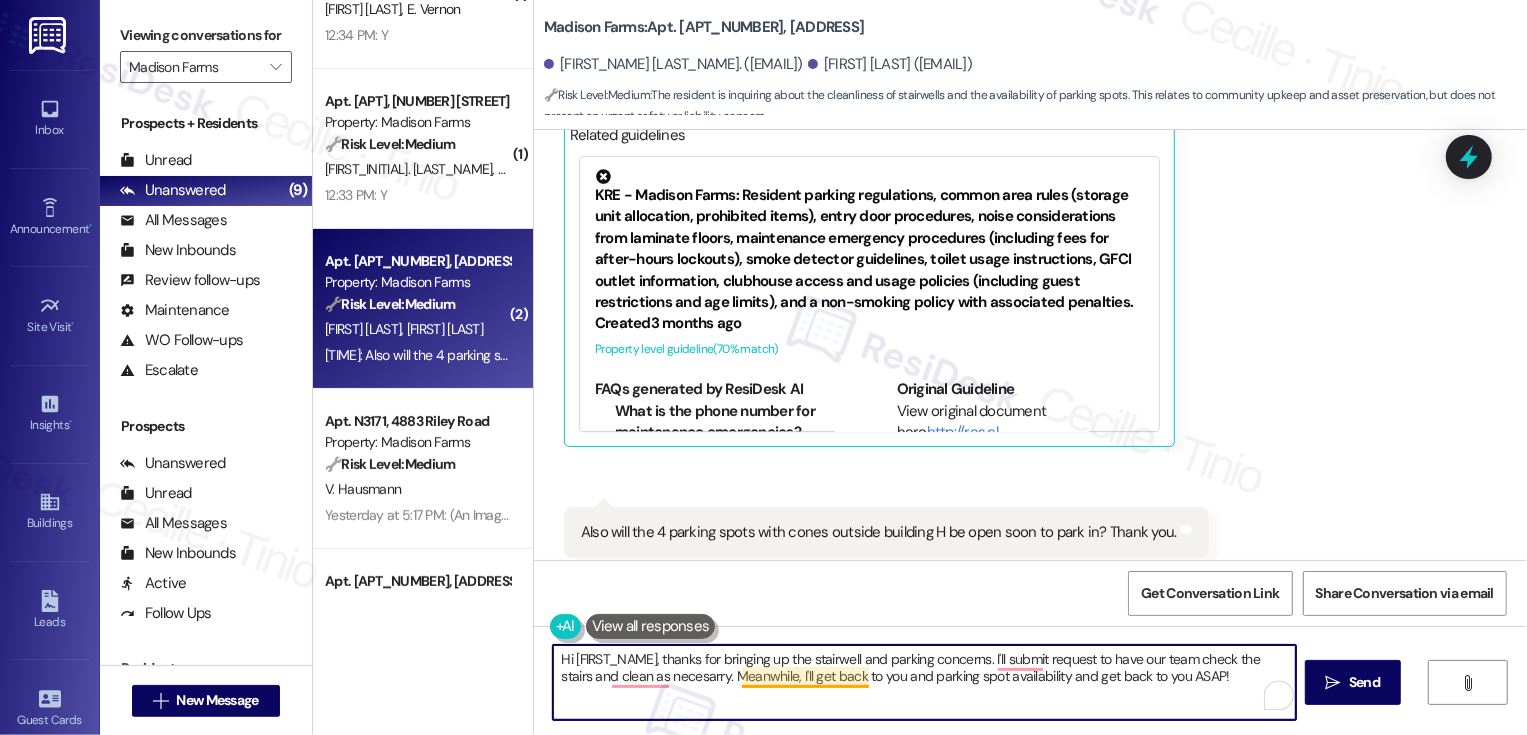 click on "Hi Mary, thanks for bringing up the stairwell and parking concerns. I'll submit request to have our team check the stairs and clean as necesarry. Meanwhile, I'll get back to you and parking spot availability and get back to you ASAP!" at bounding box center [924, 682] 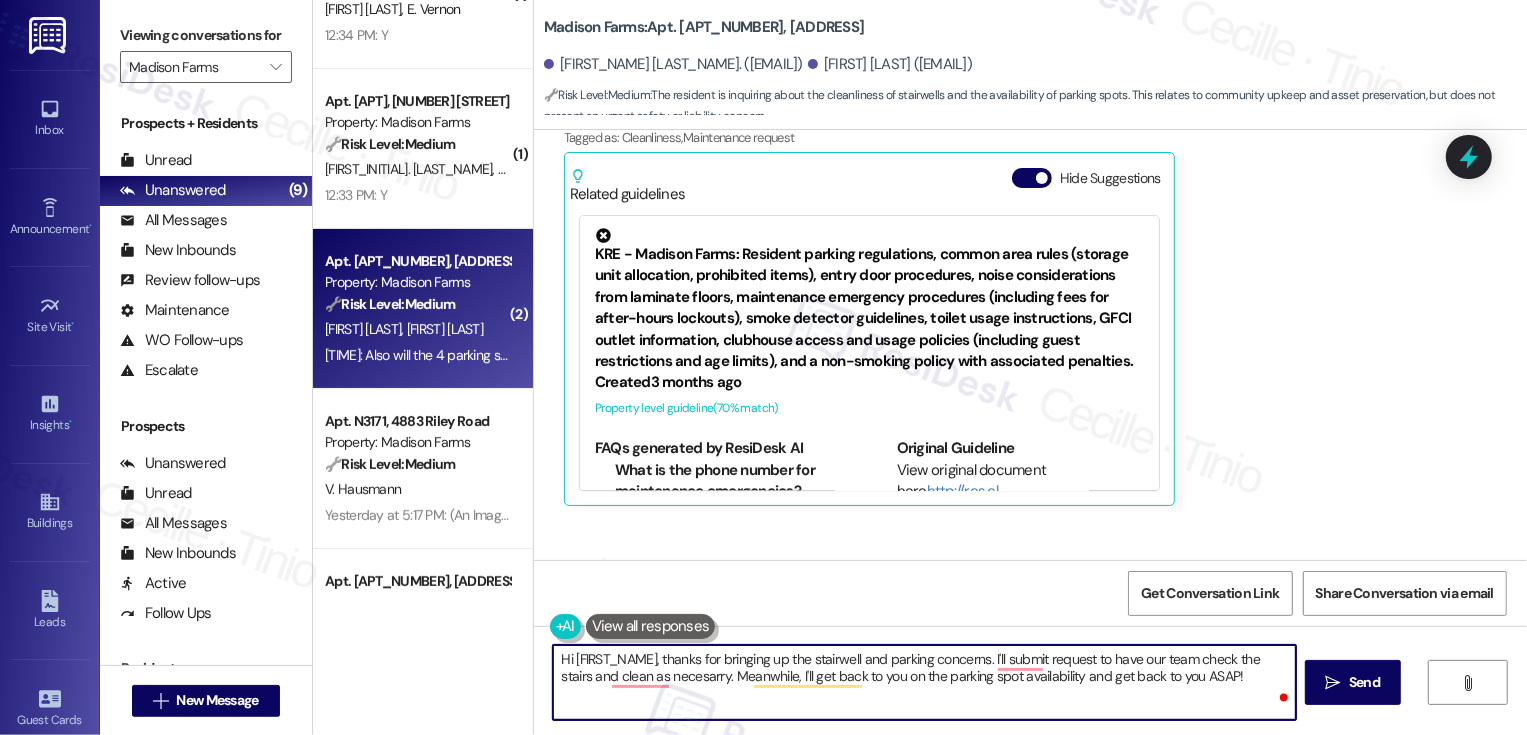 scroll, scrollTop: 3896, scrollLeft: 0, axis: vertical 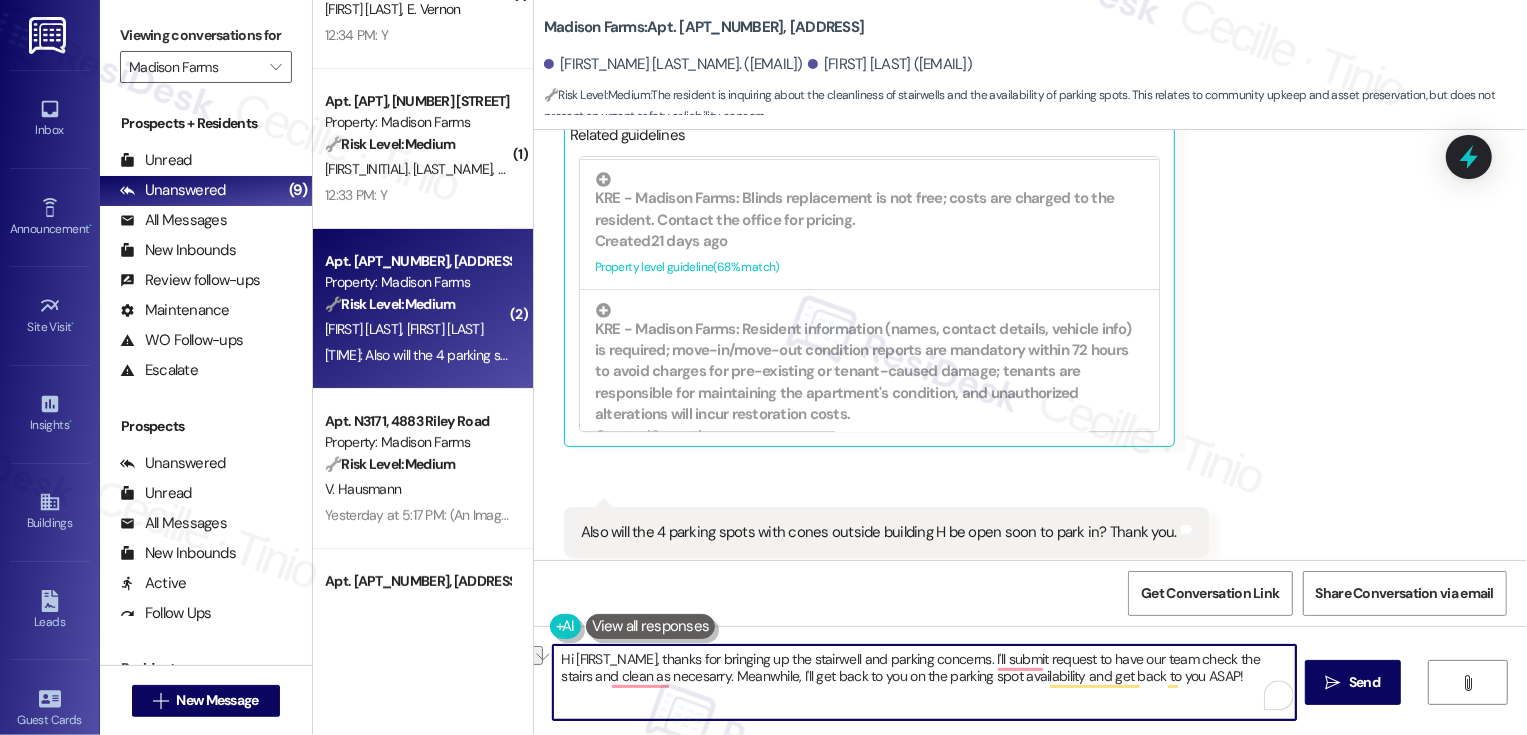 drag, startPoint x: 951, startPoint y: 678, endPoint x: 1205, endPoint y: 693, distance: 254.44254 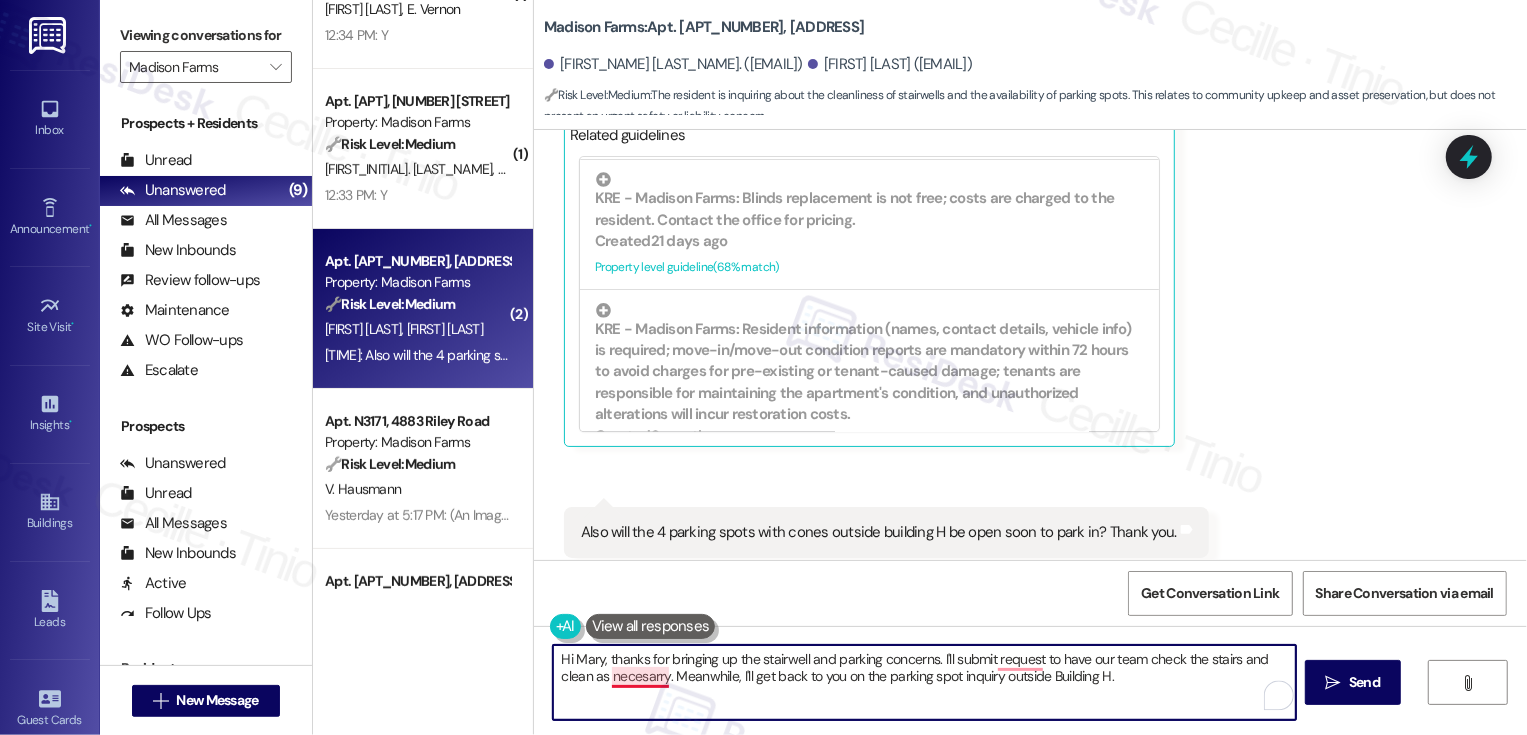 click on "Hi Mary, thanks for bringing up the stairwell and parking concerns. I'll submit request to have our team check the stairs and clean as necesarry. Meanwhile, I'll get back to you on the parking spot inquiry outside Building H." at bounding box center (924, 682) 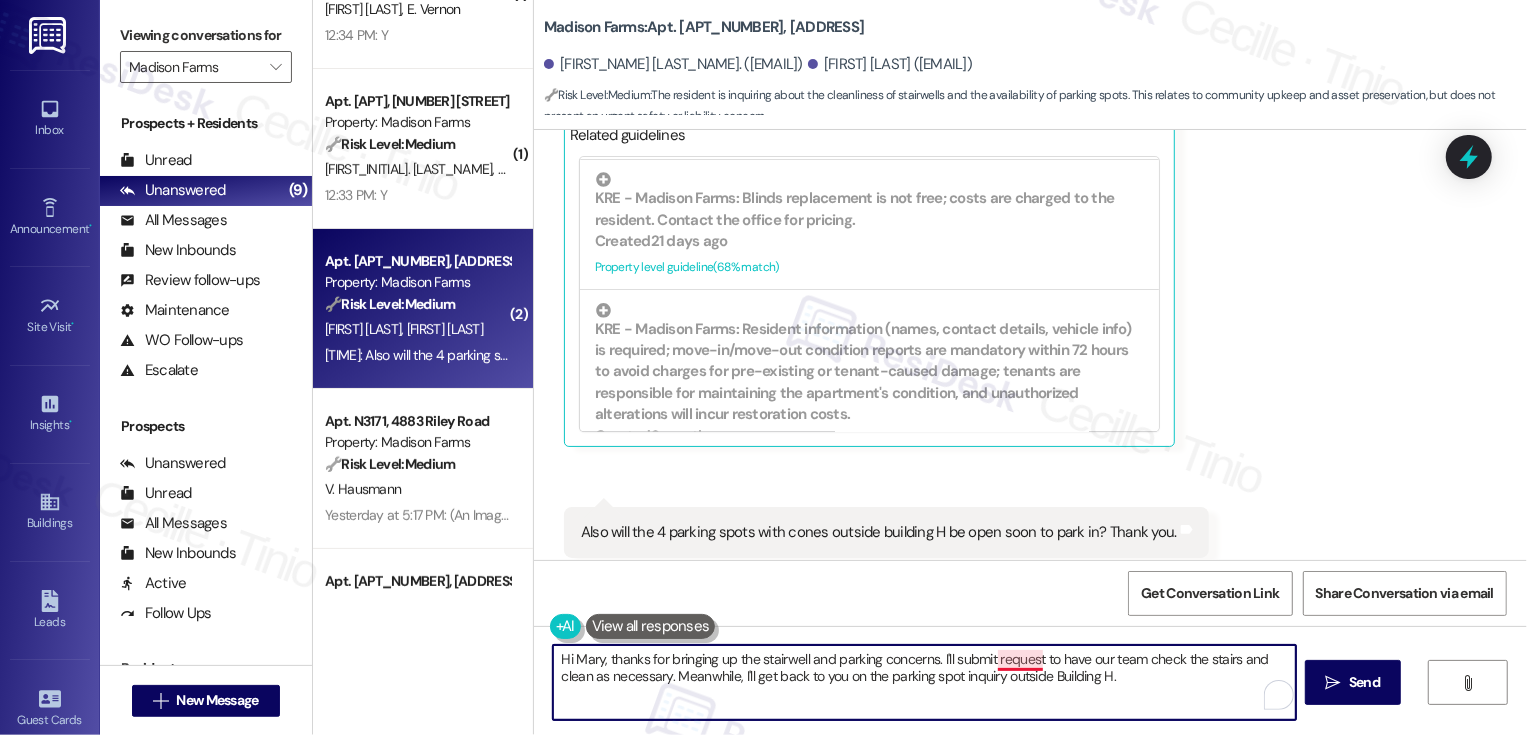 click on "Hi Mary, thanks for bringing up the stairwell and parking concerns. I'll submit request to have our team check the stairs and clean as necessary. Meanwhile, I'll get back to you on the parking spot inquiry outside Building H." at bounding box center (924, 682) 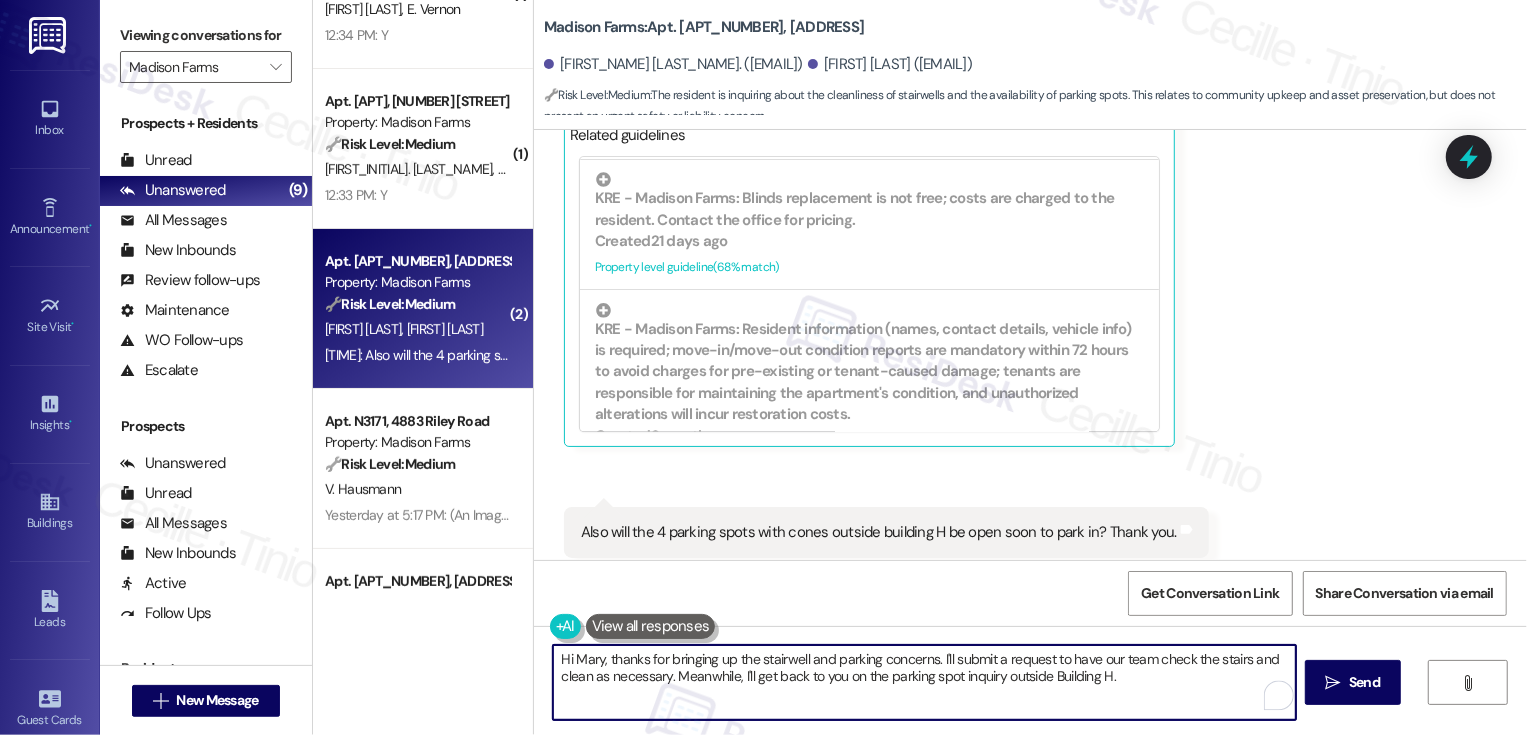 click on "Hi Mary, thanks for bringing up the stairwell and parking concerns. I'll submit a request to have our team check the stairs and clean as necessary. Meanwhile, I'll get back to you on the parking spot inquiry outside Building H." at bounding box center (924, 682) 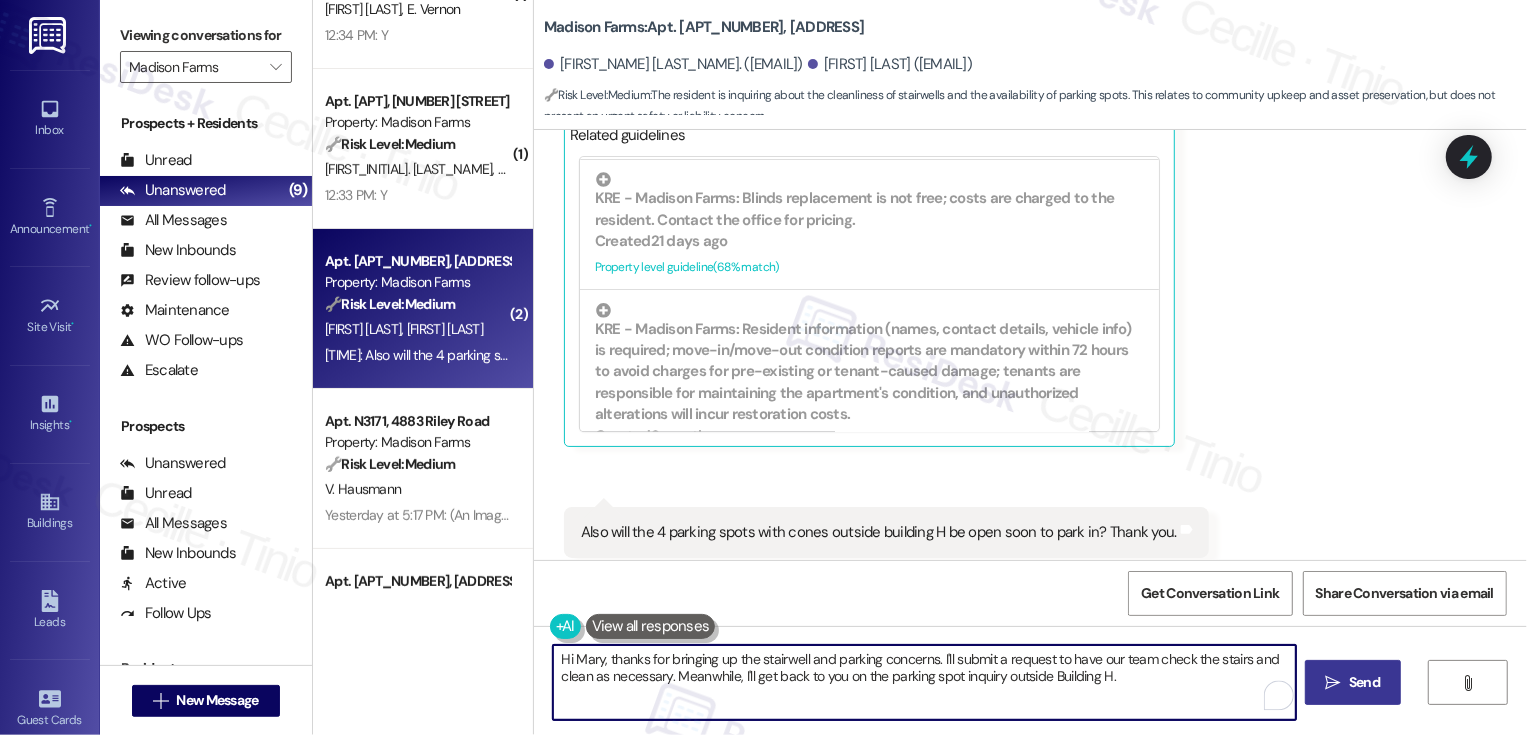type on "Hi Mary, thanks for bringing up the stairwell and parking concerns. I'll submit a request to have our team check the stairs and clean as necessary. Meanwhile, I'll get back to you on the parking spot inquiry outside Building H." 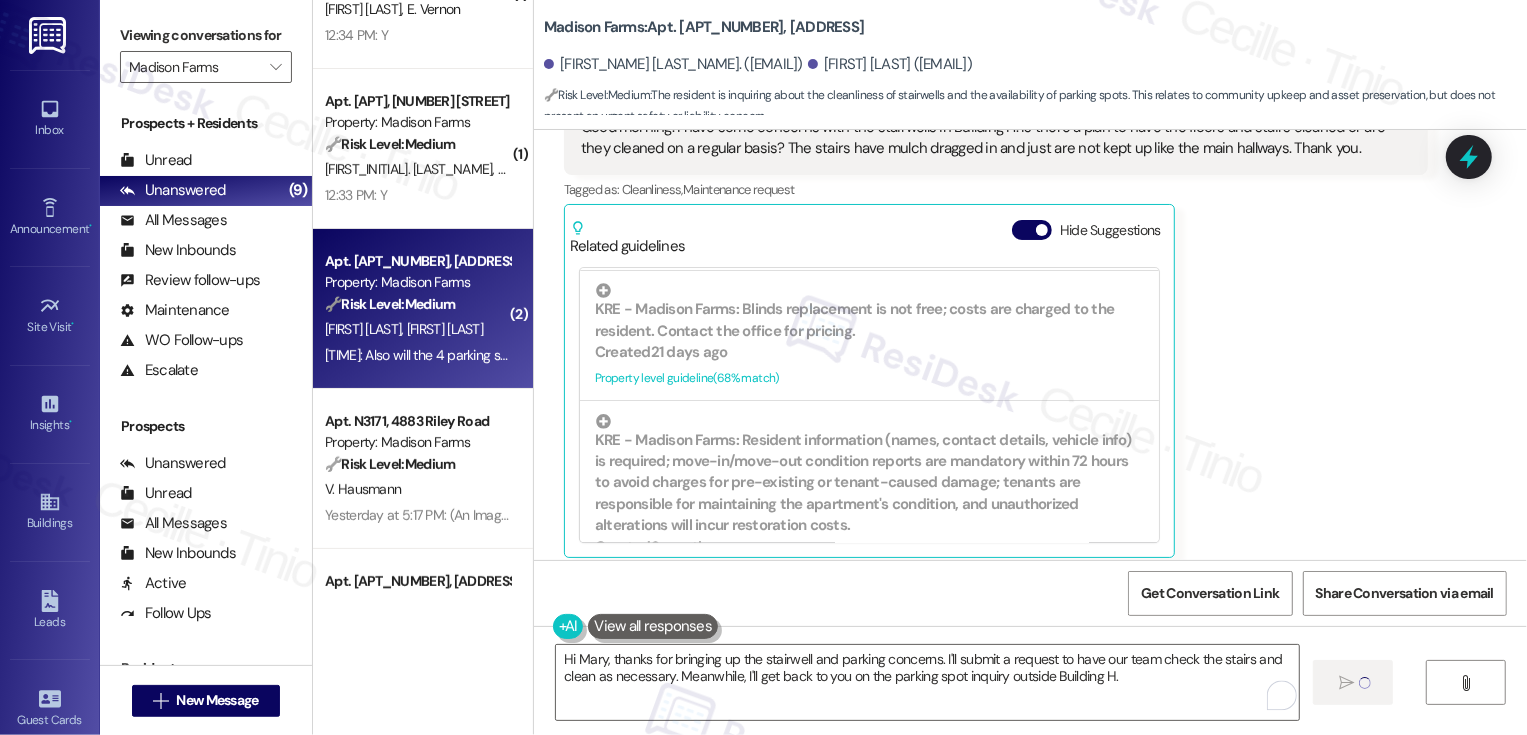 scroll, scrollTop: 3999, scrollLeft: 0, axis: vertical 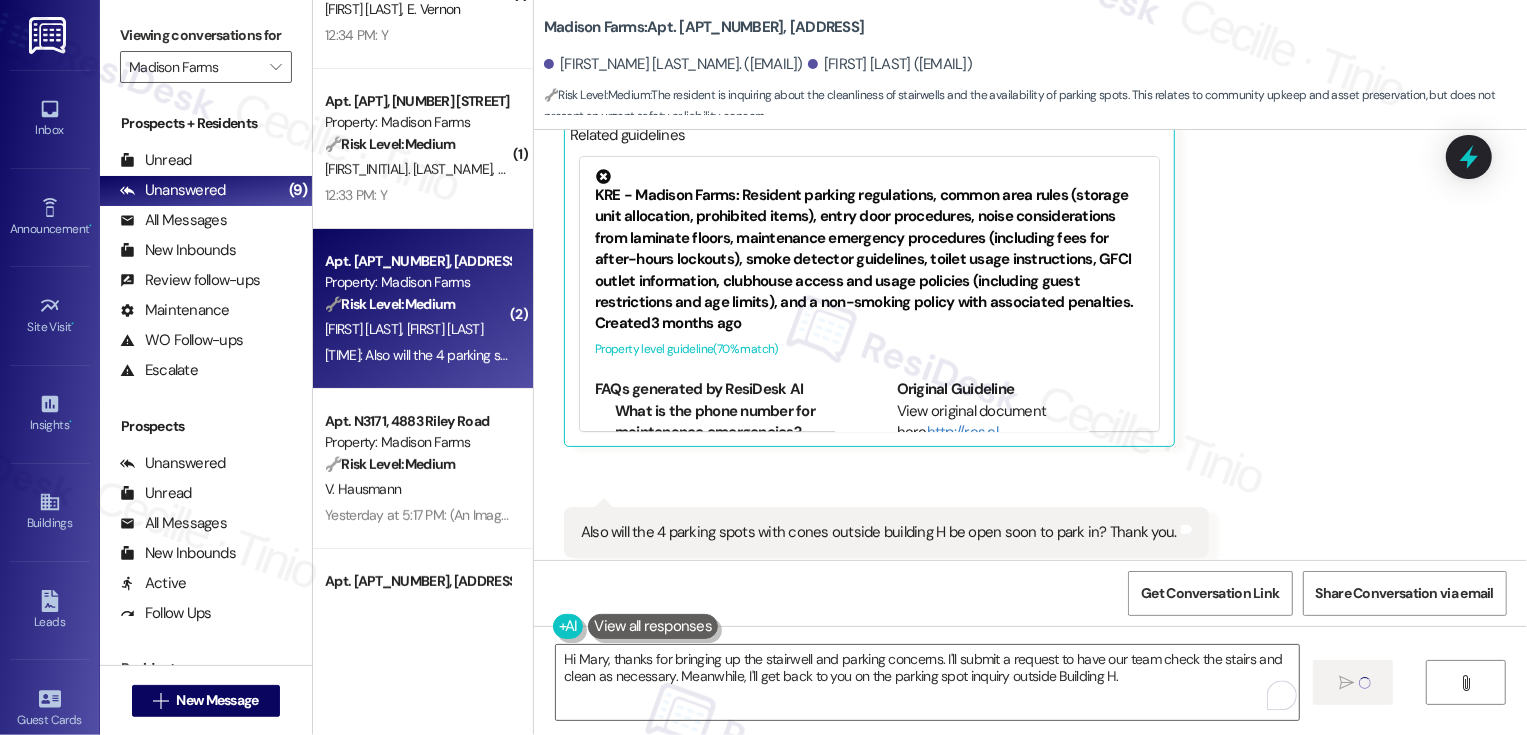 type 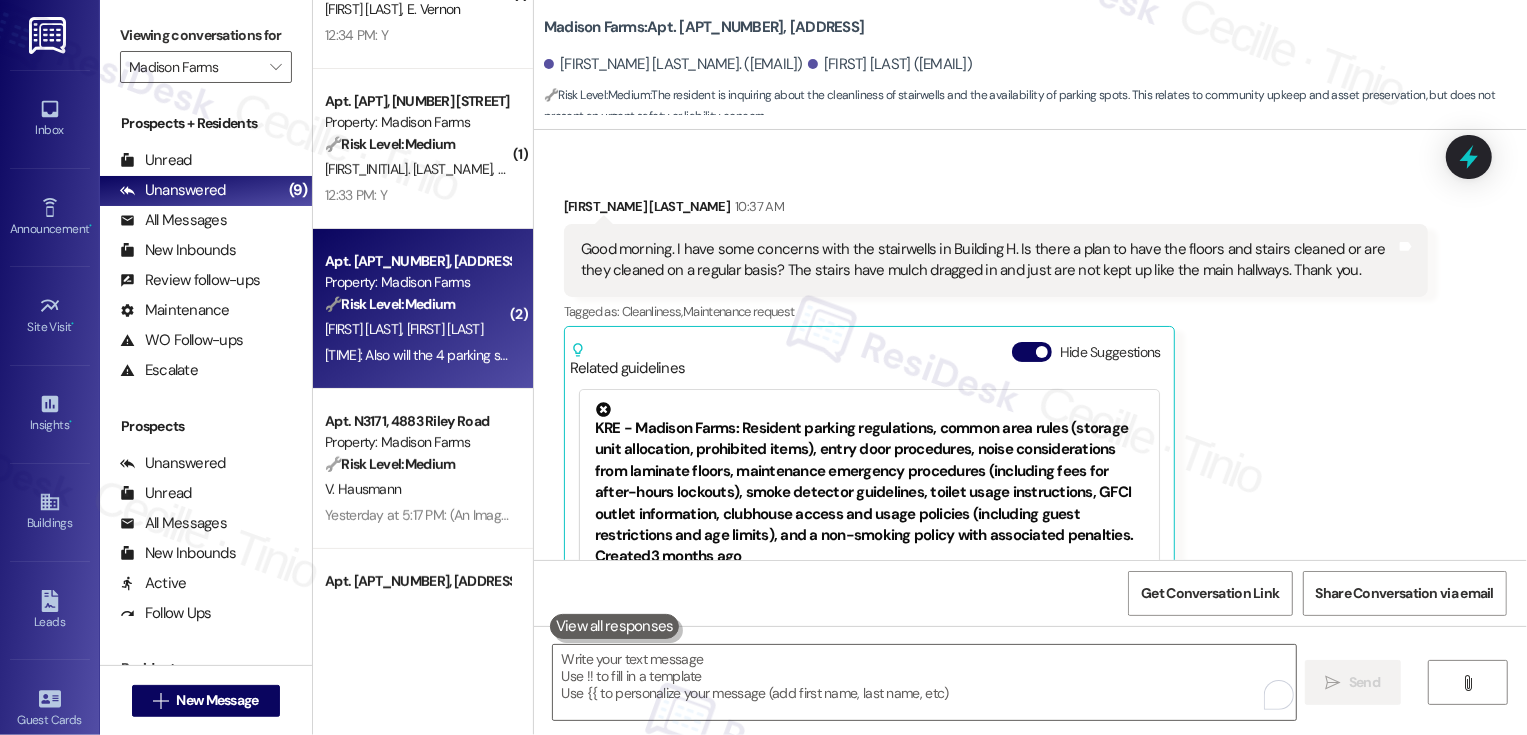 scroll, scrollTop: 3702, scrollLeft: 0, axis: vertical 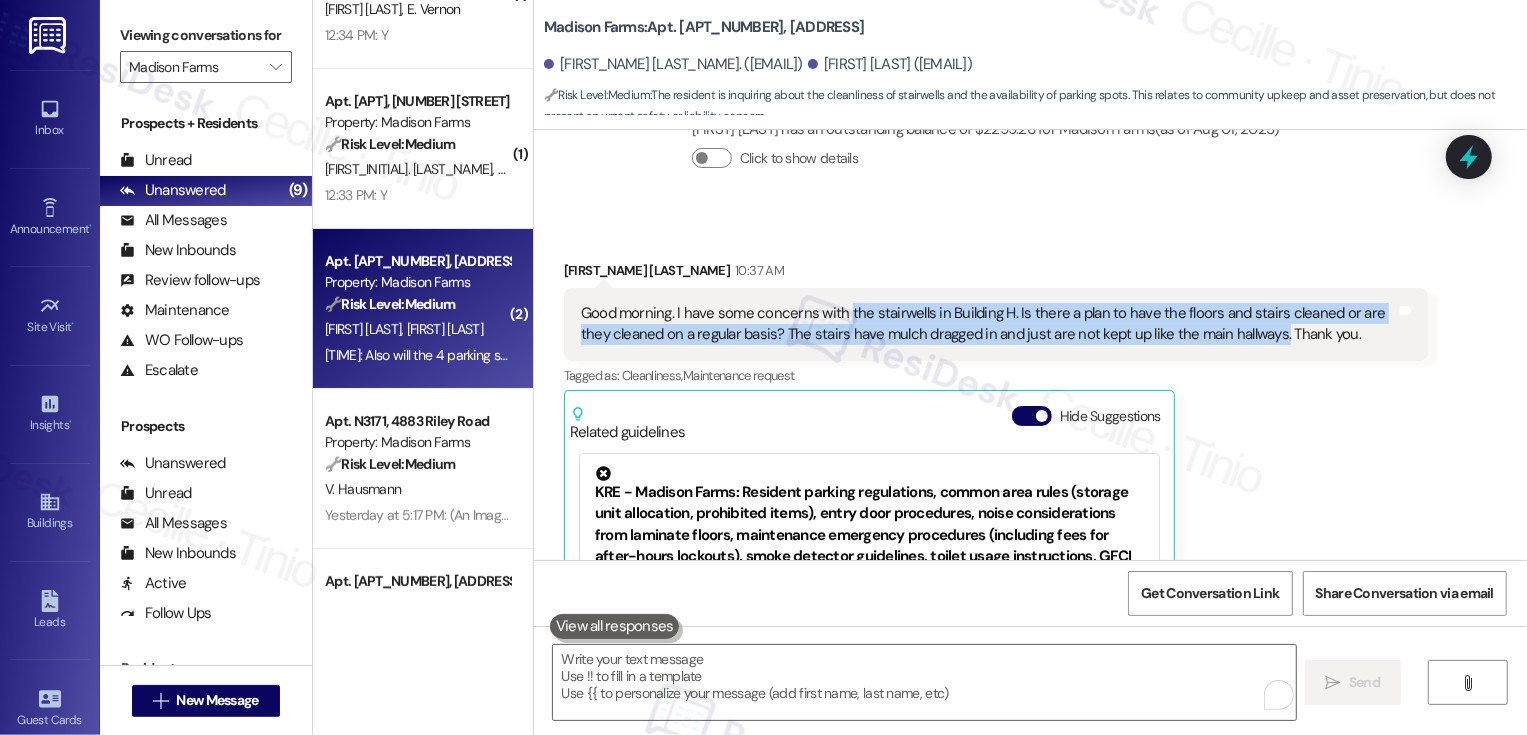 drag, startPoint x: 834, startPoint y: 269, endPoint x: 1231, endPoint y: 289, distance: 397.50345 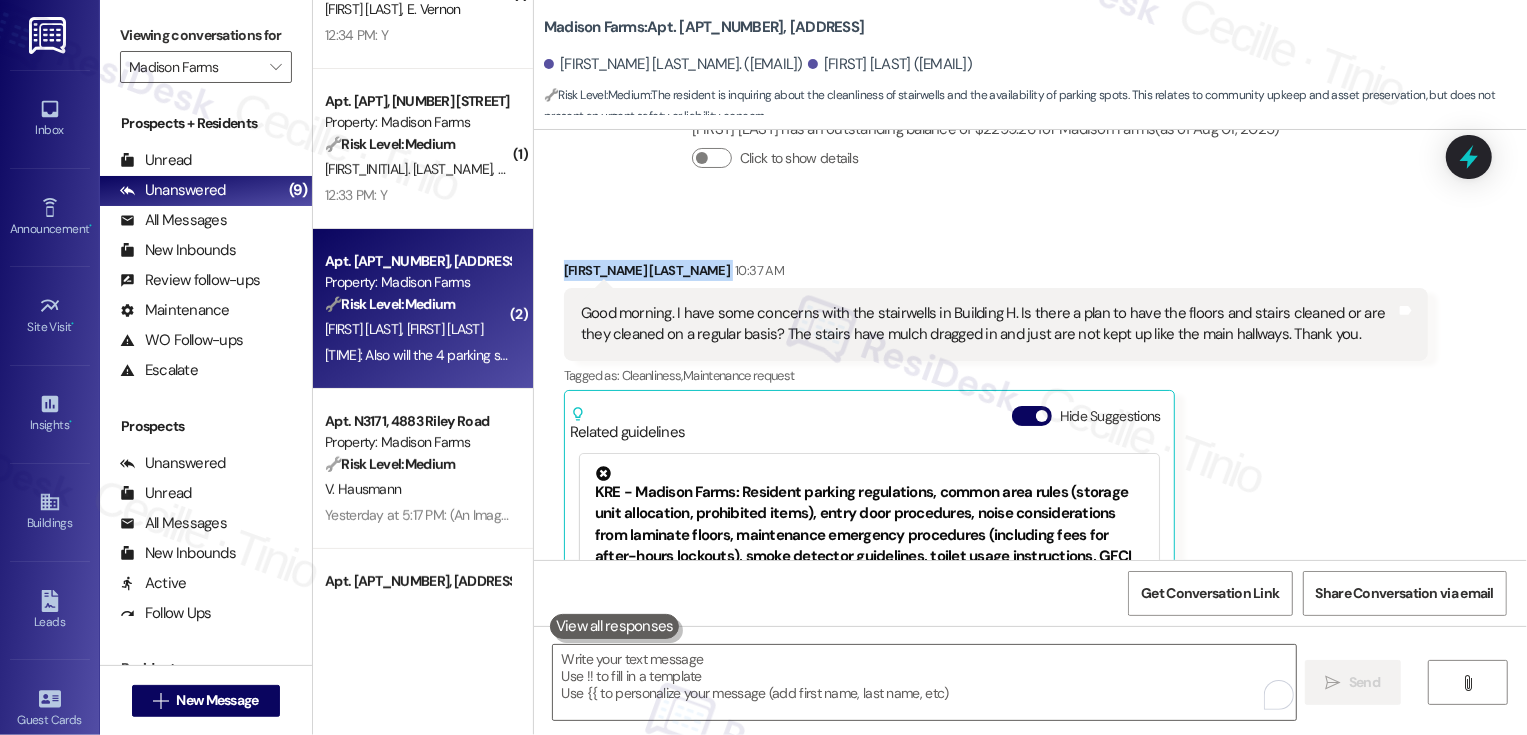 drag, startPoint x: 554, startPoint y: 228, endPoint x: 619, endPoint y: 232, distance: 65.12296 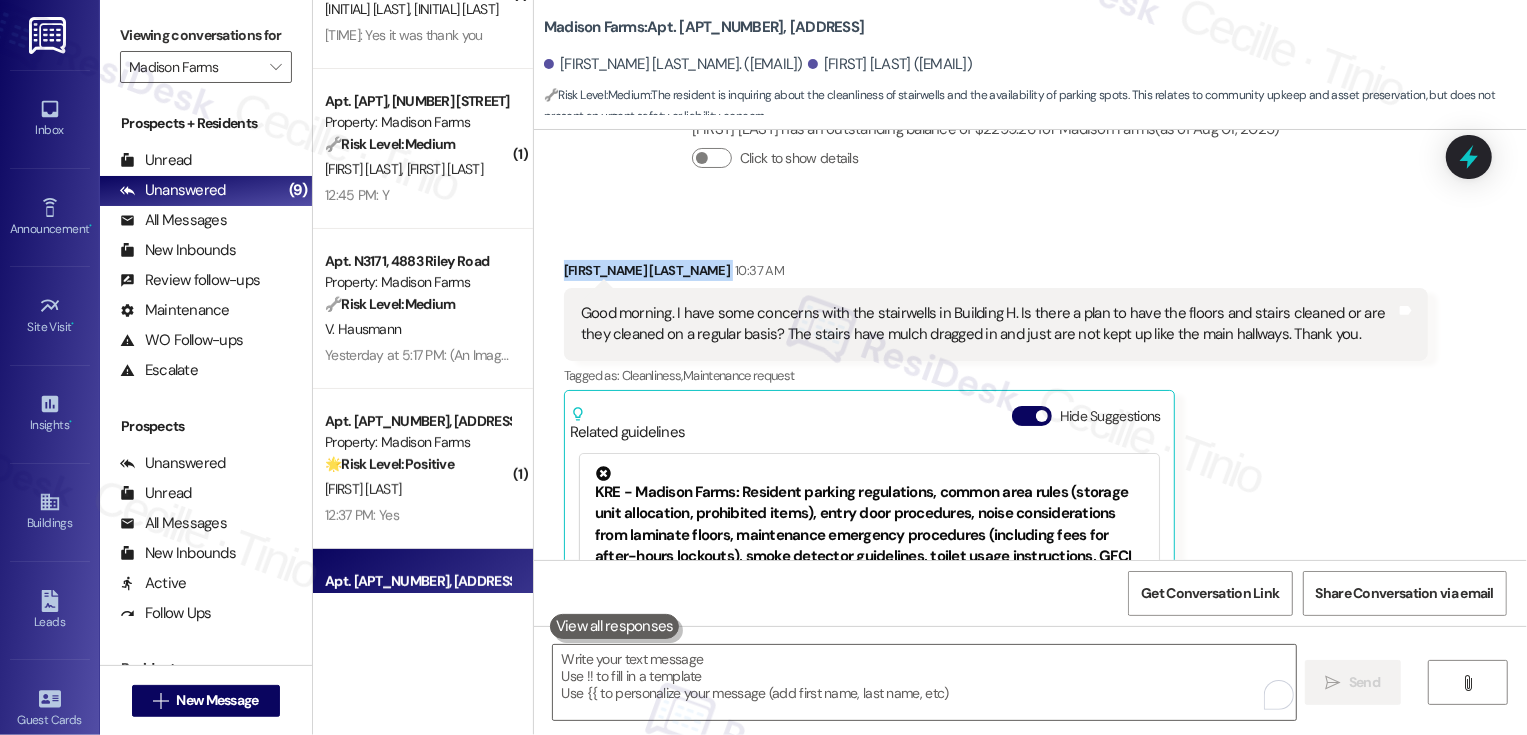 click on "Received via SMS Mary Harth 10:37 AM Good morning. I have some concerns with the stairwells in Building H. Is there a plan to have the floors and stairs cleaned or are they cleaned on a regular basis? The stairs have mulch dragged in and just are not kept up like the main hallways. Thank you.  Tags and notes Tagged as:   Cleanliness ,  Click to highlight conversations about Cleanliness Maintenance request Click to highlight conversations about Maintenance request  Related guidelines Hide Suggestions KRE - Madison Farms: Resident parking regulations, common area rules (storage unit allocation, prohibited items), entry door procedures, noise considerations from laminate floors, maintenance emergency procedures (including fees for after-hours lockouts), smoke detector guidelines, toilet usage instructions, GFCI outlet information, clubhouse access and usage policies (including guest restrictions and age limits), and a non-smoking policy with associated penalties.
Created  3 months ago Property level guideline" at bounding box center (1030, 557) 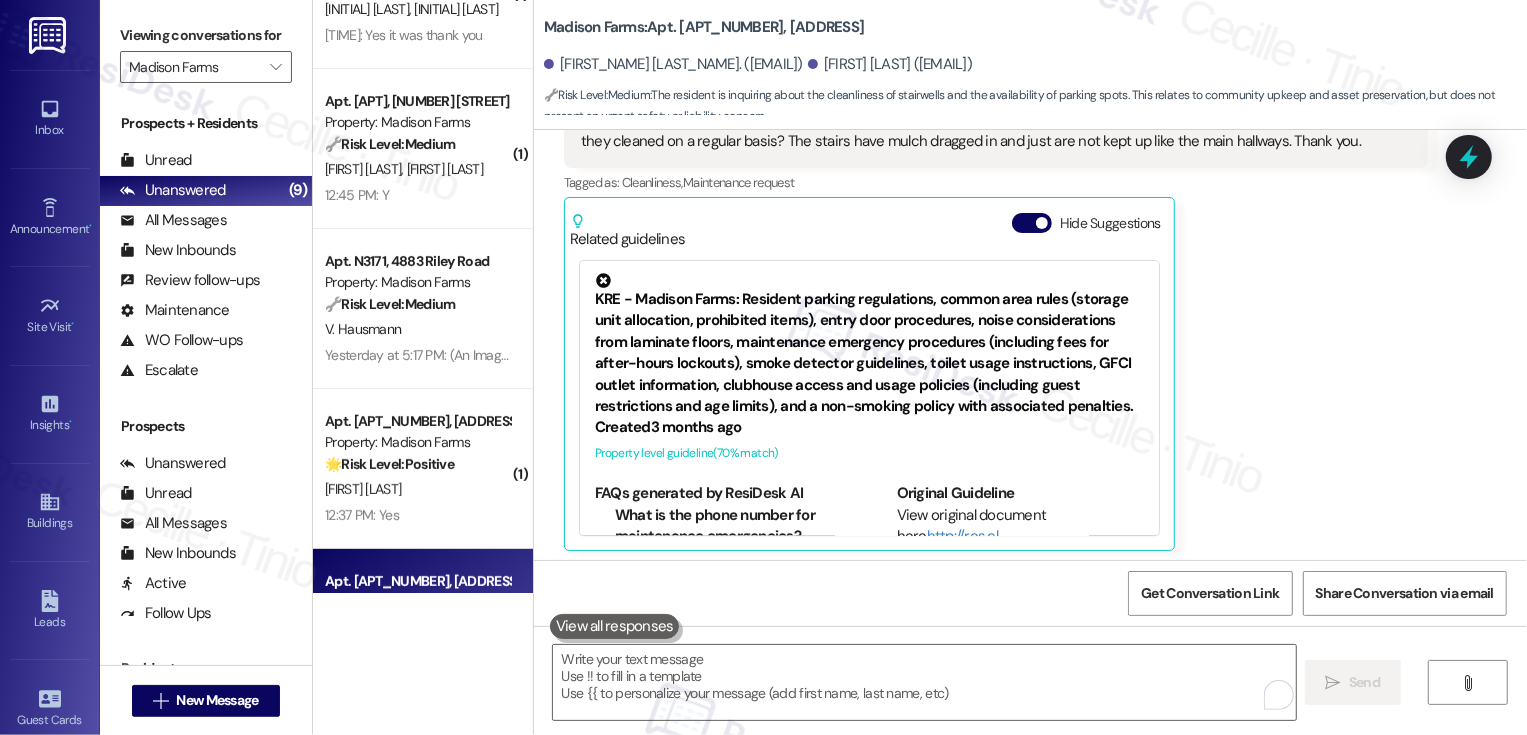 scroll, scrollTop: 4160, scrollLeft: 0, axis: vertical 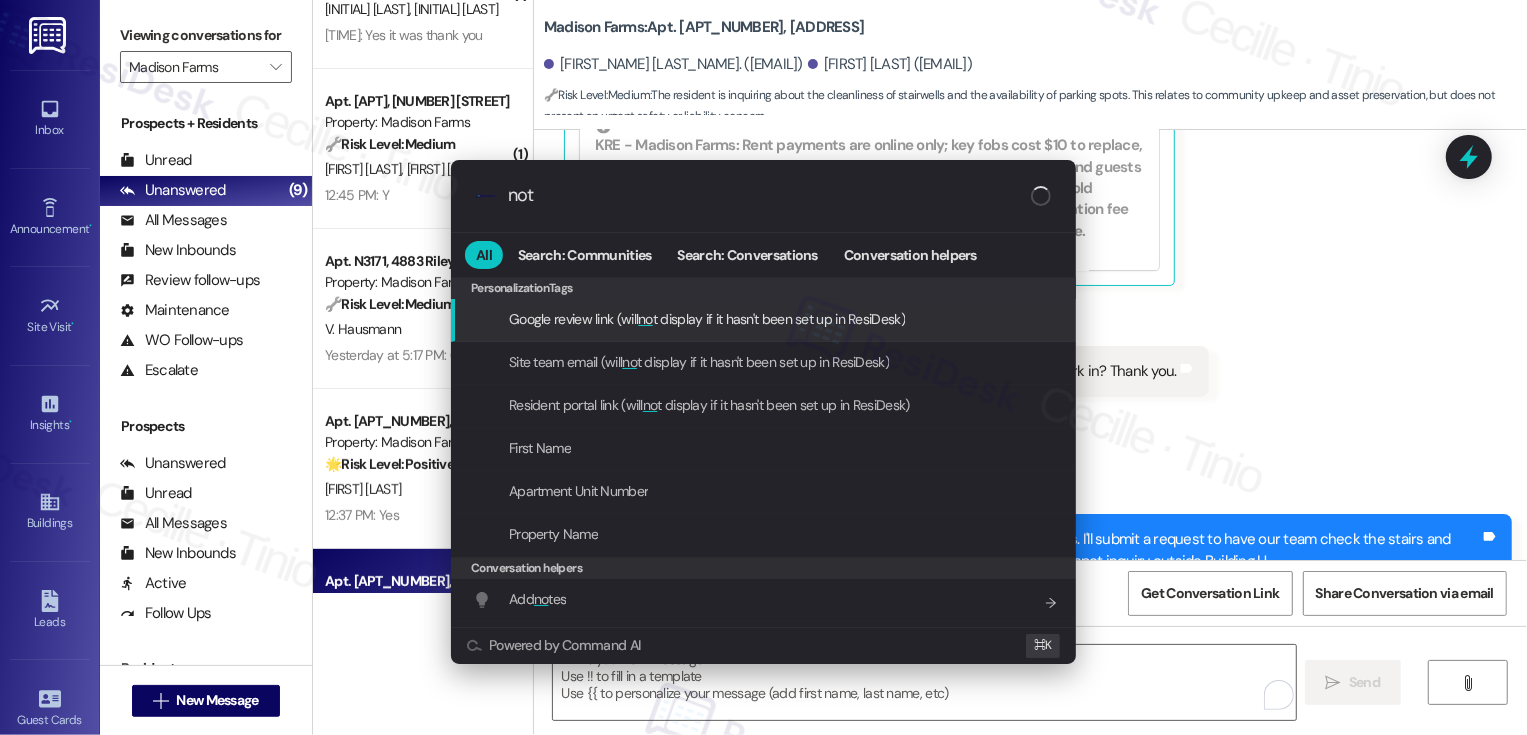 type on "note" 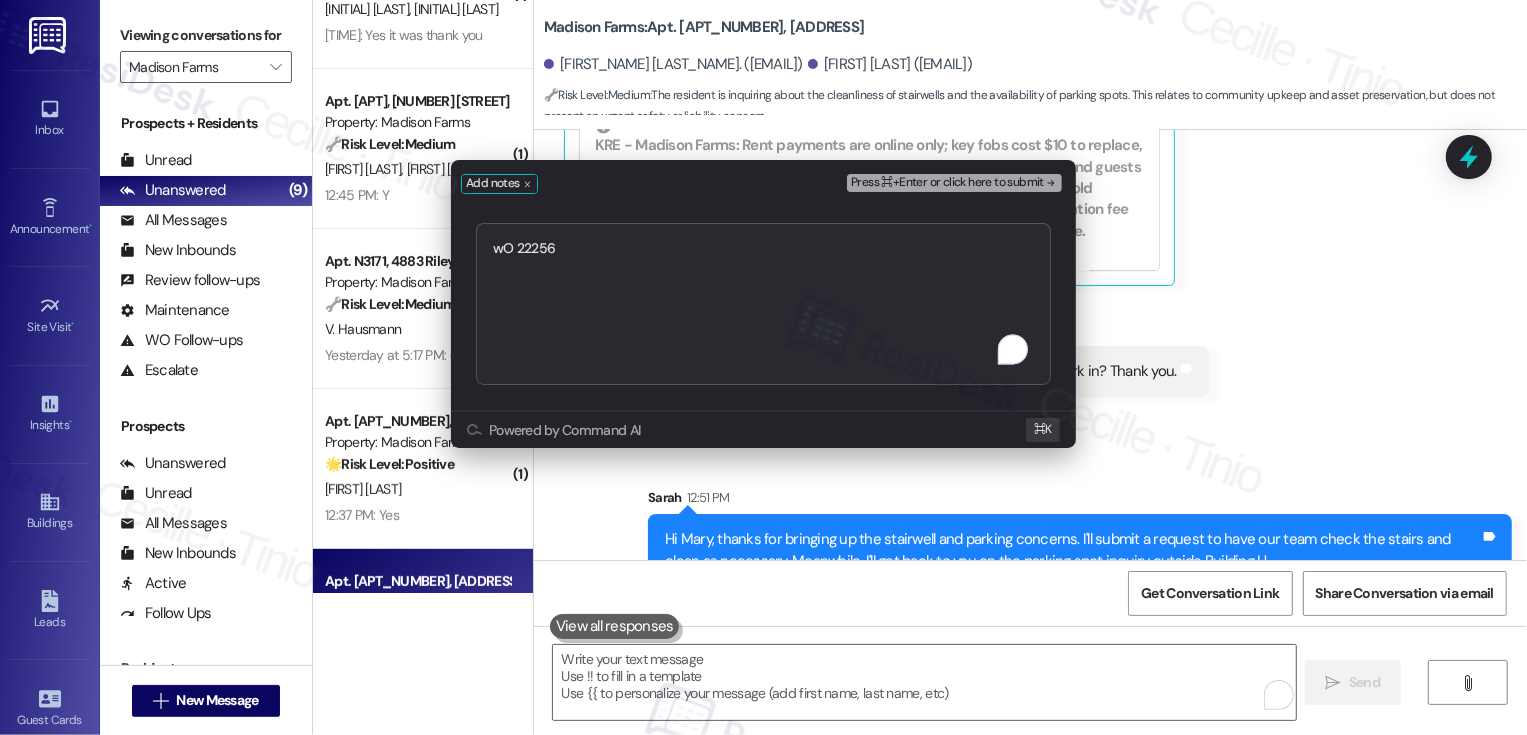 click on "wO 22256" at bounding box center [763, 304] 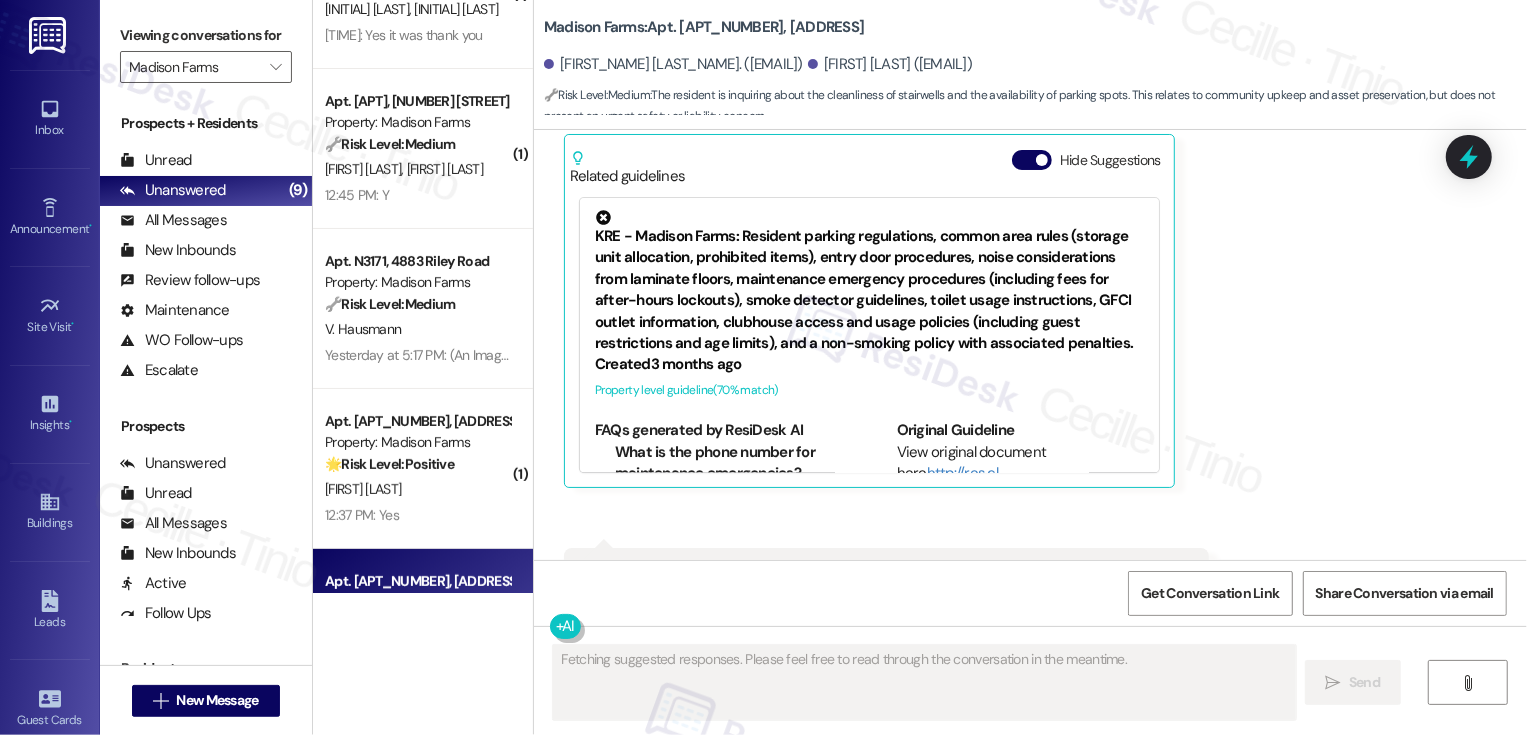 scroll, scrollTop: 3998, scrollLeft: 0, axis: vertical 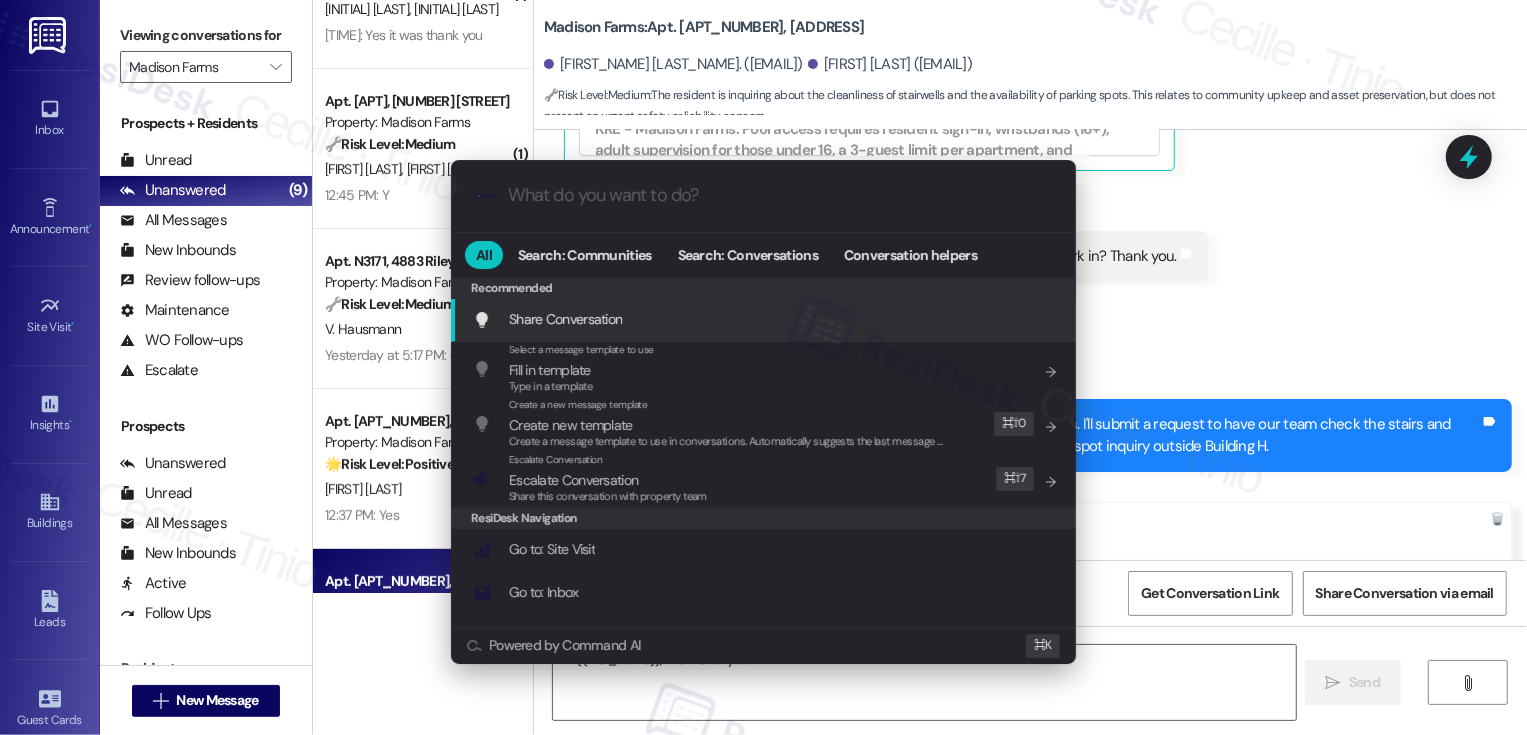 type on "Hi {{first_name}}, thanks for your" 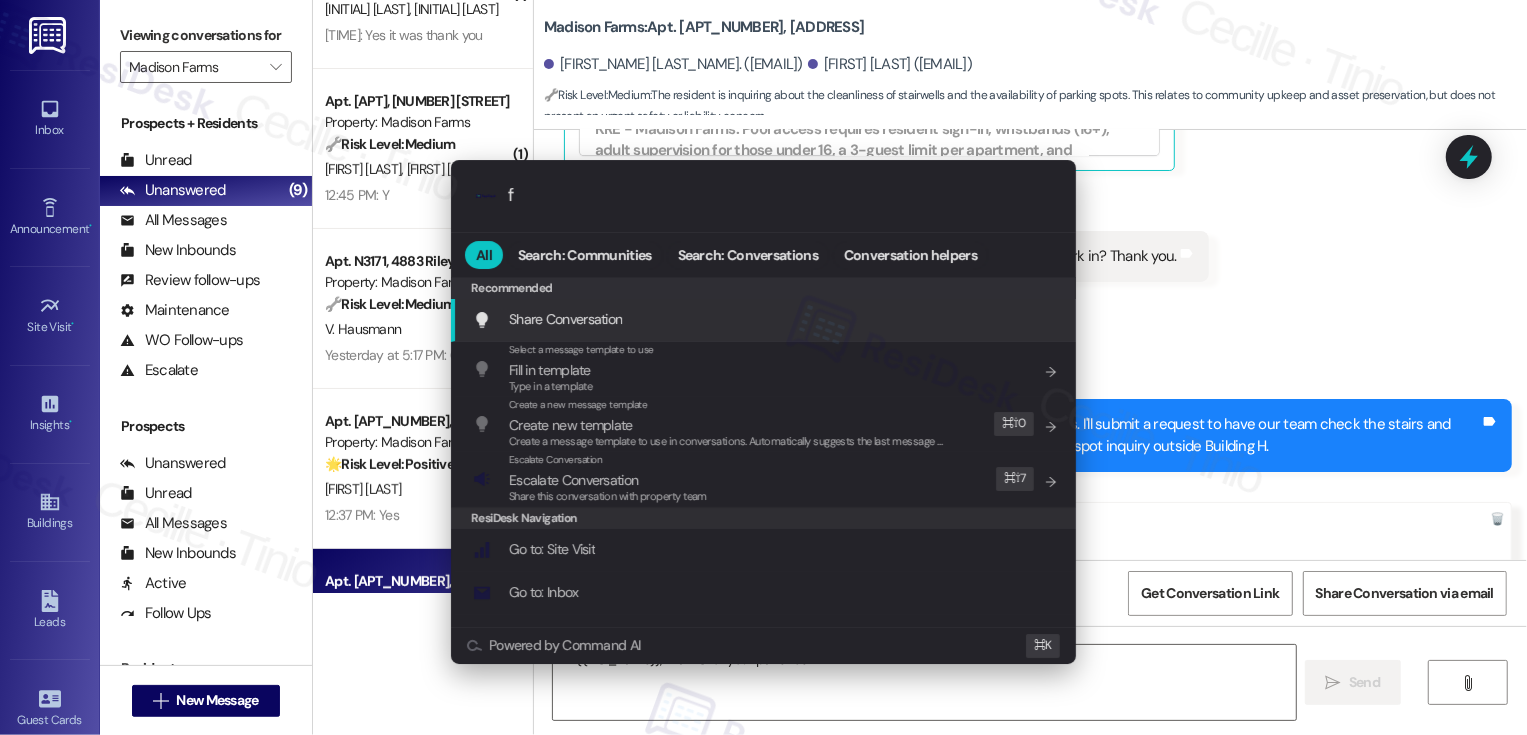 type on "Hi {{first_name}}, thanks for your patience!" 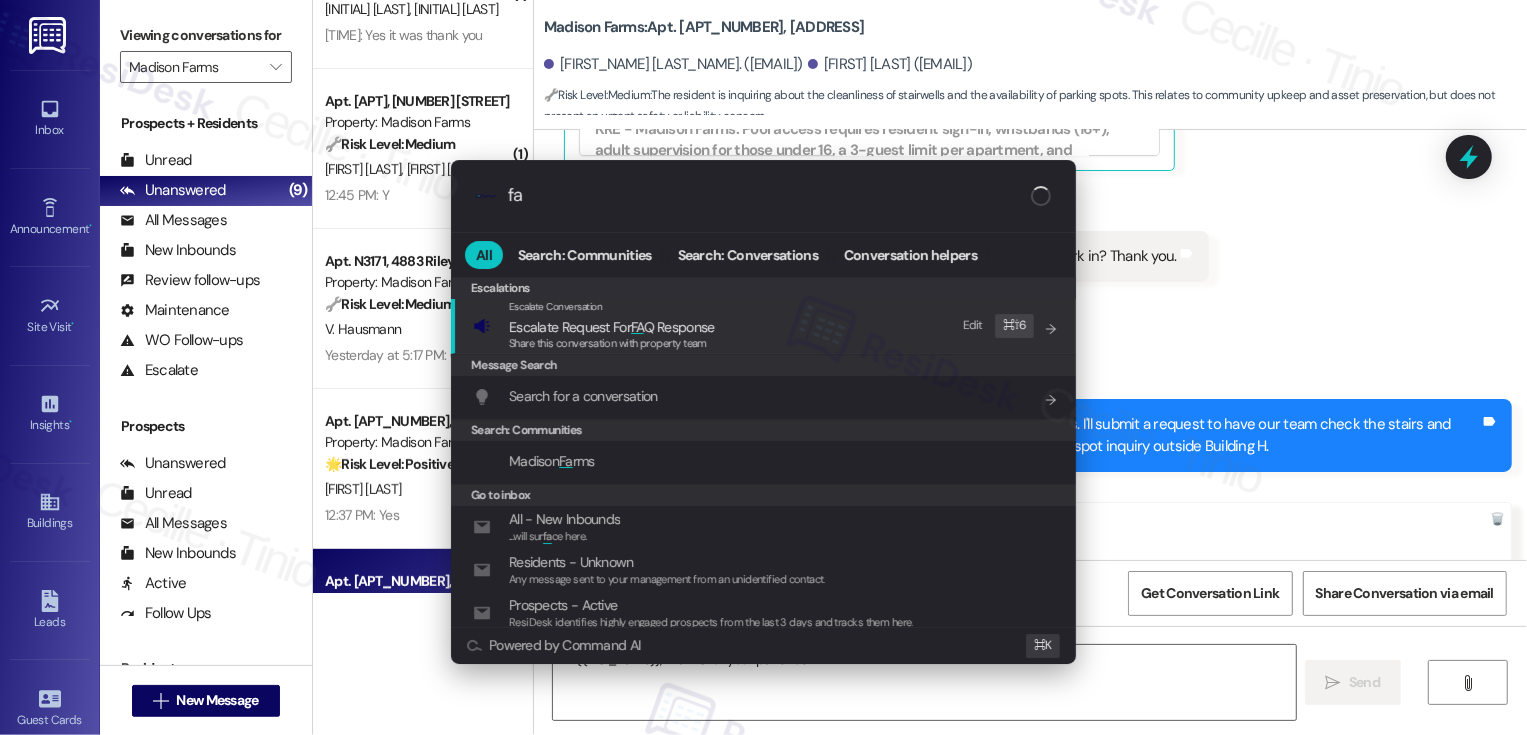 type on "faq" 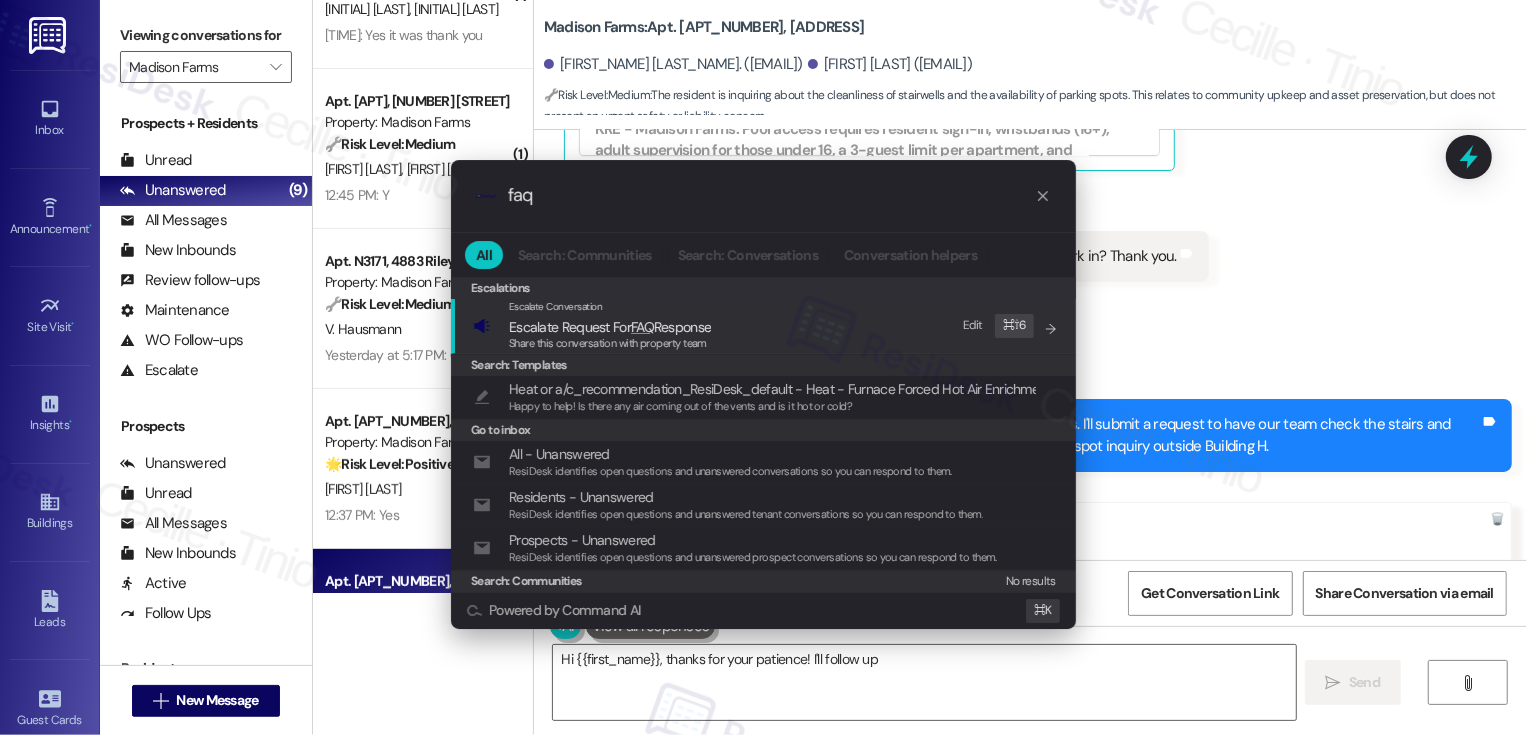 type on "Hi {{first_name}}, thanks for your patience! I'll follow up with" 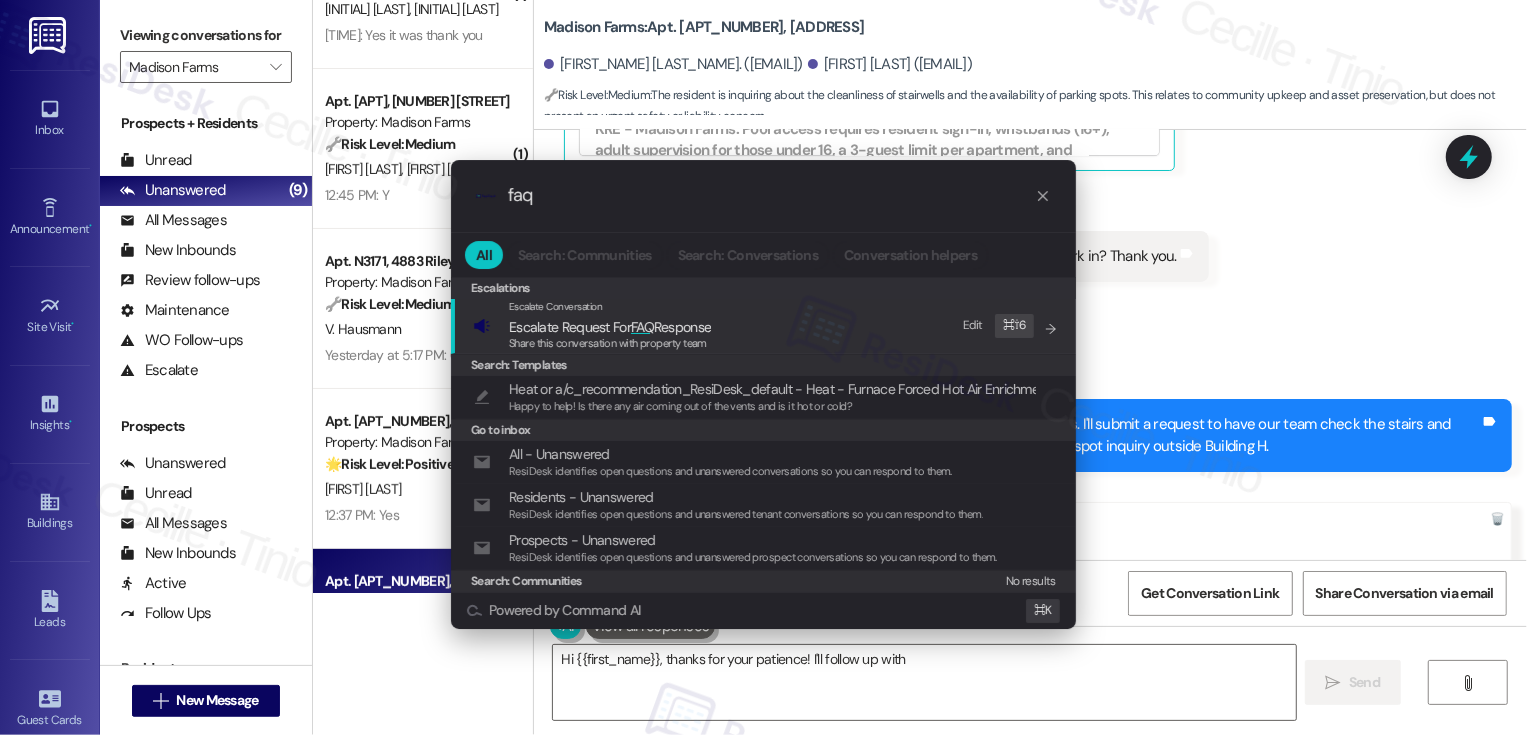 type 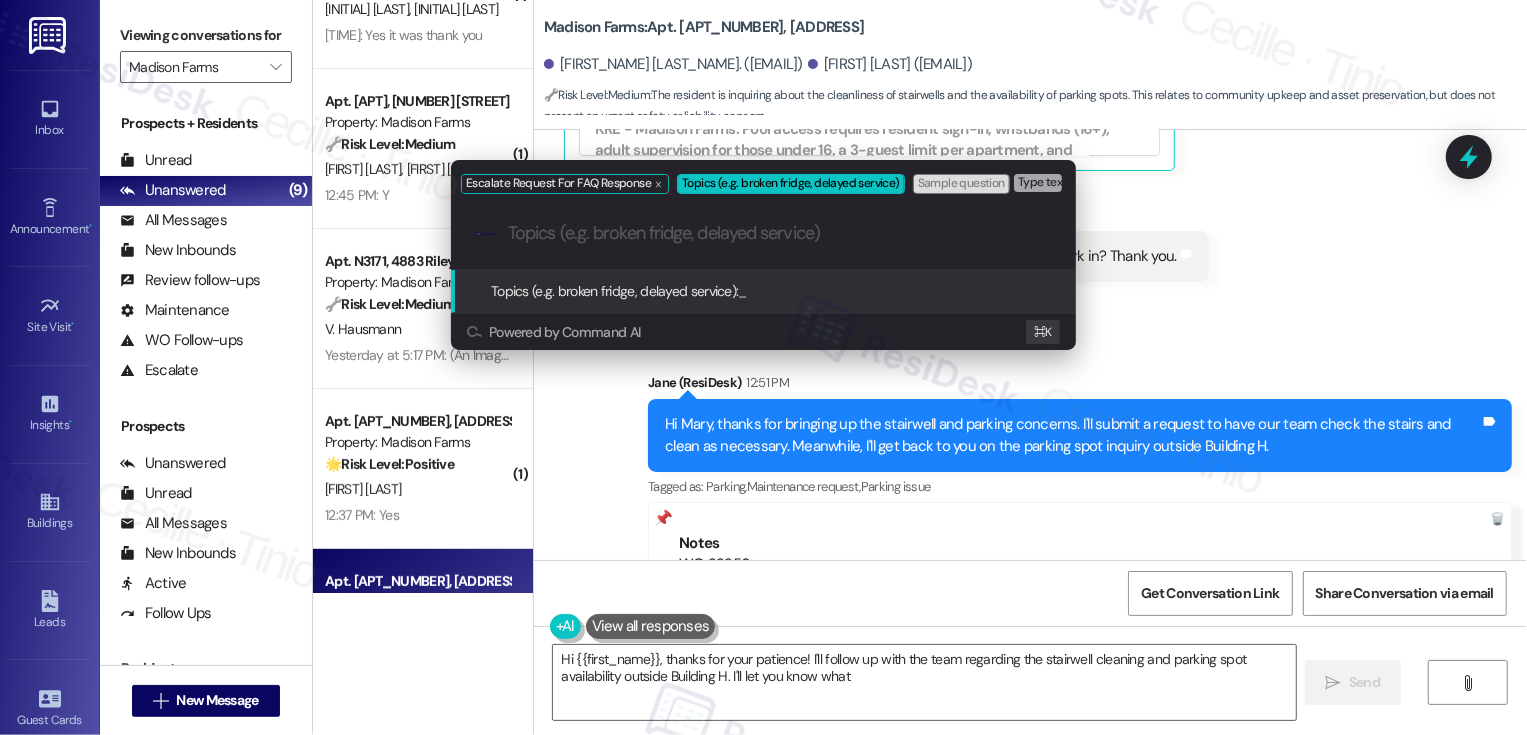 type on "Hi {{first_name}}, thanks for your patience! I'll follow up with the team regarding the stairwell cleaning and parking spot availability outside Building H. I'll let you know what" 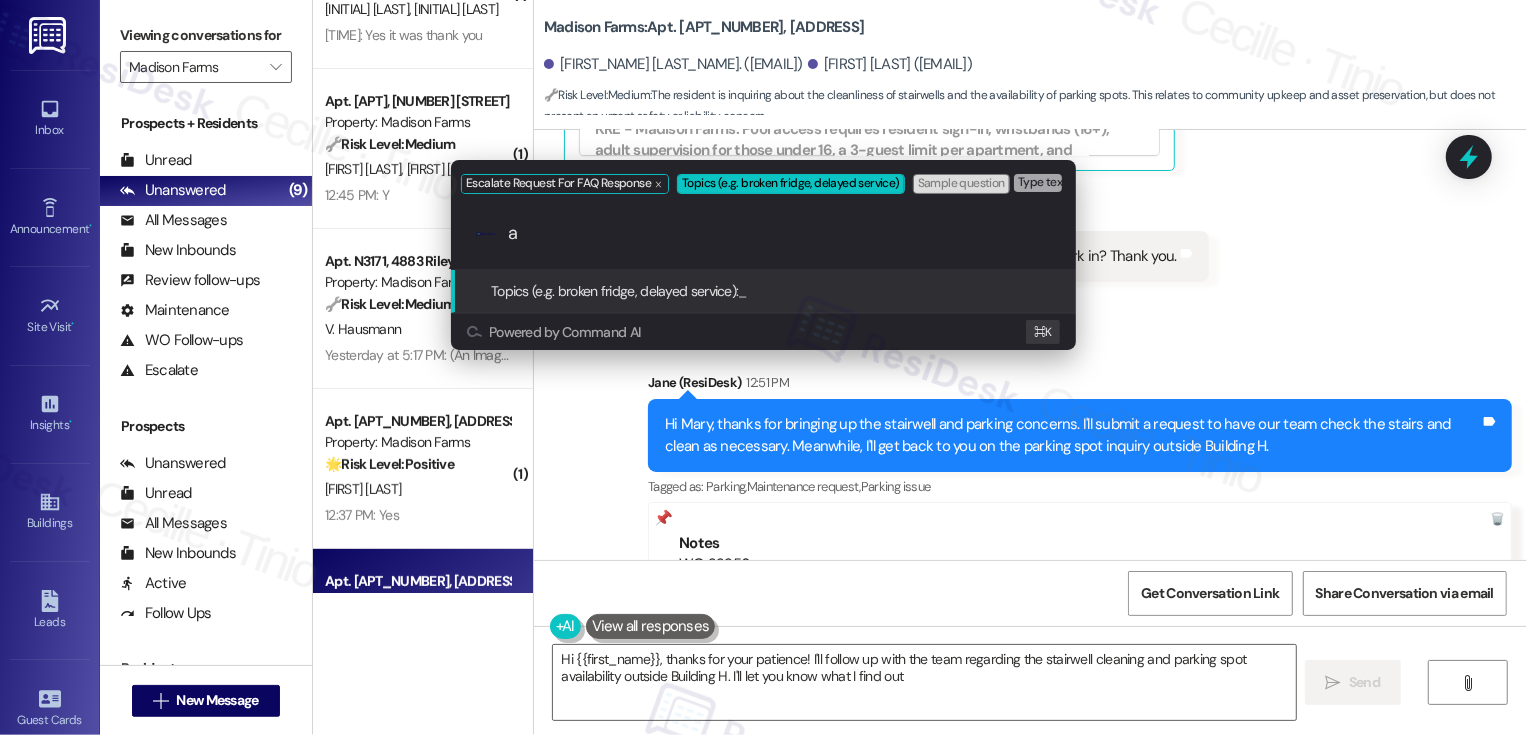 type on "Hi {{first_name}}, thanks for your patience! I'll follow up with the team regarding the stairwell cleaning and parking spot availability outside Building H. I'll let you know what I find out!" 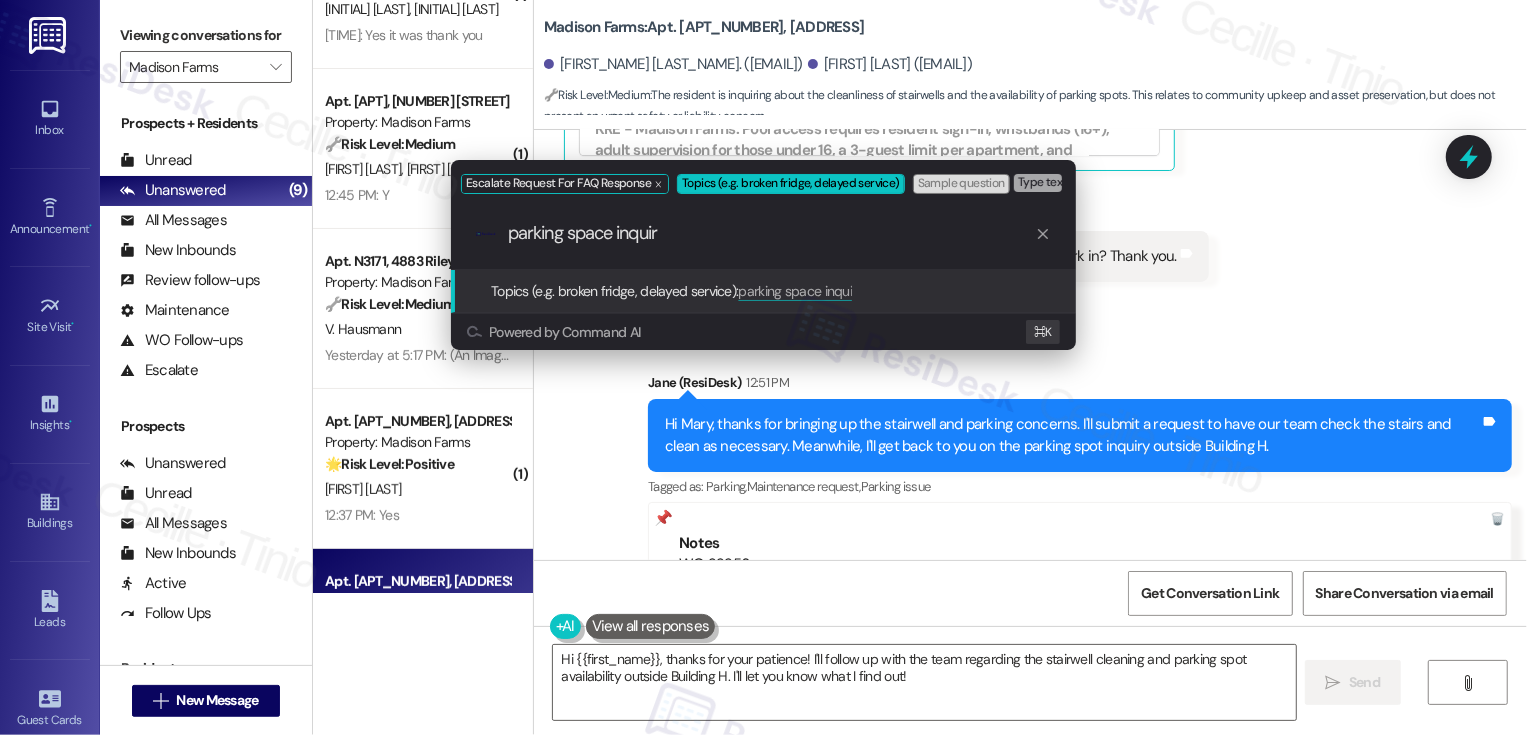 type on "parking space inquiry" 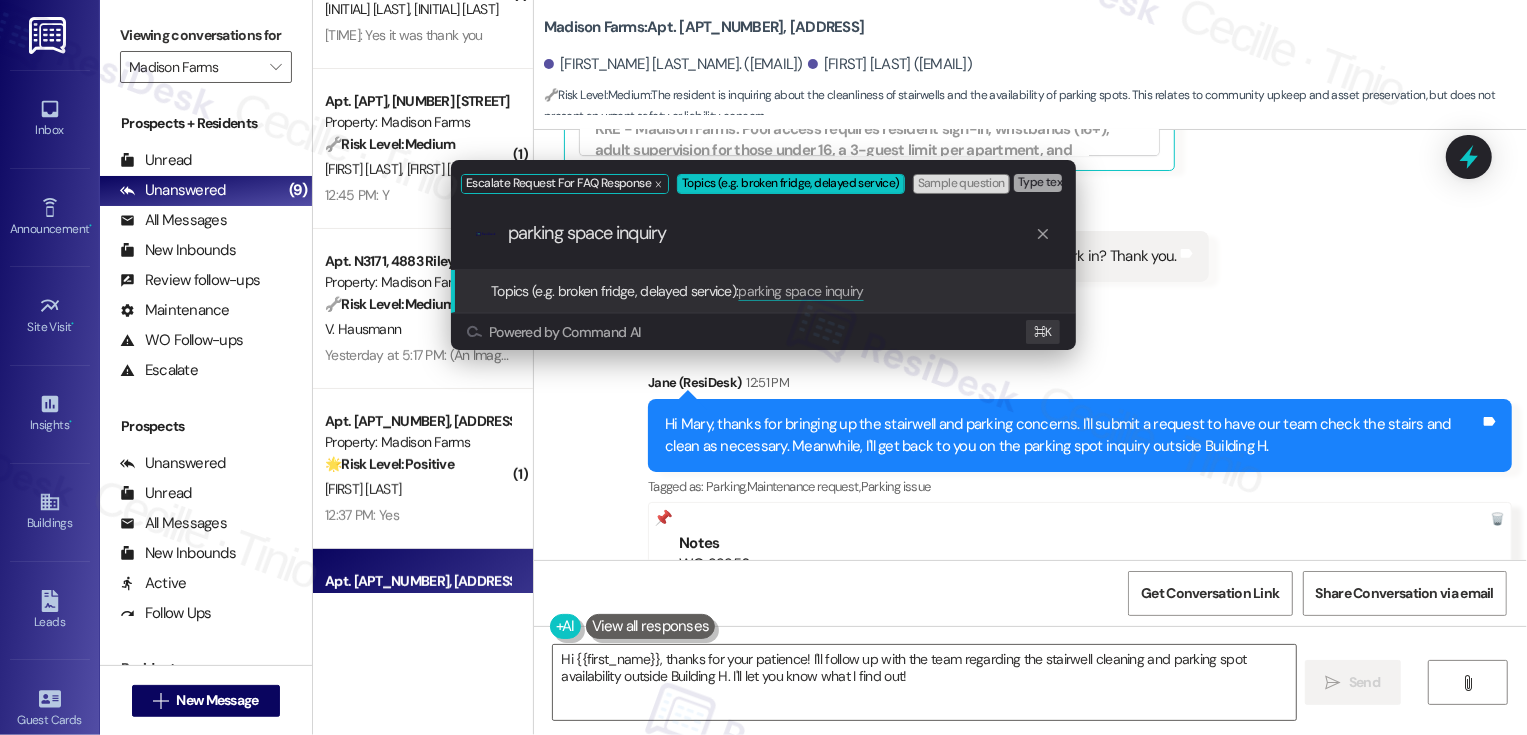 type 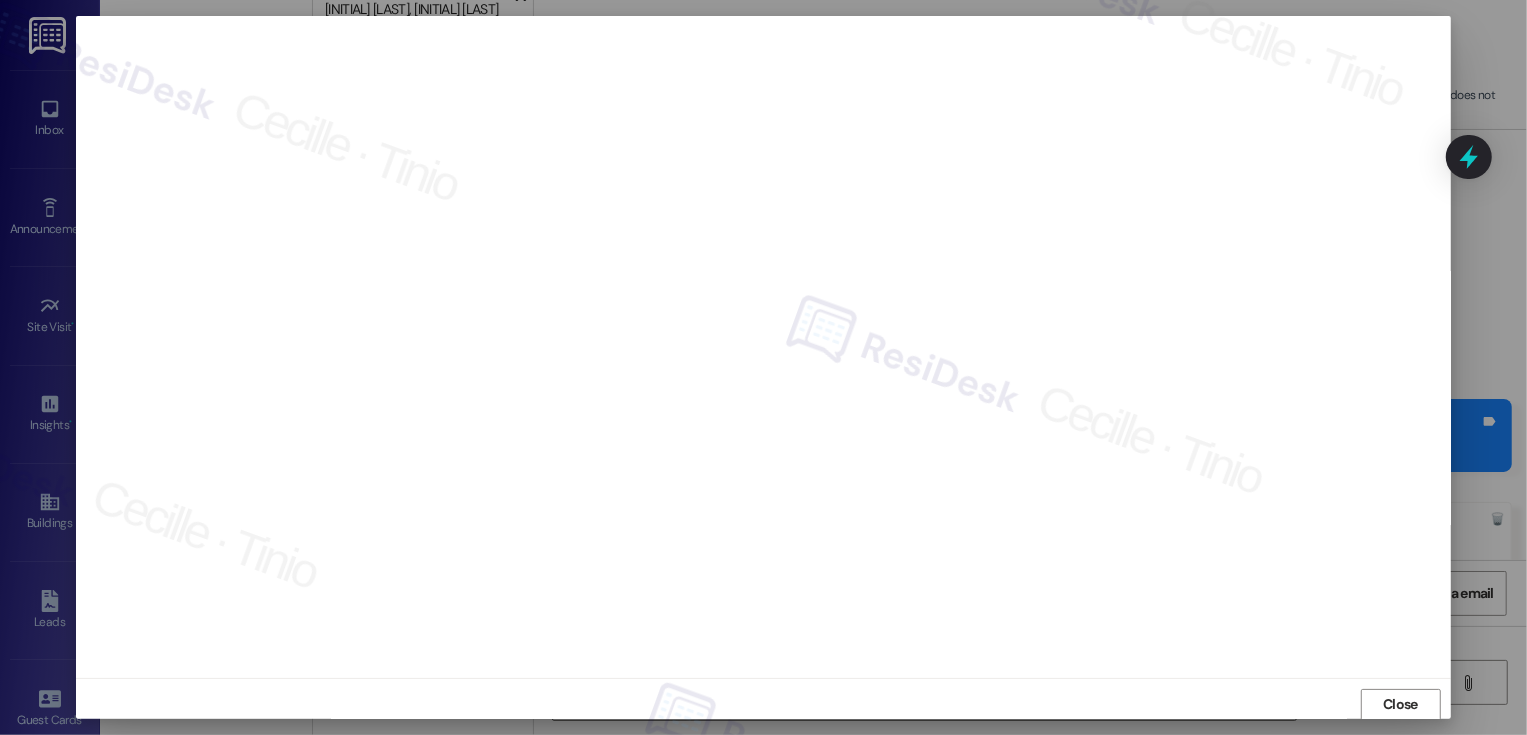 type 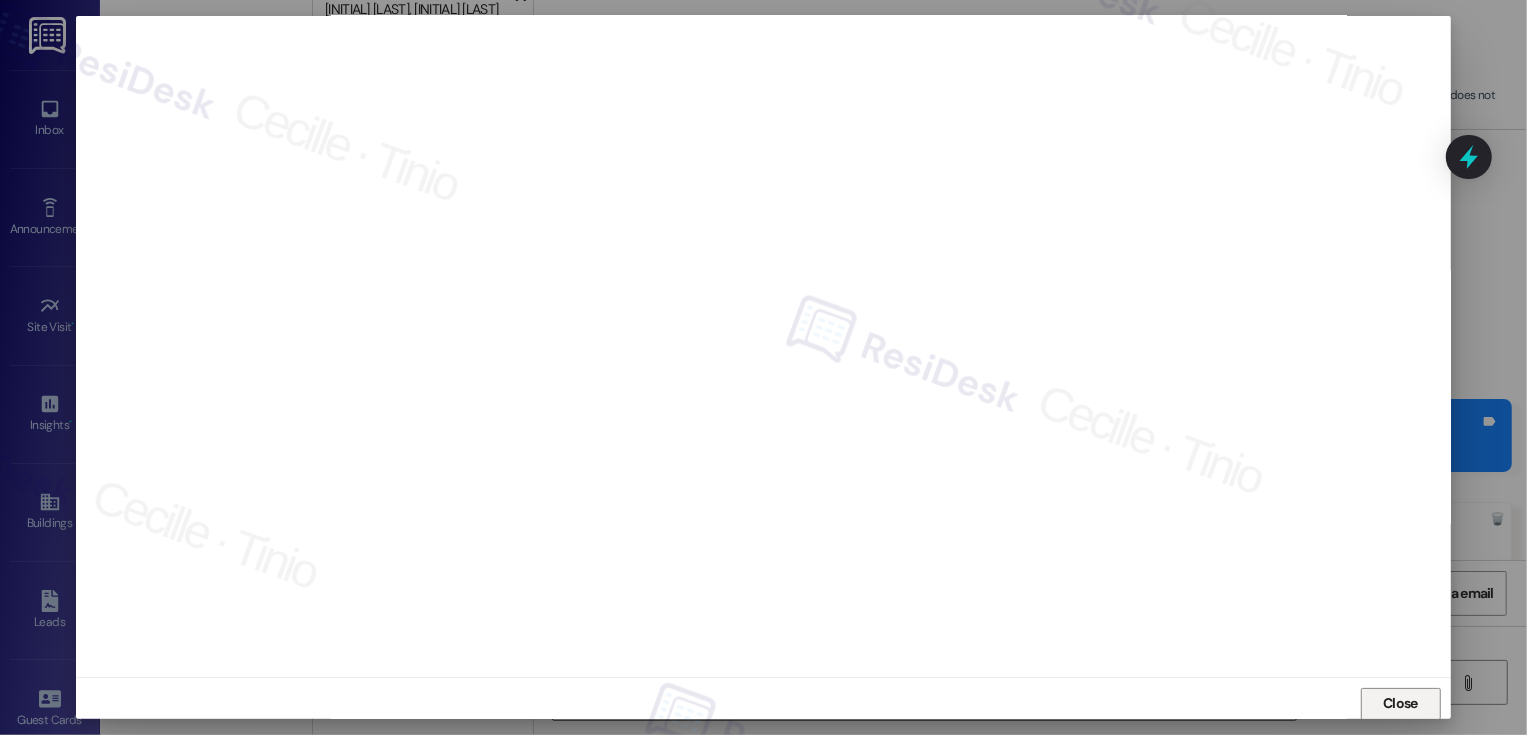 click on "Close" at bounding box center [1401, 704] 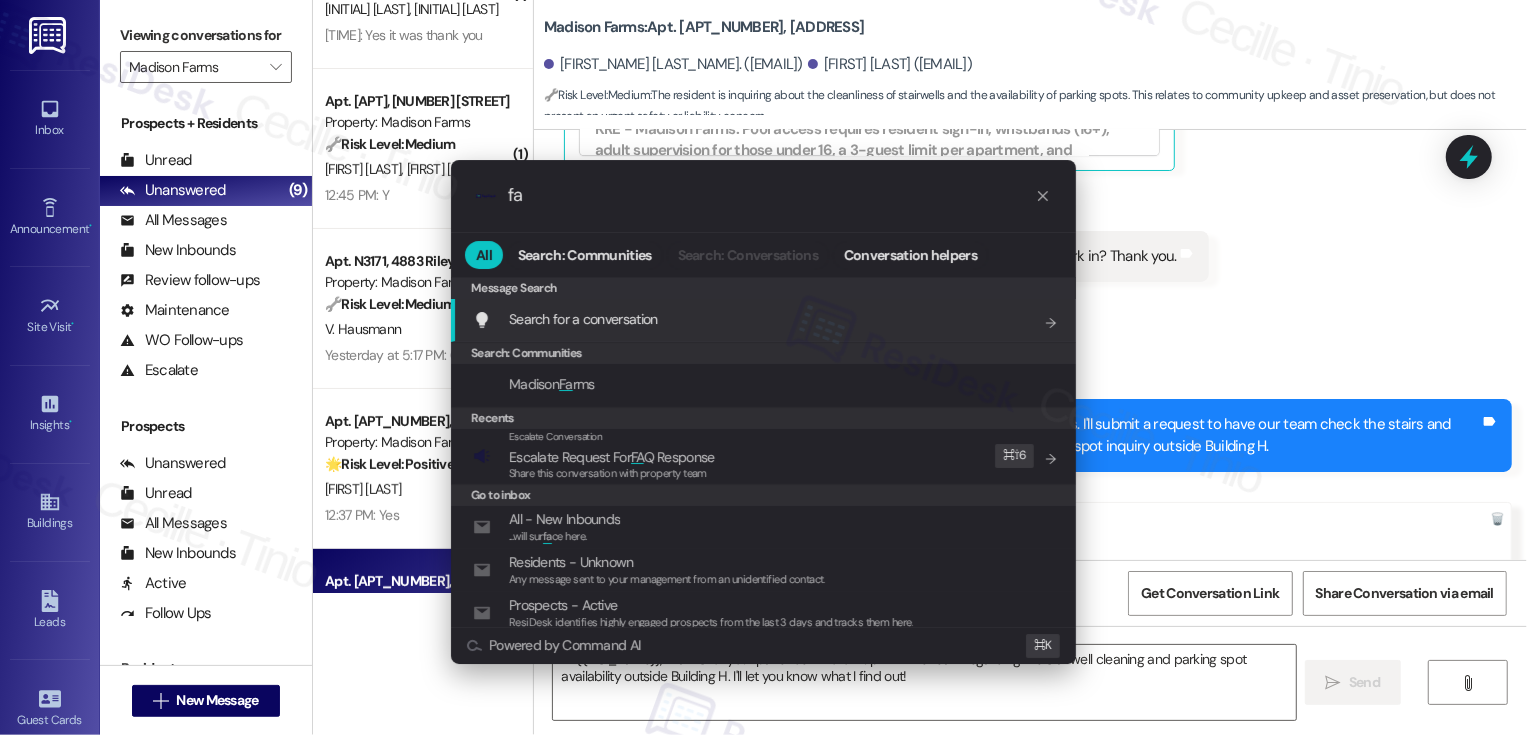 type on "faq" 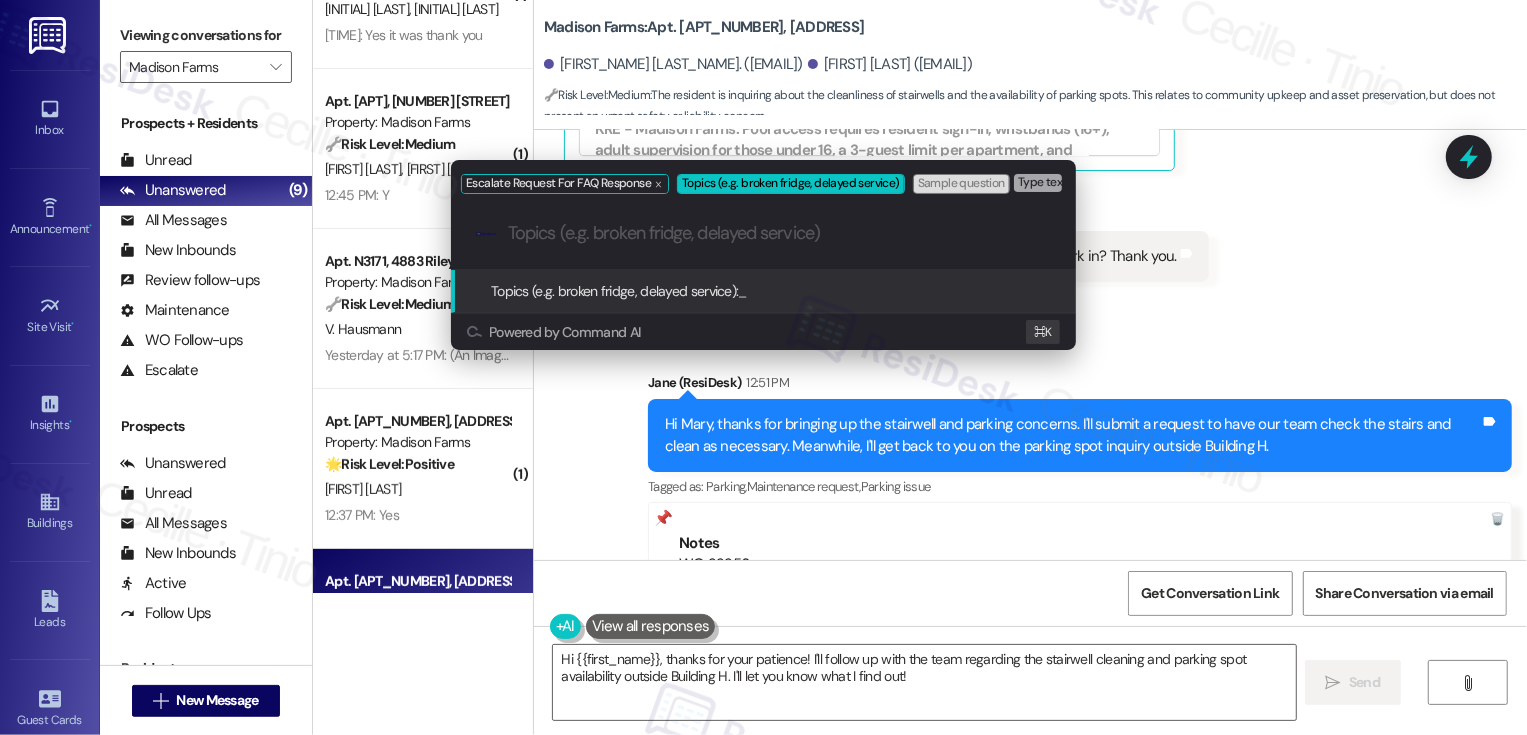 paste on "parking space inquiry" 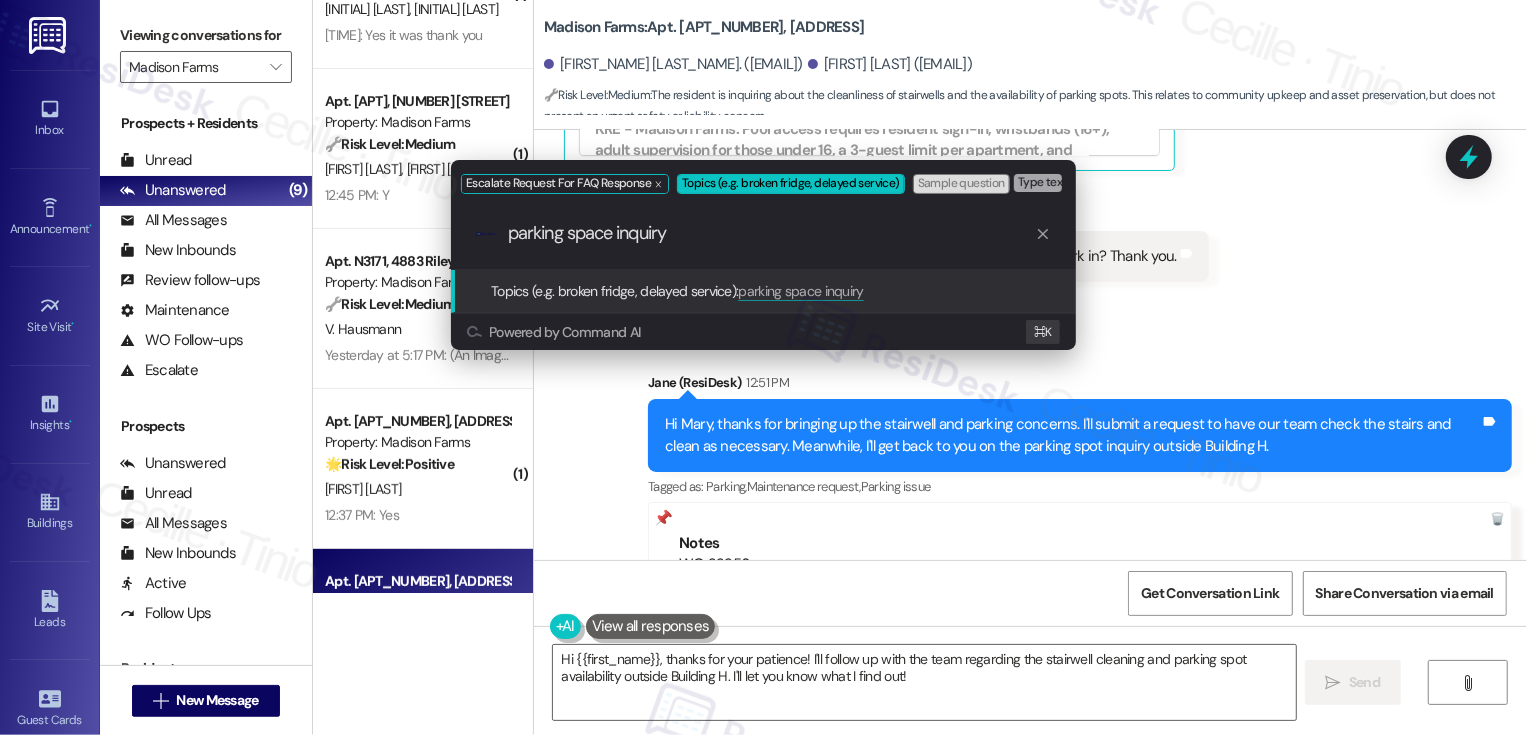 type 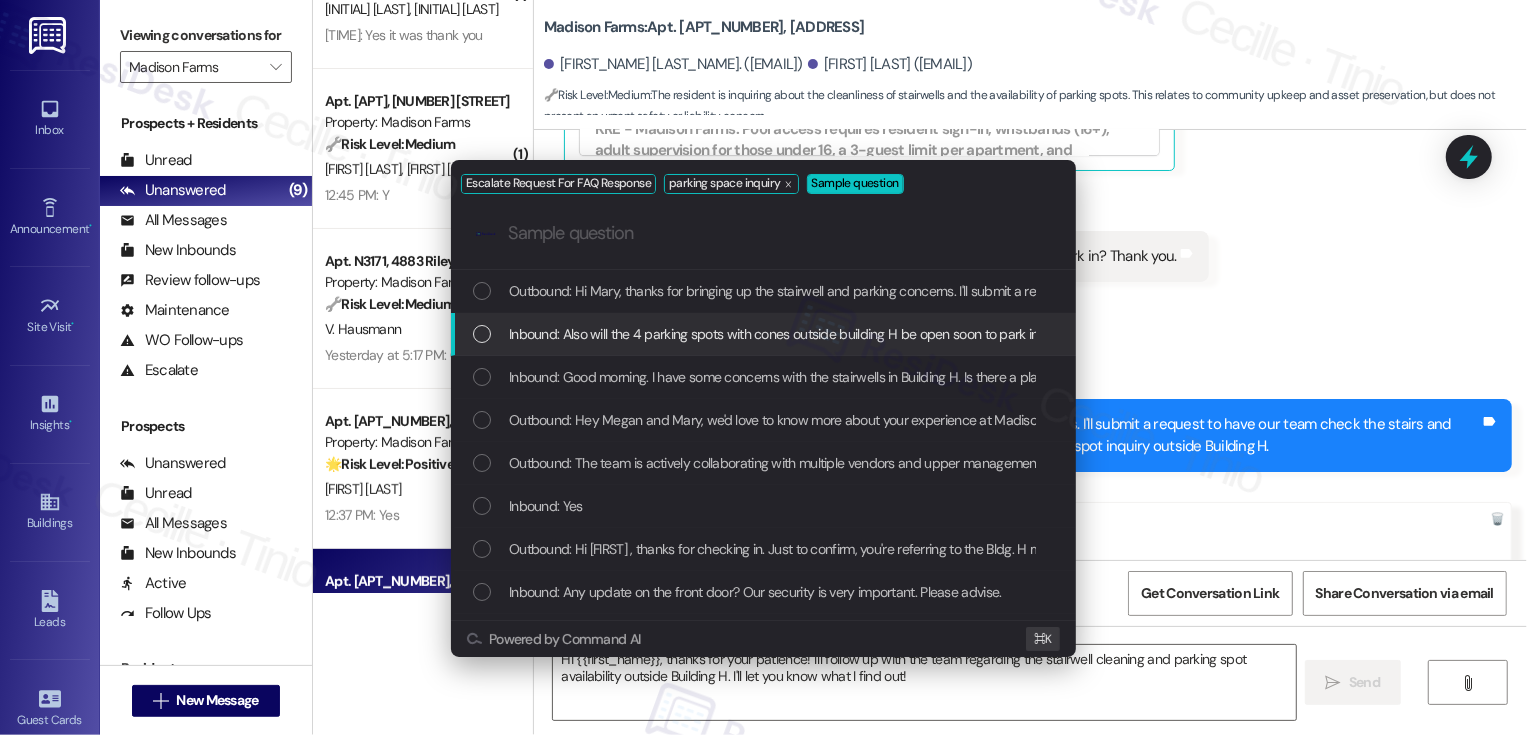 click on "Inbound: Also will the 4 parking spots with cones outside building H be open soon to park in? Thank you." at bounding box center (809, 334) 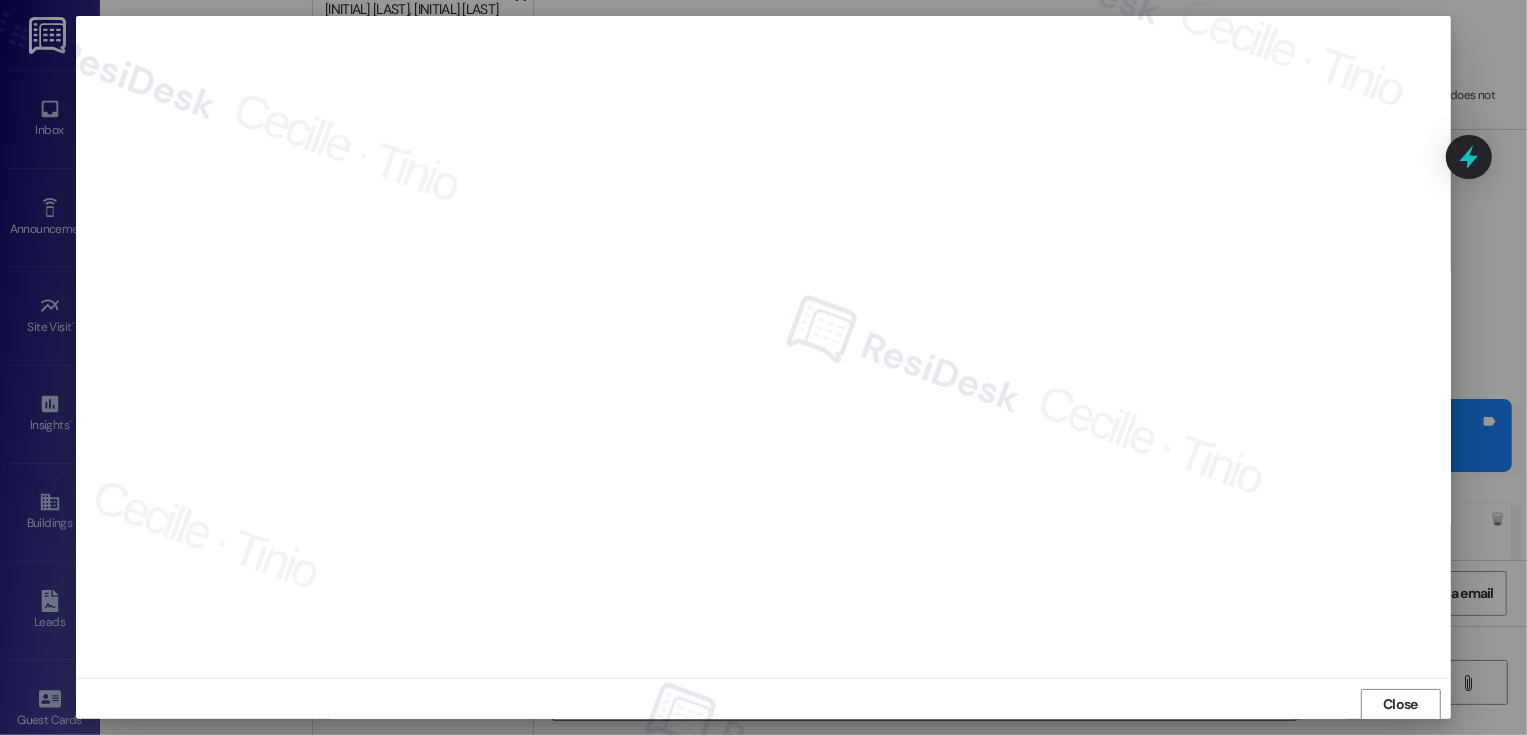 scroll, scrollTop: 1, scrollLeft: 0, axis: vertical 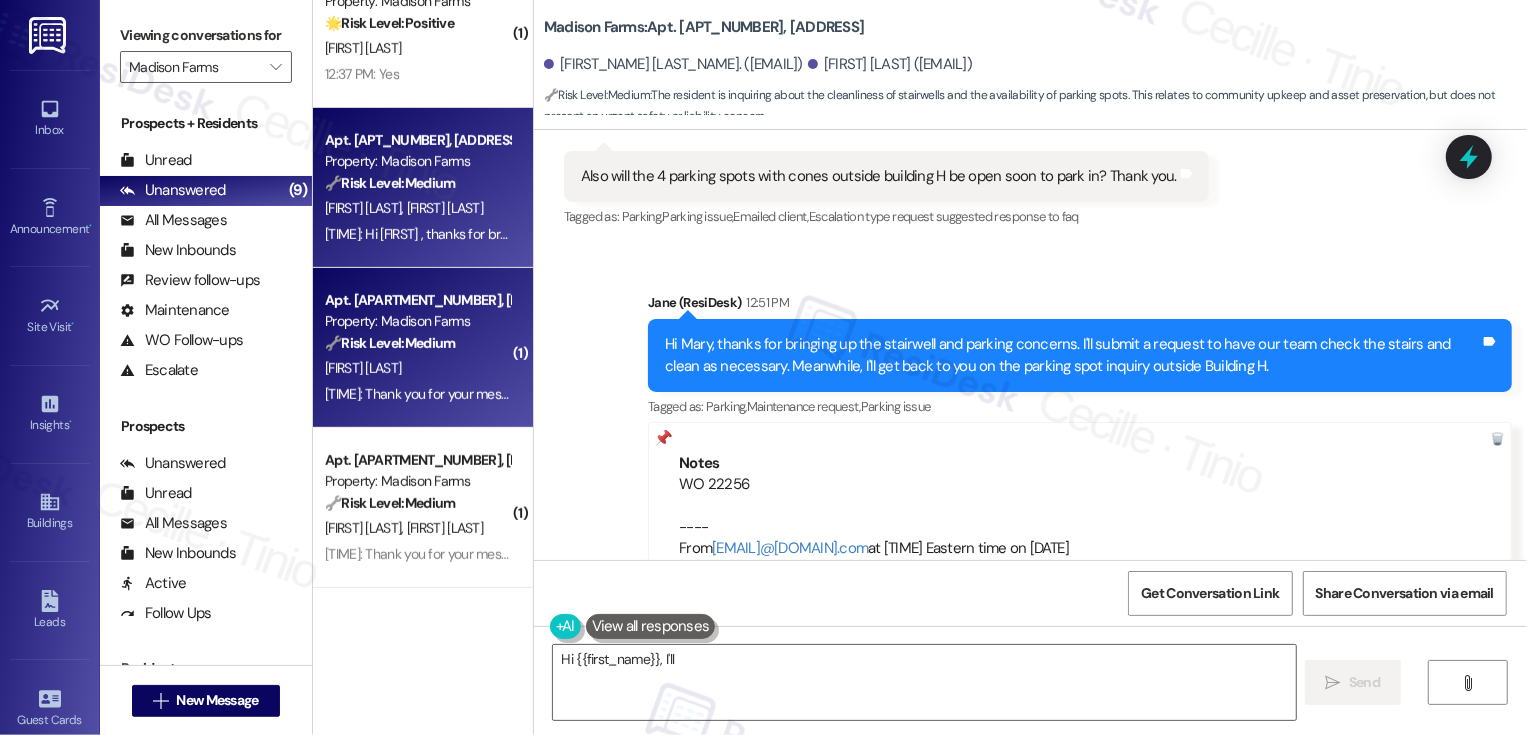 type on "Hi {{first_name}}, I'll follow" 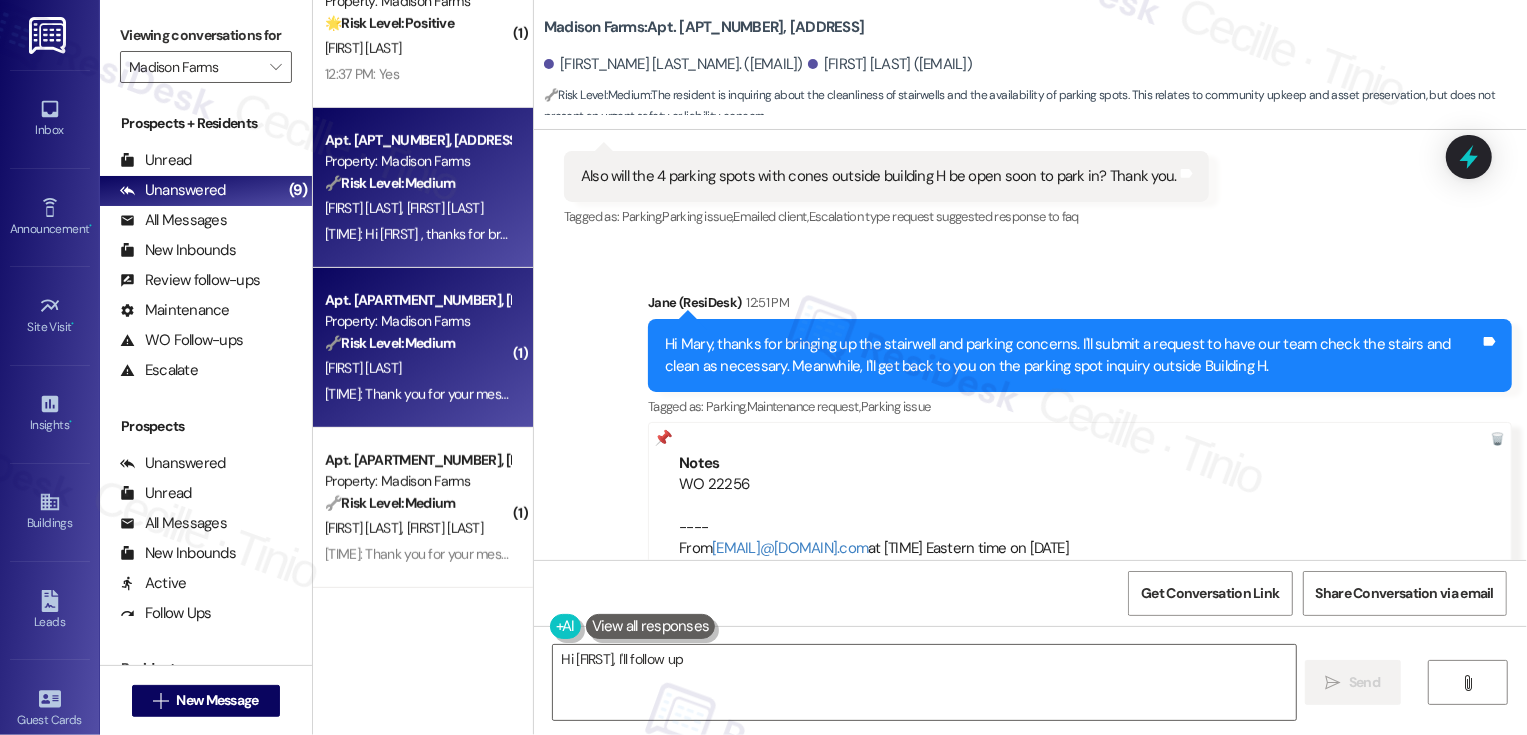 click on "[FIRST_NAME] [LAST_NAME]" at bounding box center (417, 368) 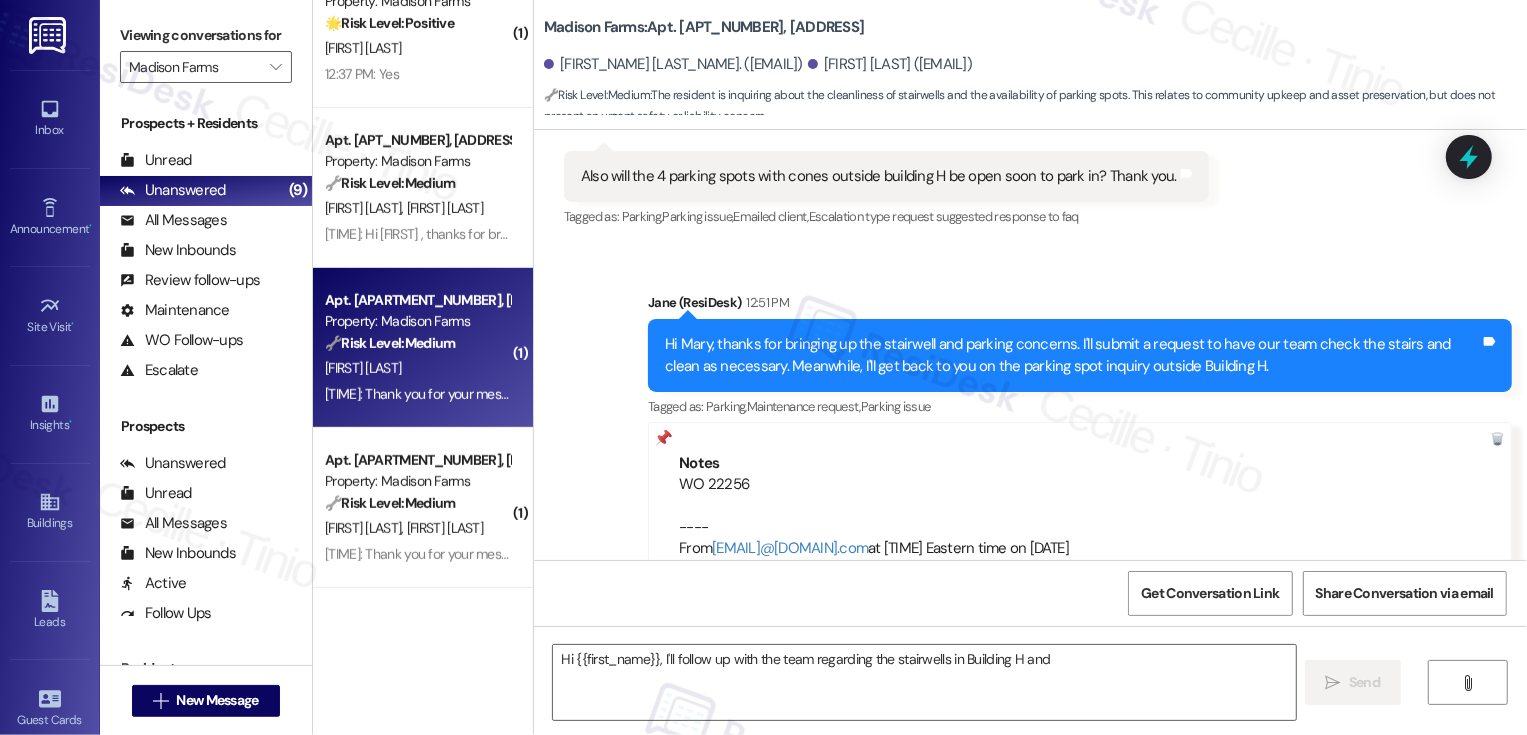 click on "[FIRST_NAME] [LAST_NAME]" at bounding box center [417, 368] 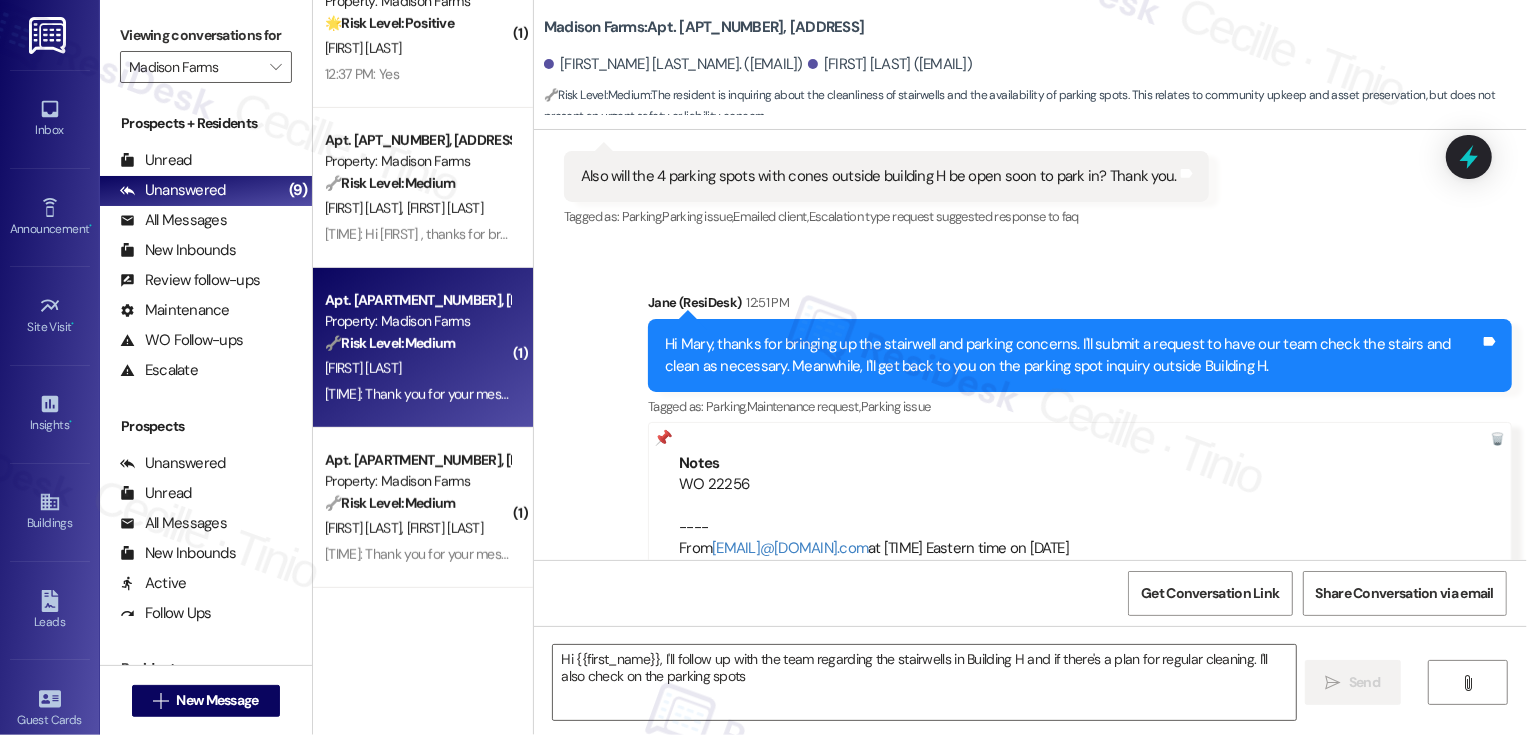type on "Hi {{first_name}}, I'll follow up with the team regarding the stairwells in Building H and if there's a plan for regular cleaning. I'll also check on the parking spots outside" 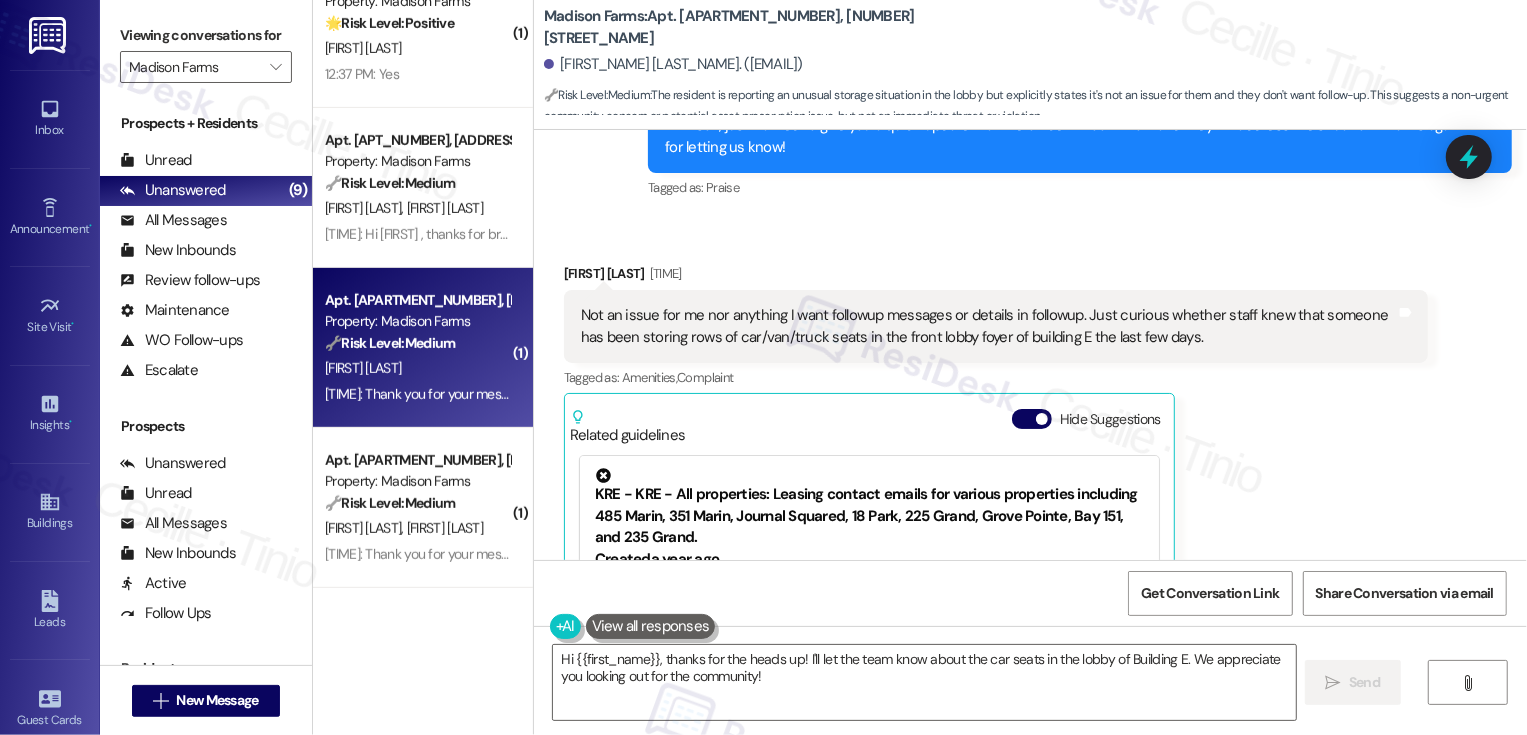 scroll, scrollTop: 5080, scrollLeft: 0, axis: vertical 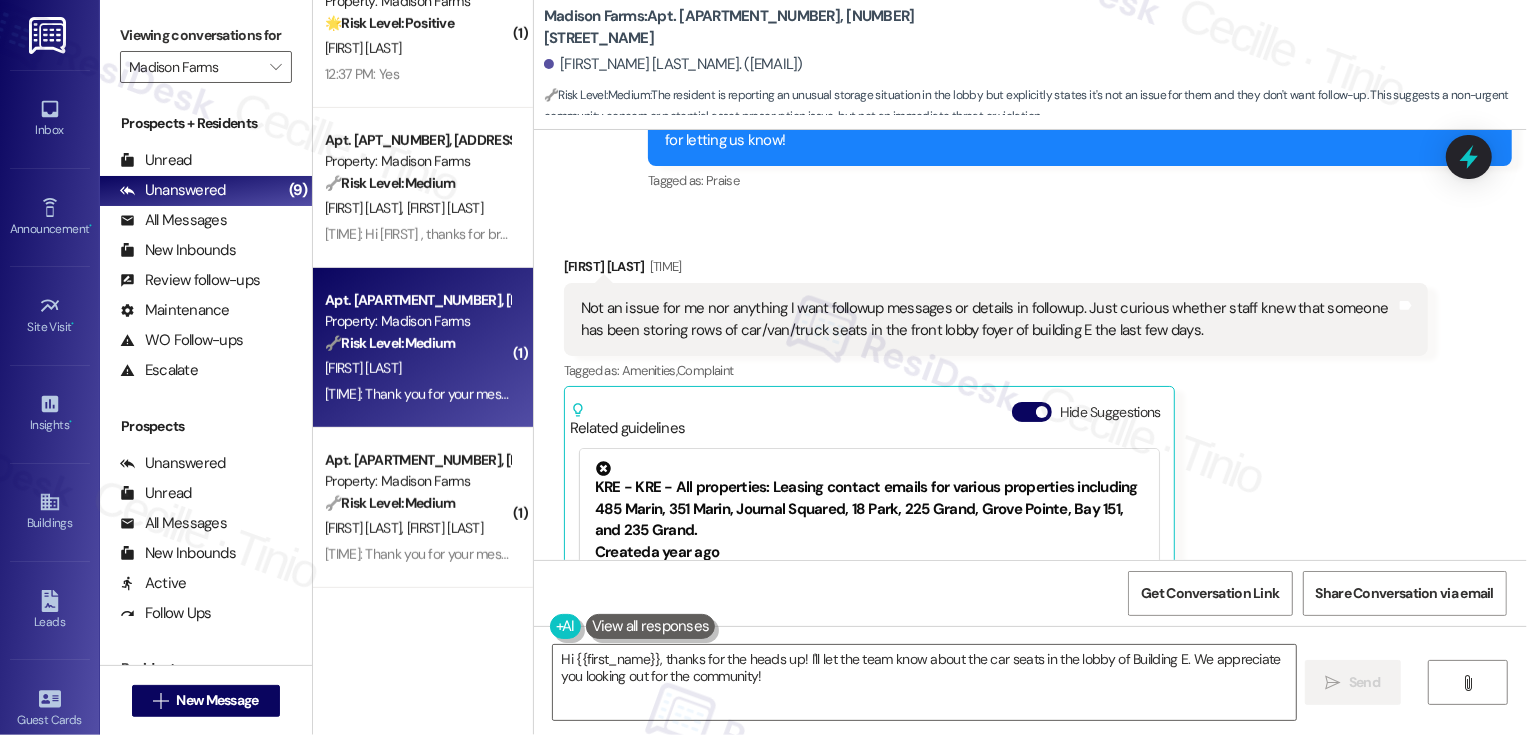click on "Alison Diefenderfer 9:00 AM" at bounding box center (996, 270) 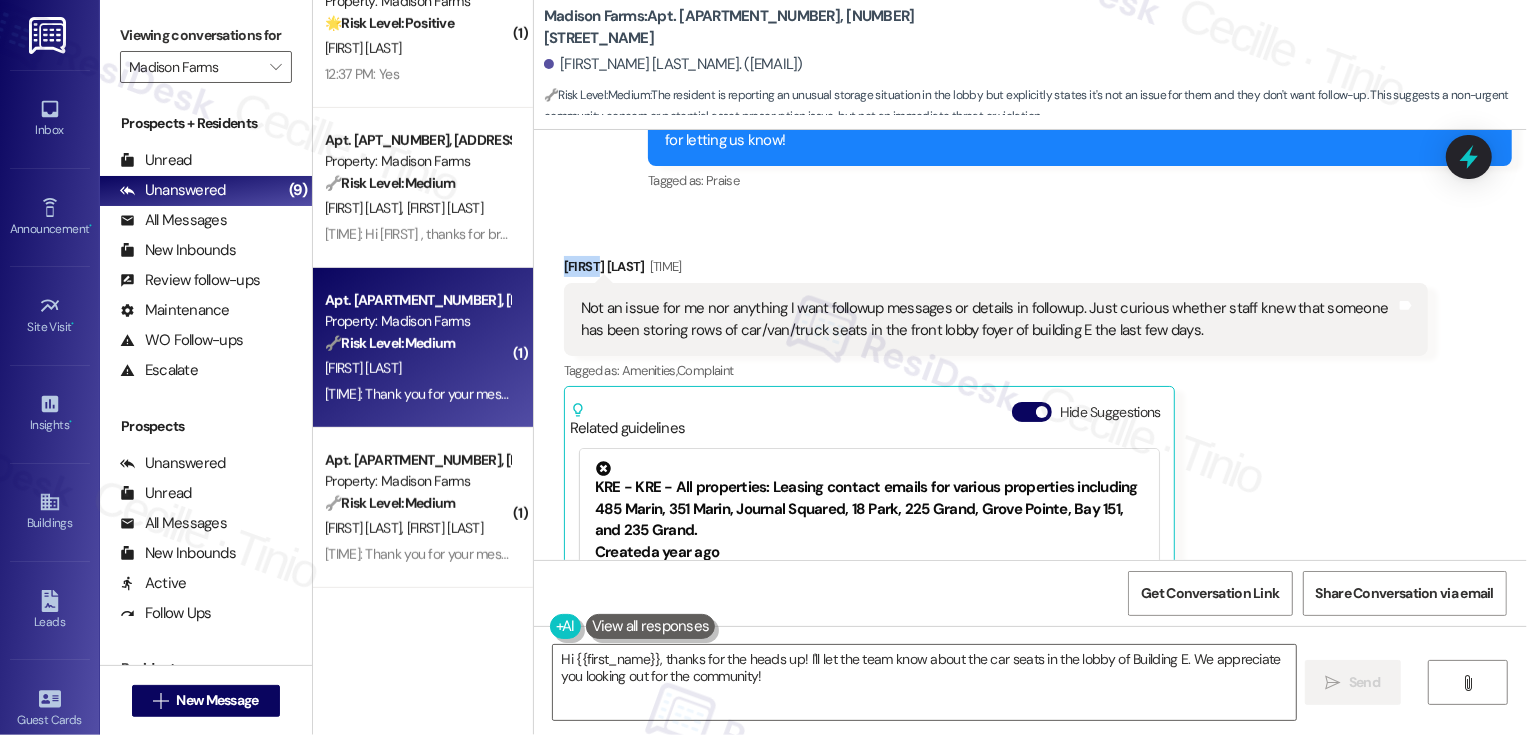copy on "Alison" 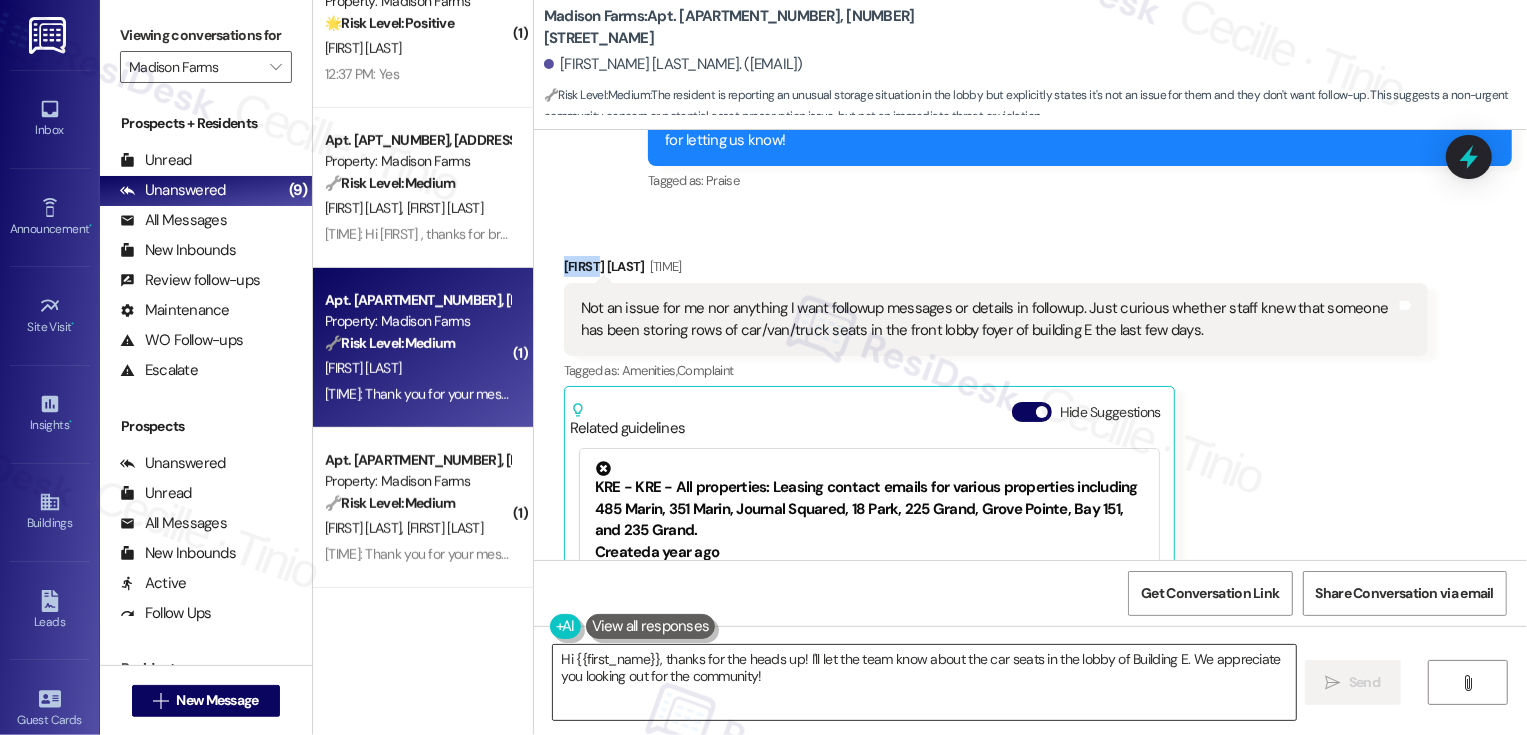 click on "Hi {{first_name}}, thanks for the heads up! I'll let the team know about the car seats in the lobby of Building E. We appreciate you looking out for the community!" at bounding box center (924, 682) 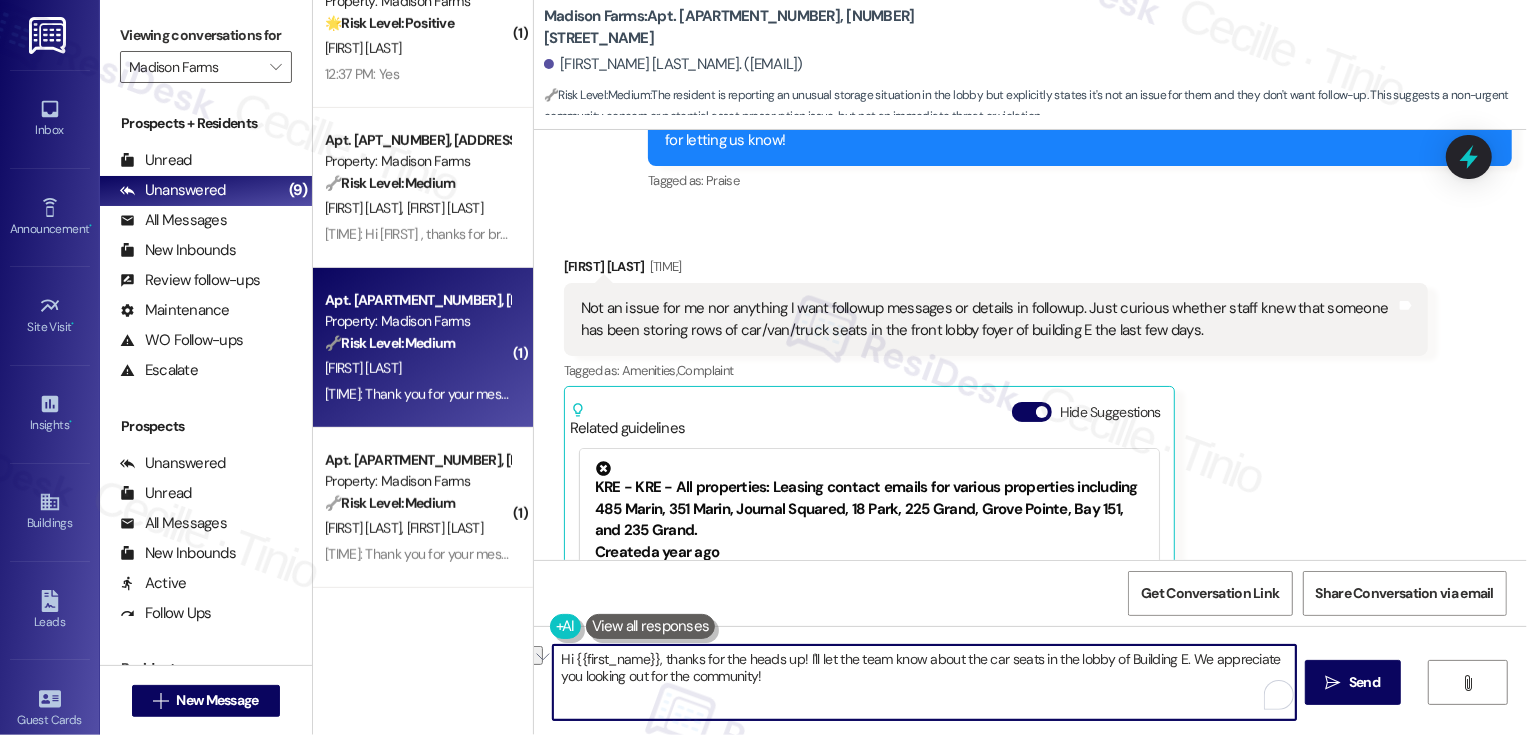 drag, startPoint x: 656, startPoint y: 658, endPoint x: 814, endPoint y: 686, distance: 160.46184 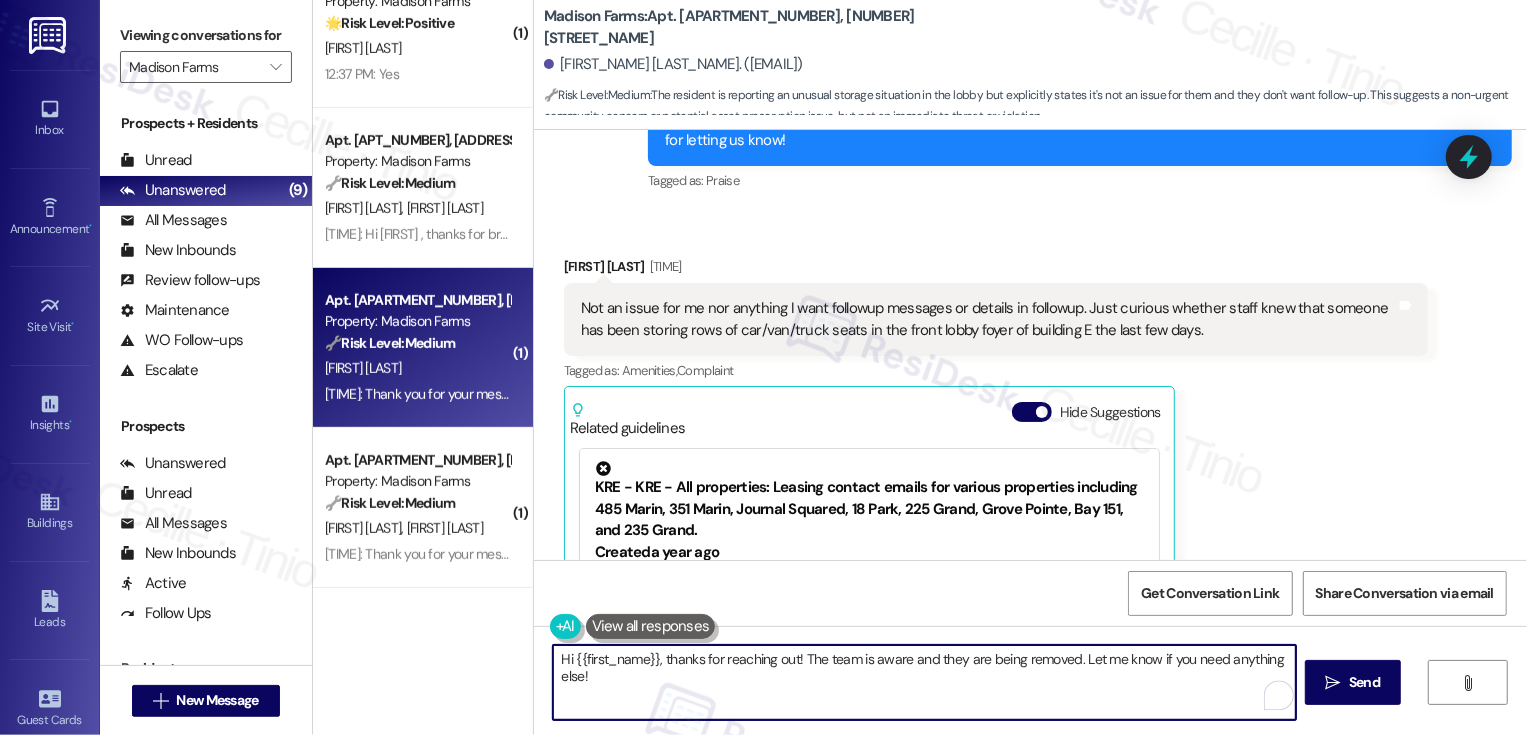 click on "Hi {{first_name}}, thanks for reaching out! The team is aware and they are being removed. Let me know if you need anything else!" at bounding box center (924, 682) 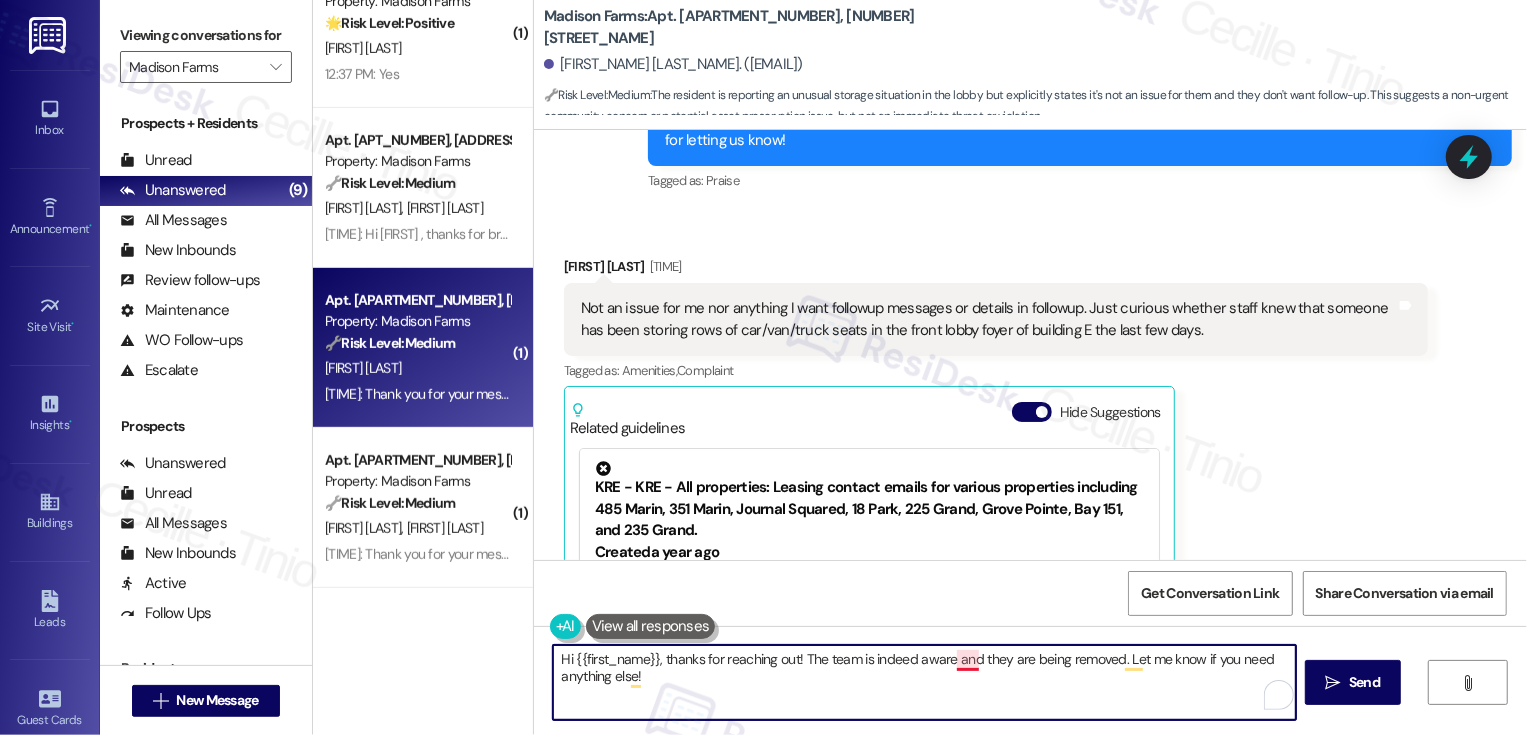 click on "Hi {{first_name}}, thanks for reaching out! The team is indeed aware and they are being removed. Let me know if you need anything else!" at bounding box center (924, 682) 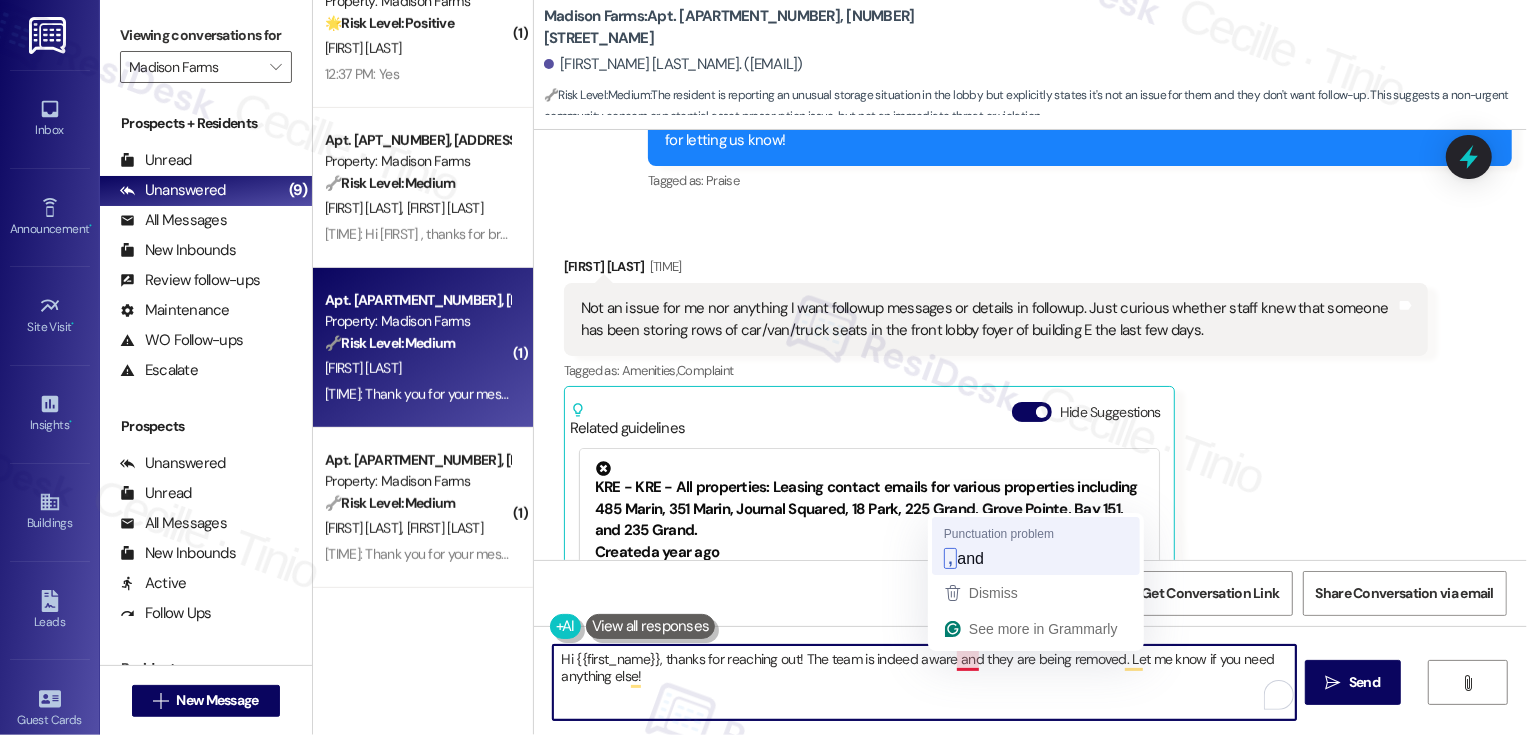 type on "Hi {{first_name}}, thanks for reaching out! The team is indeed aware, and they are being removed. Let me know if you need anything else!" 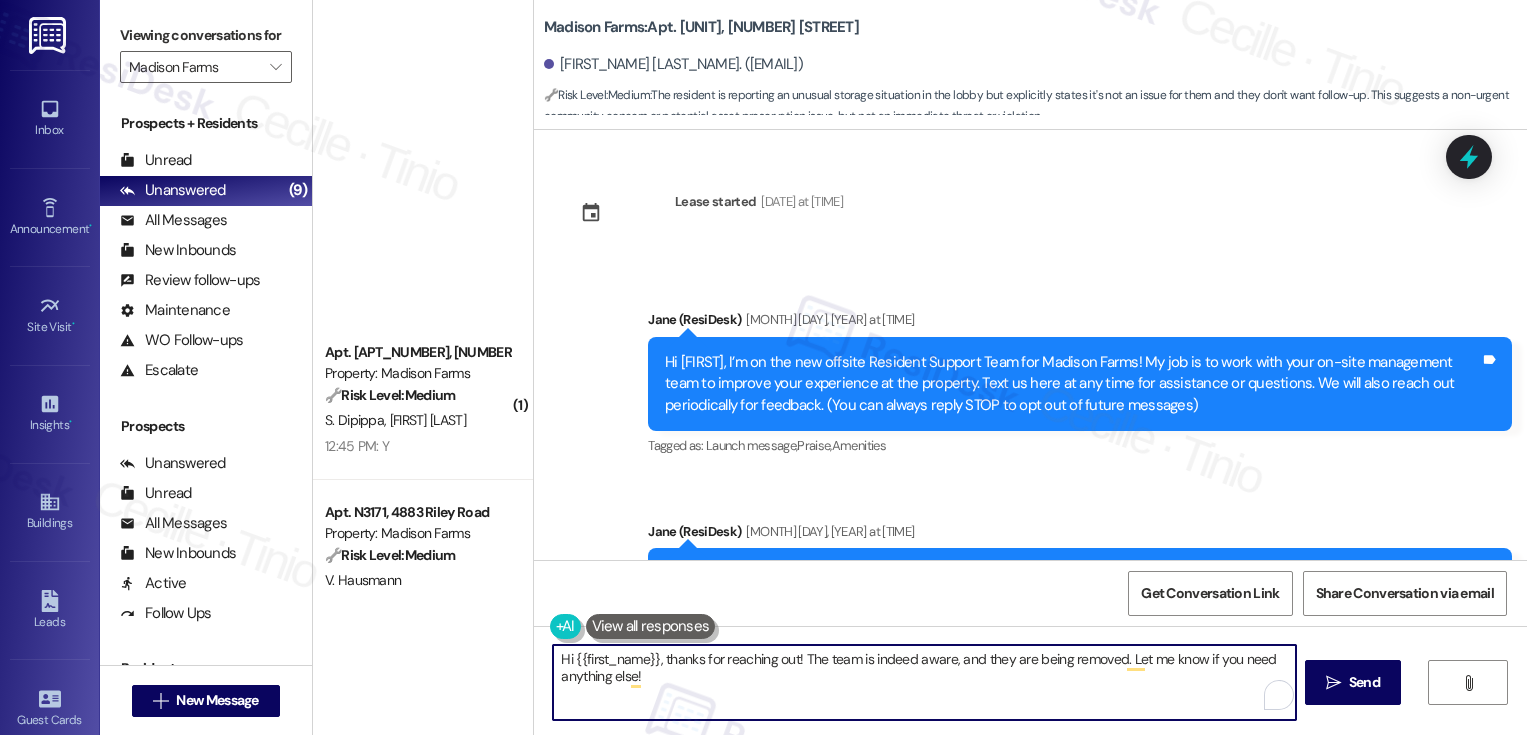 scroll, scrollTop: 0, scrollLeft: 0, axis: both 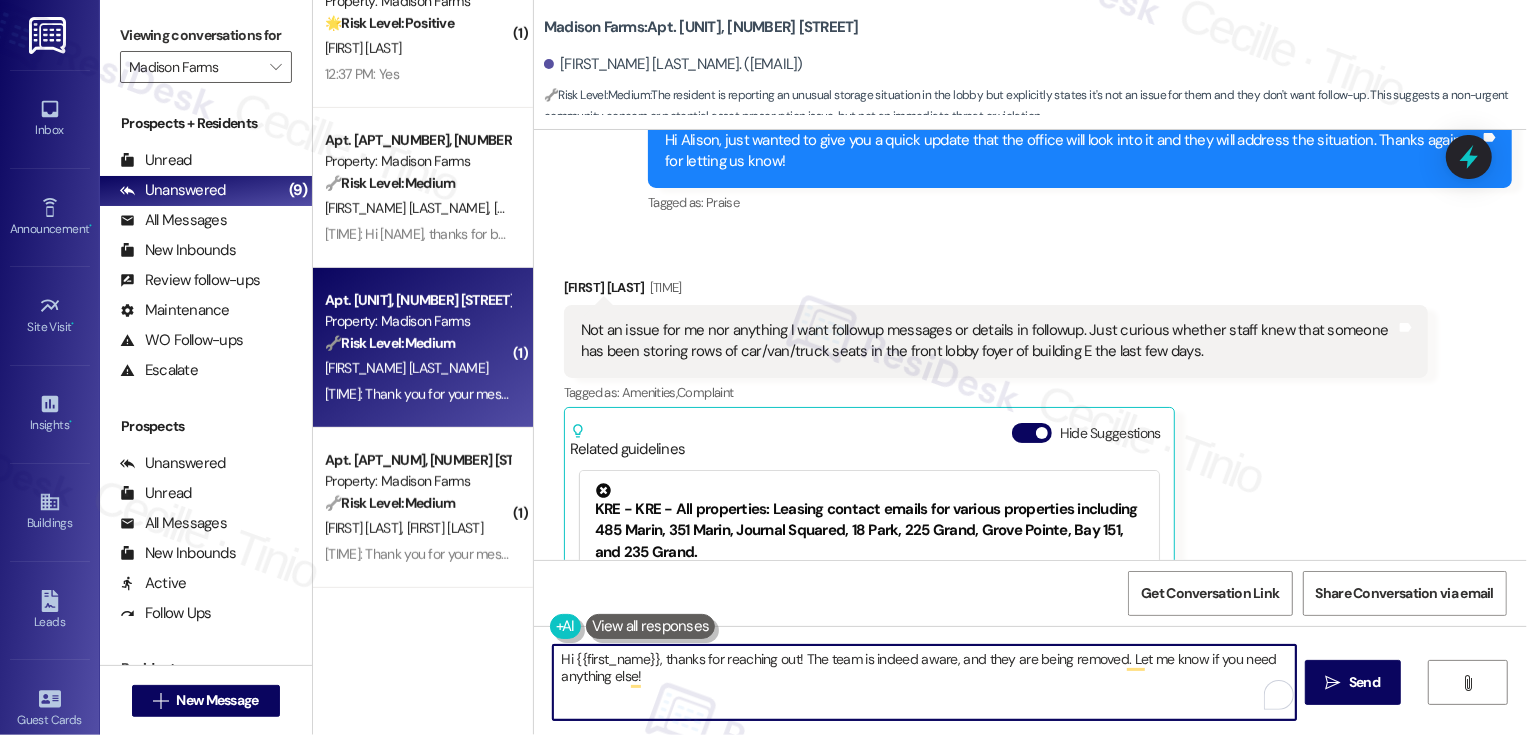 click on "Hi {{first_name}}, thanks for reaching out! The team is indeed aware, and they are being removed. Let me know if you need anything else!" at bounding box center (924, 682) 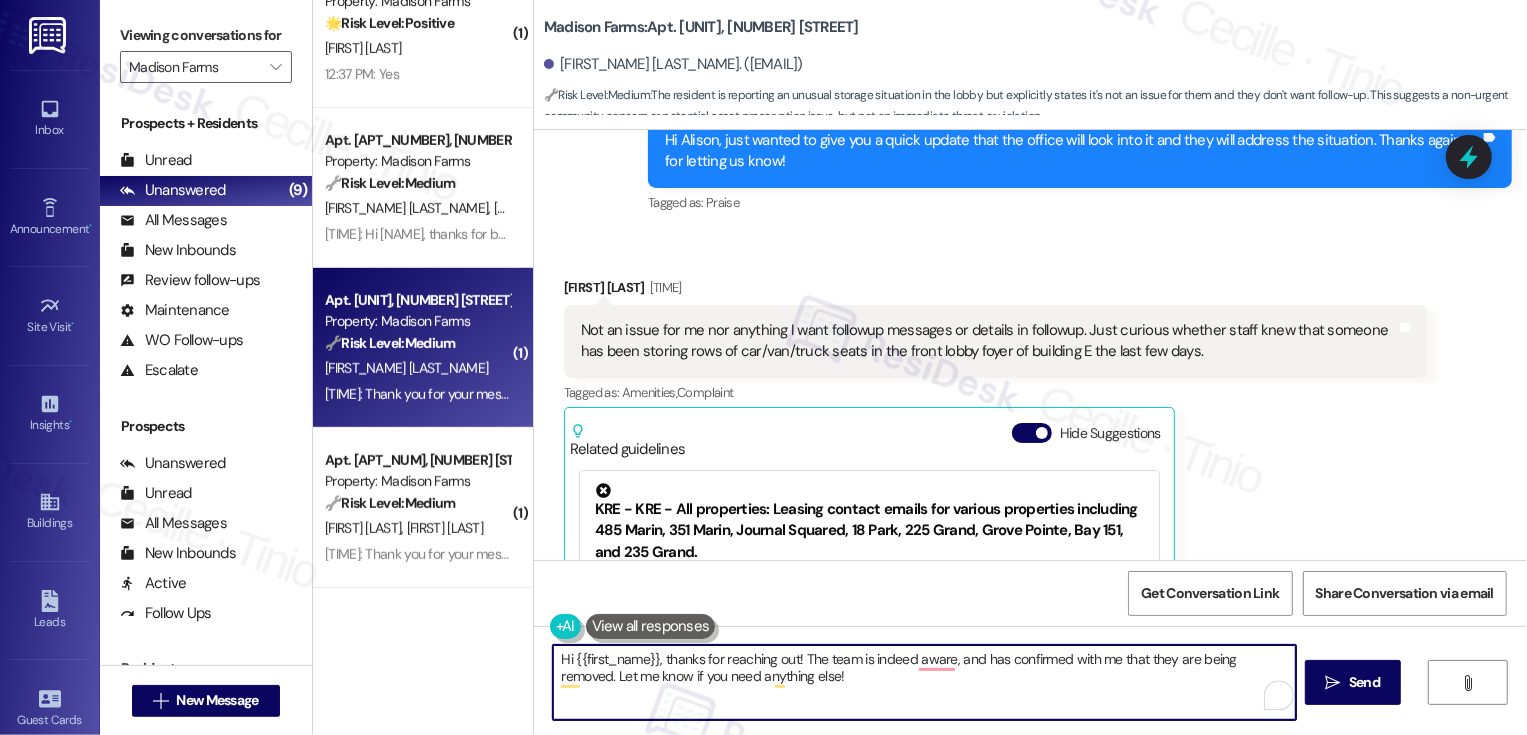 click on "Hi {{first_name}}, thanks for reaching out! The team is indeed aware, and has confirmed with me that they are being removed. Let me know if you need anything else!" at bounding box center [924, 682] 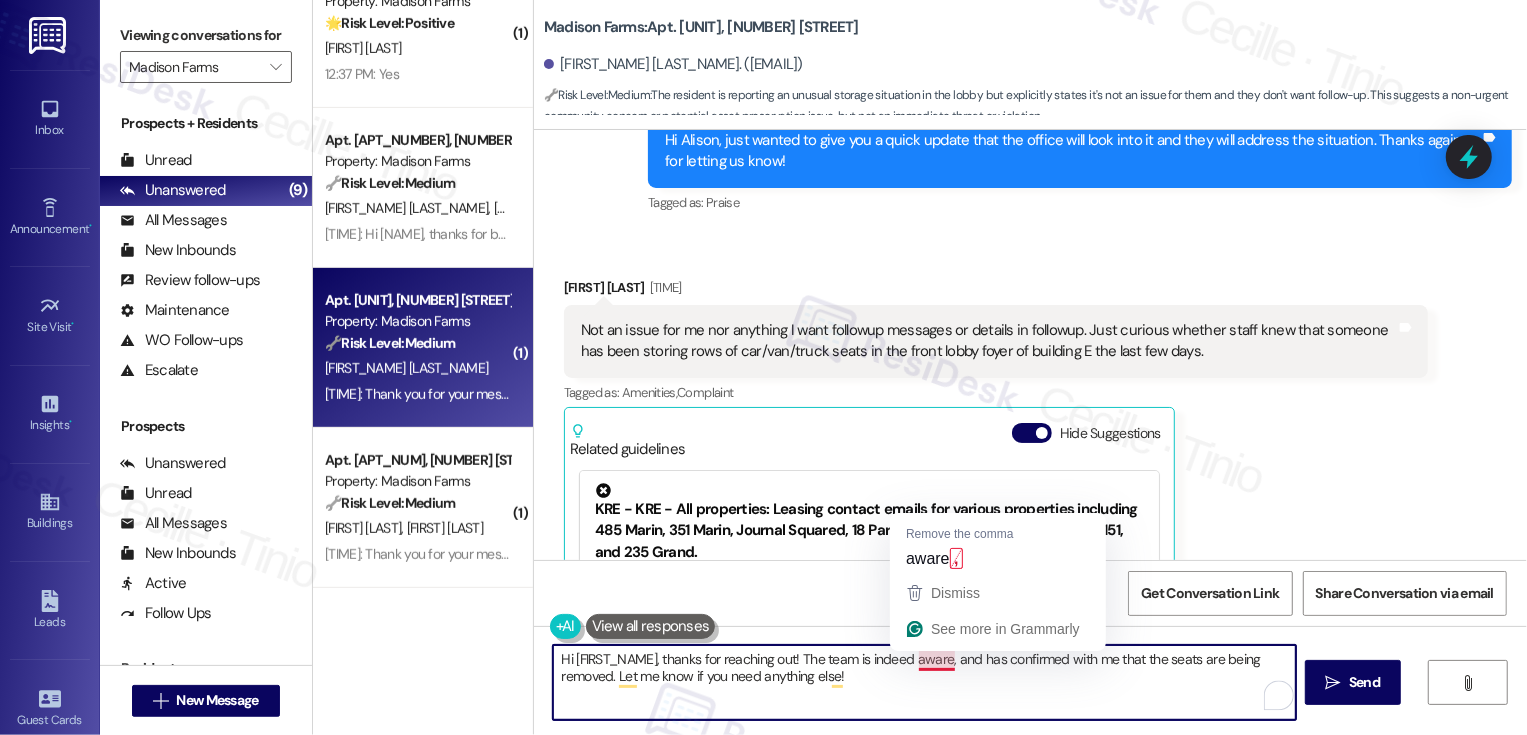 click on "Hi [FIRST_NAME], thanks for reaching out! The team is indeed aware, and has confirmed with me that the seats are being removed. Let me know if you need anything else!" at bounding box center [924, 682] 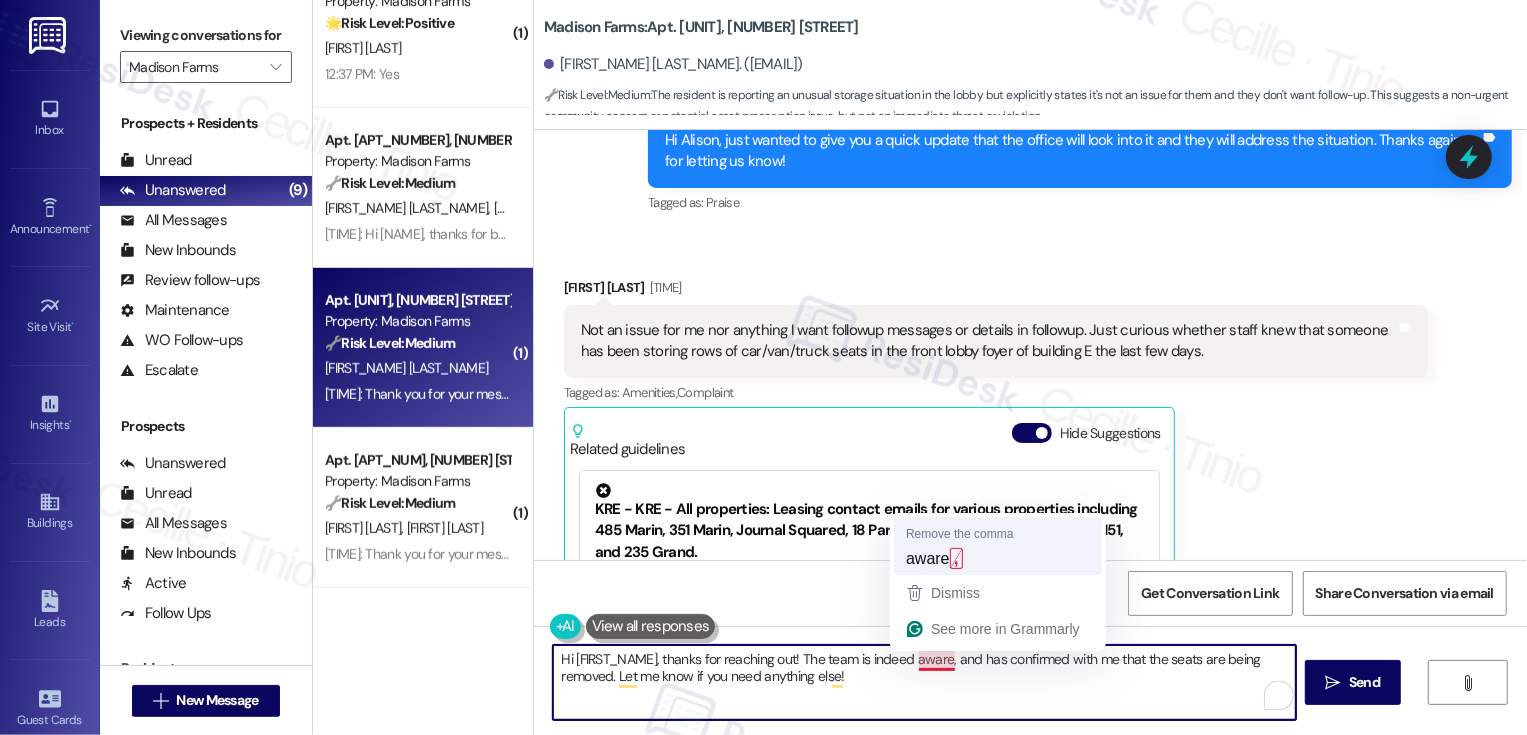 type on "Hi {{first_name}}, thanks for reaching out! The team is indeed aware and has confirmed with me that the seats are being removed. Let me know if you need anything else!" 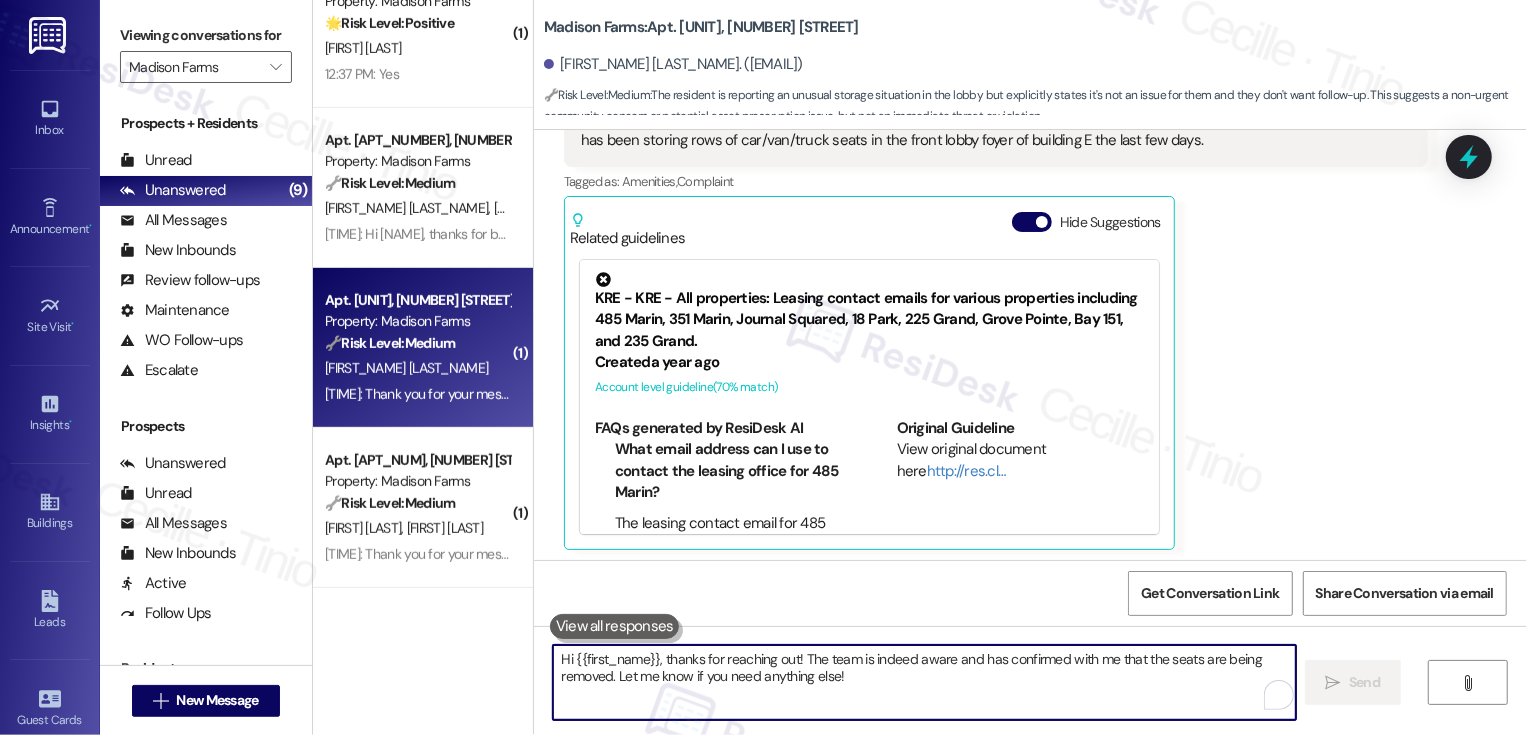 scroll, scrollTop: 5294, scrollLeft: 0, axis: vertical 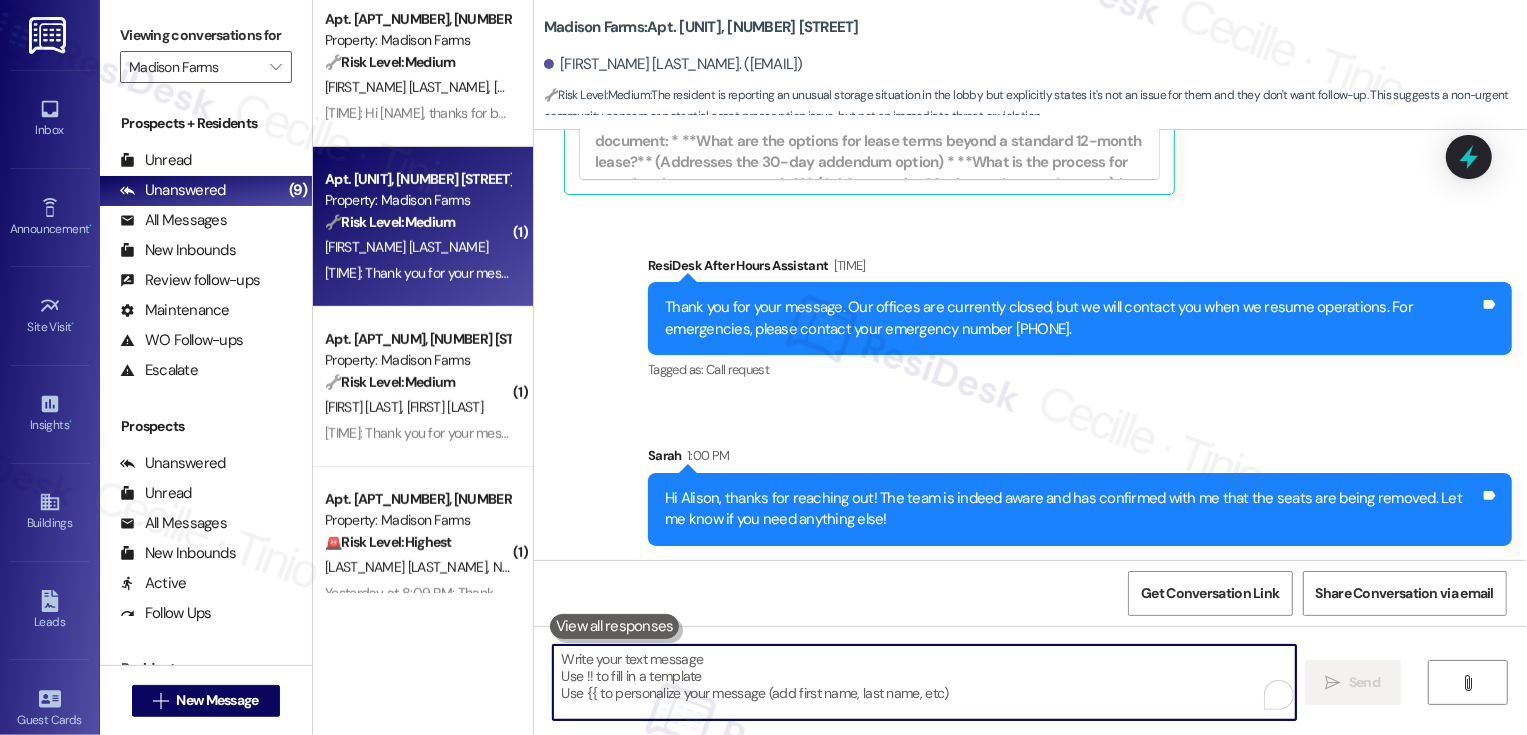 click on "[TIME]: Thank you for your message. Our offices are currently closed, but we will contact you when we resume operations. For emergencies, please contact your emergency number [PHONE]. [TIME]: Thank you for your message. Our offices are currently closed, but we will contact you when we resume operations. For emergencies, please contact your emergency number [PHONE]." at bounding box center [875, 433] 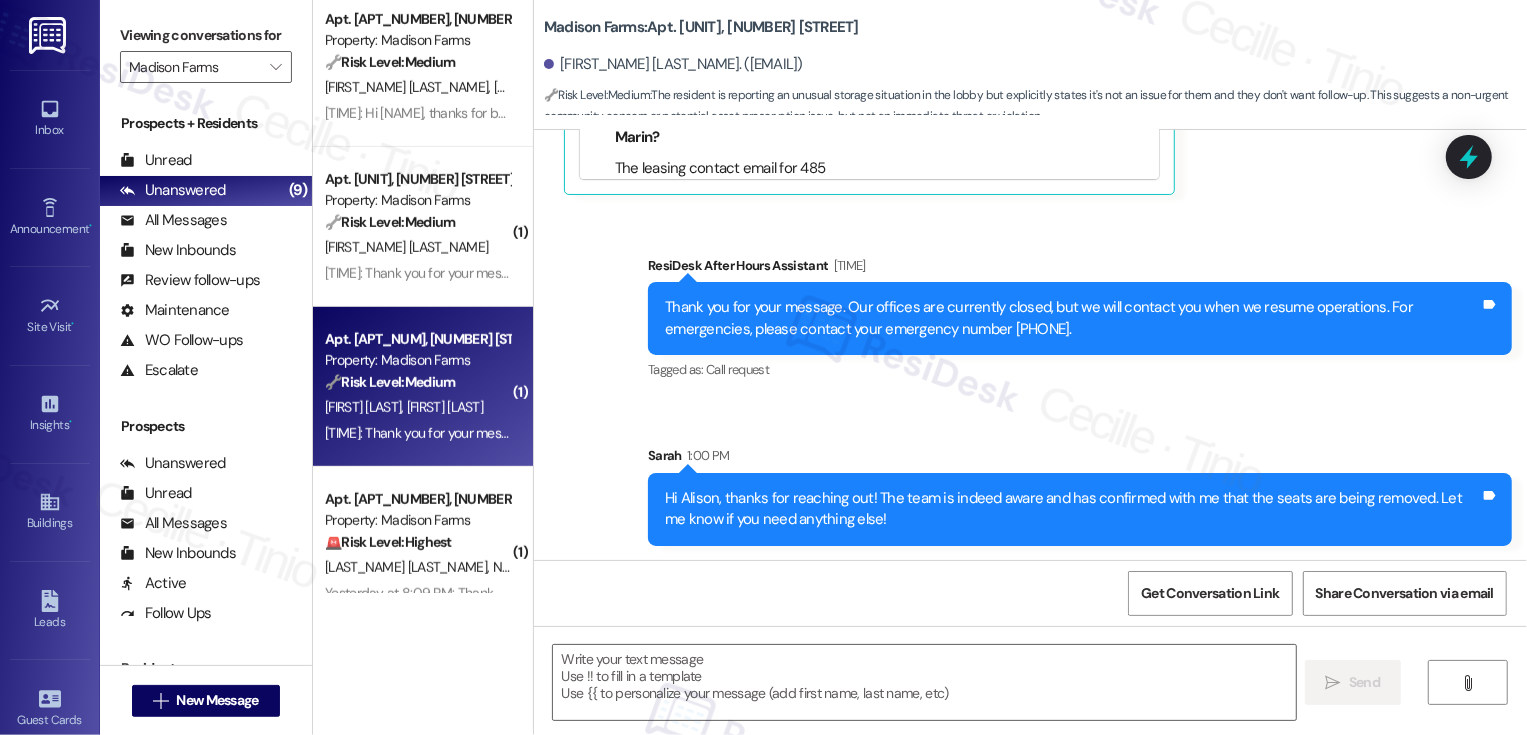 click on "[TIME]: Thank you for your message. Our offices are currently closed, but we will contact you when we resume operations. For emergencies, please contact your emergency number [PHONE]. [TIME]: Thank you for your message. Our offices are currently closed, but we will contact you when we resume operations. For emergencies, please contact your emergency number [PHONE]." at bounding box center [875, 433] 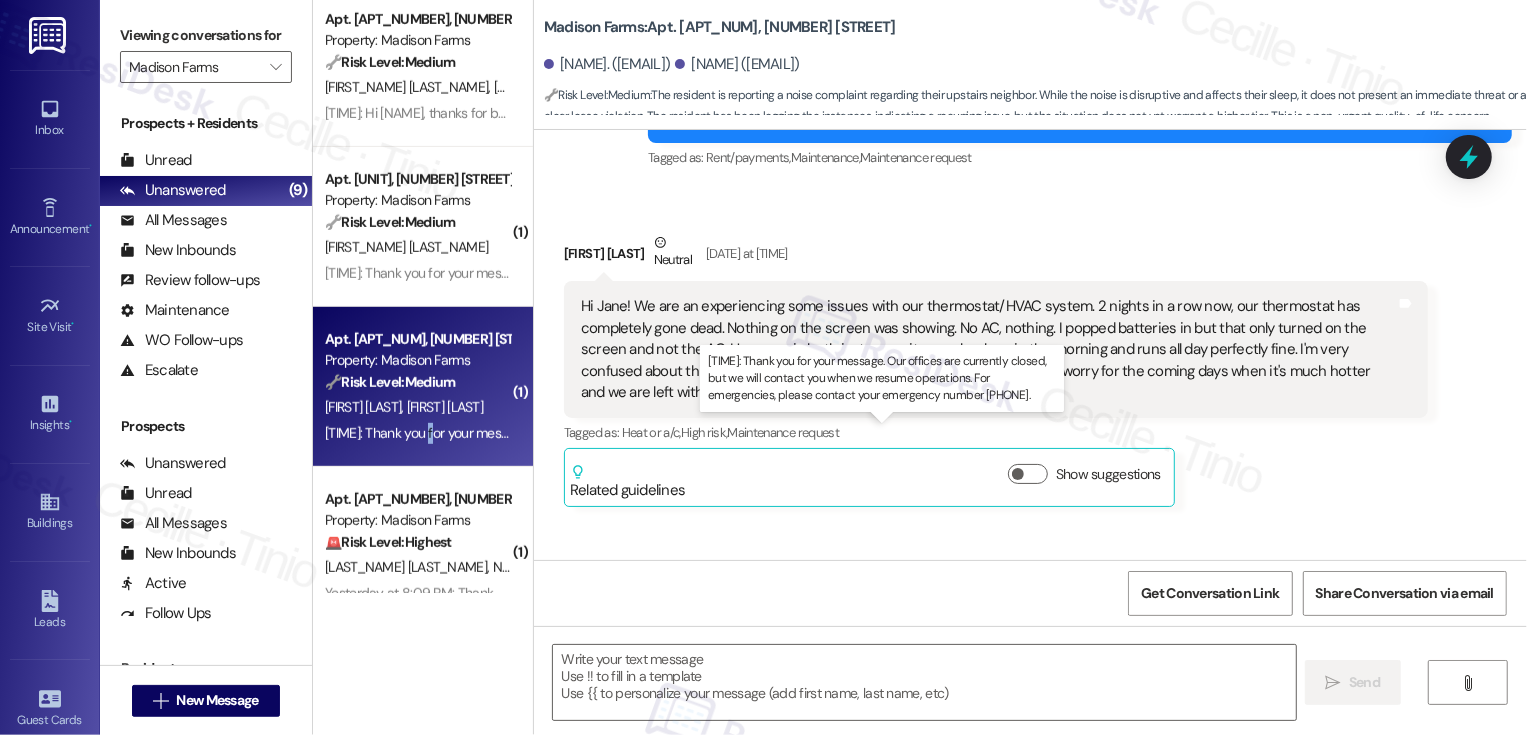 click on "[TIME]: Thank you for your message. Our offices are currently closed, but we will contact you when we resume operations. For emergencies, please contact your emergency number [PHONE]. [TIME]: Thank you for your message. Our offices are currently closed, but we will contact you when we resume operations. For emergencies, please contact your emergency number [PHONE]." at bounding box center (875, 433) 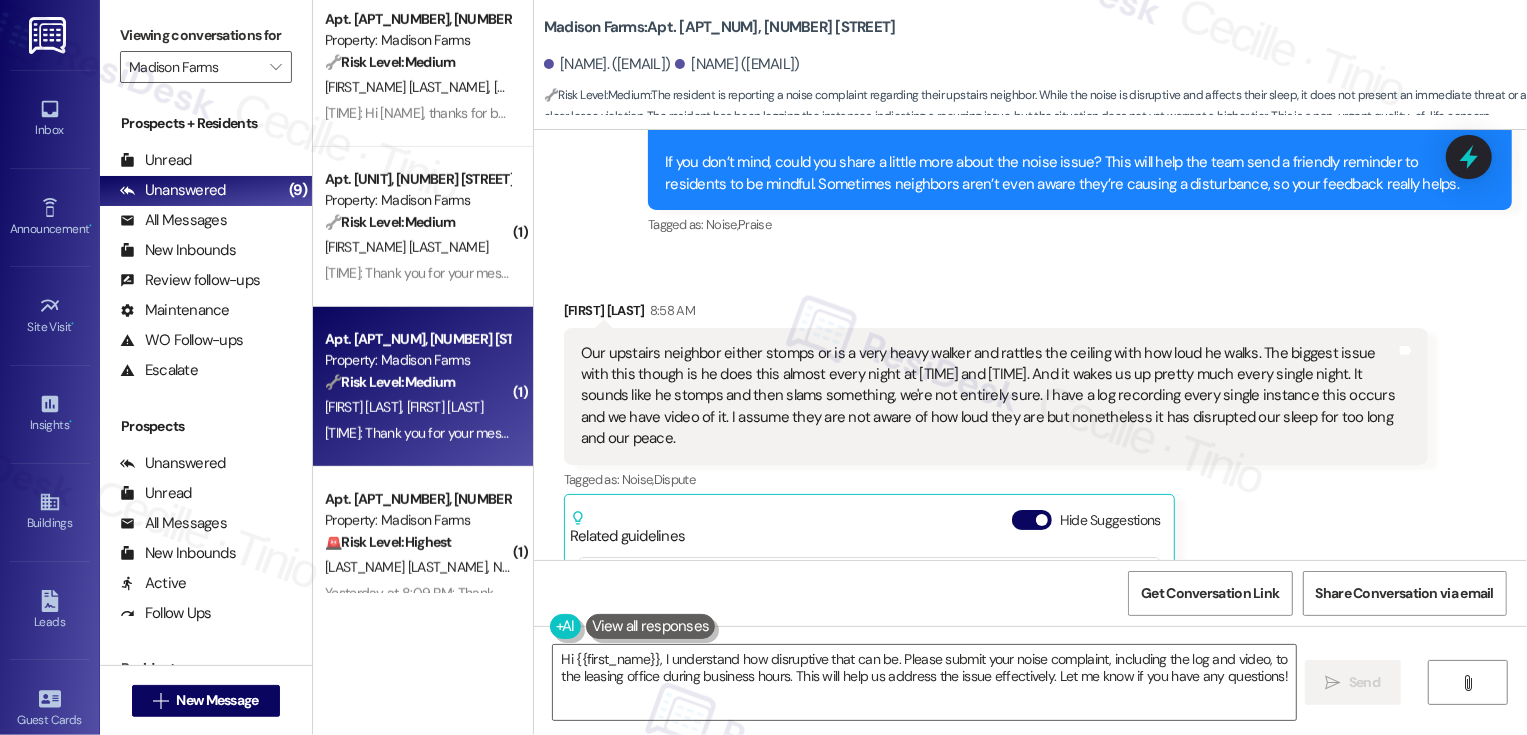 scroll, scrollTop: 6804, scrollLeft: 0, axis: vertical 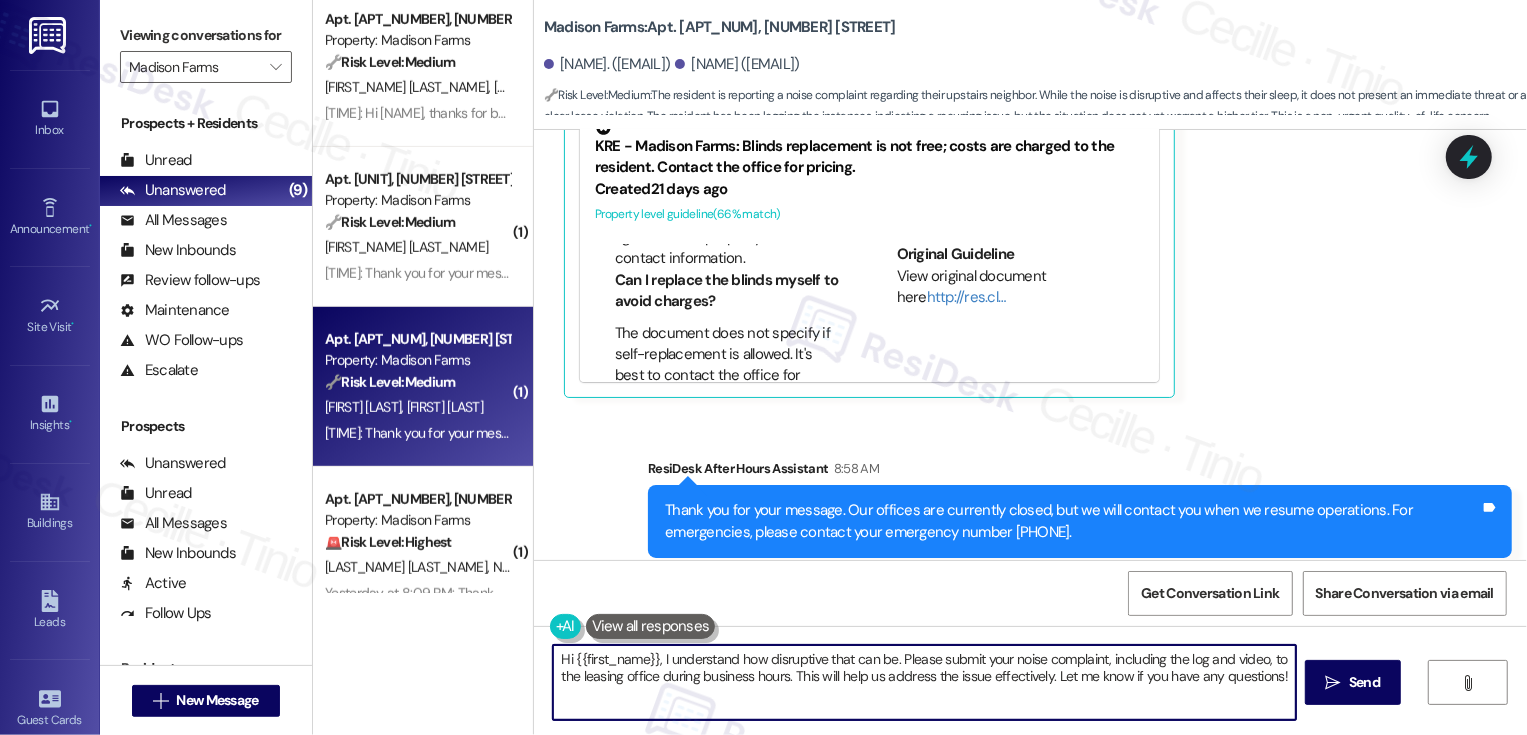 click on "Apt. N3171, [NUMBER] [STREET] Property: Madison Farms 🔧  Risk Level:  Medium The resident is indicating that something is dirty, and sent pictures. Without knowing what the 'them' refers to in the first message, or what is dirty, it is difficult to assess the urgency. Assuming this is a non-urgent maintenance or cleaning request. [FIRST] [LAST] Yesterday at 5:17 PM: (An Image) Yesterday at 5:17 PM: (An Image) ( 1 ) Apt. J2771, [NUMBER] [STREET] Property: Madison Farms 🌟  Risk Level:  Positive The message is a positive response to a check-in about resident satisfaction, indicating positive engagement and relationship building. [FIRST] [LAST] 12:37 PM: Yes 12:37 PM: Yes Apt. H2569, [NUMBER] [STREET] Property: Madison Farms 🔧  Risk Level:  Medium The resident is inquiring about the cleanliness of stairwells and the availability of parking spots. This relates to community upkeep and asset preservation, but does not present an urgent safety or liability concern. [FIRST] [LAST] [FIRST] [LAST] ( 1 ) Apt. E2140, [NUMBER] [STREET] 🔧" at bounding box center (920, 367) 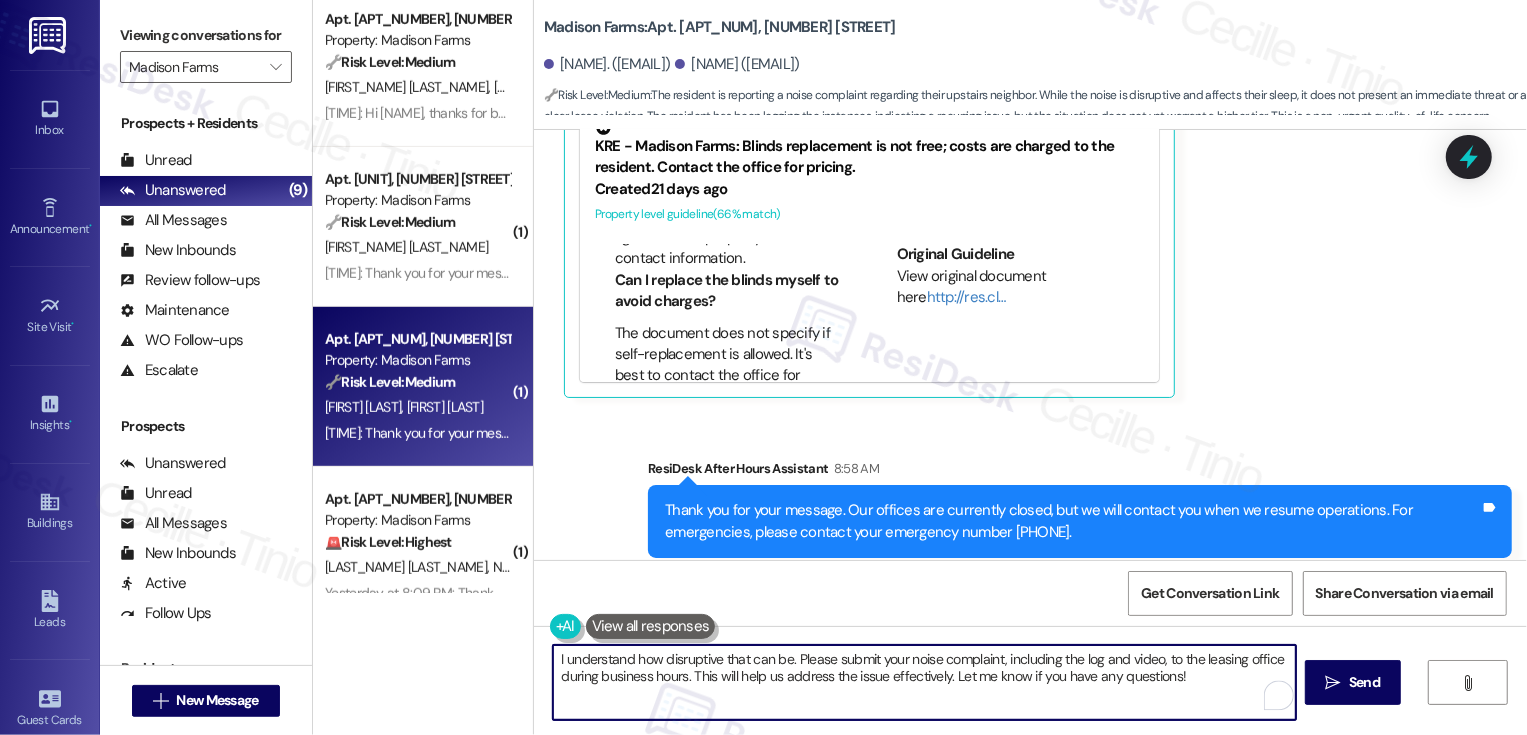 click on "I understand how disruptive that can be. Please submit your noise complaint, including the log and video, to the leasing office during business hours. This will help us address the issue effectively. Let me know if you have any questions!" at bounding box center [924, 682] 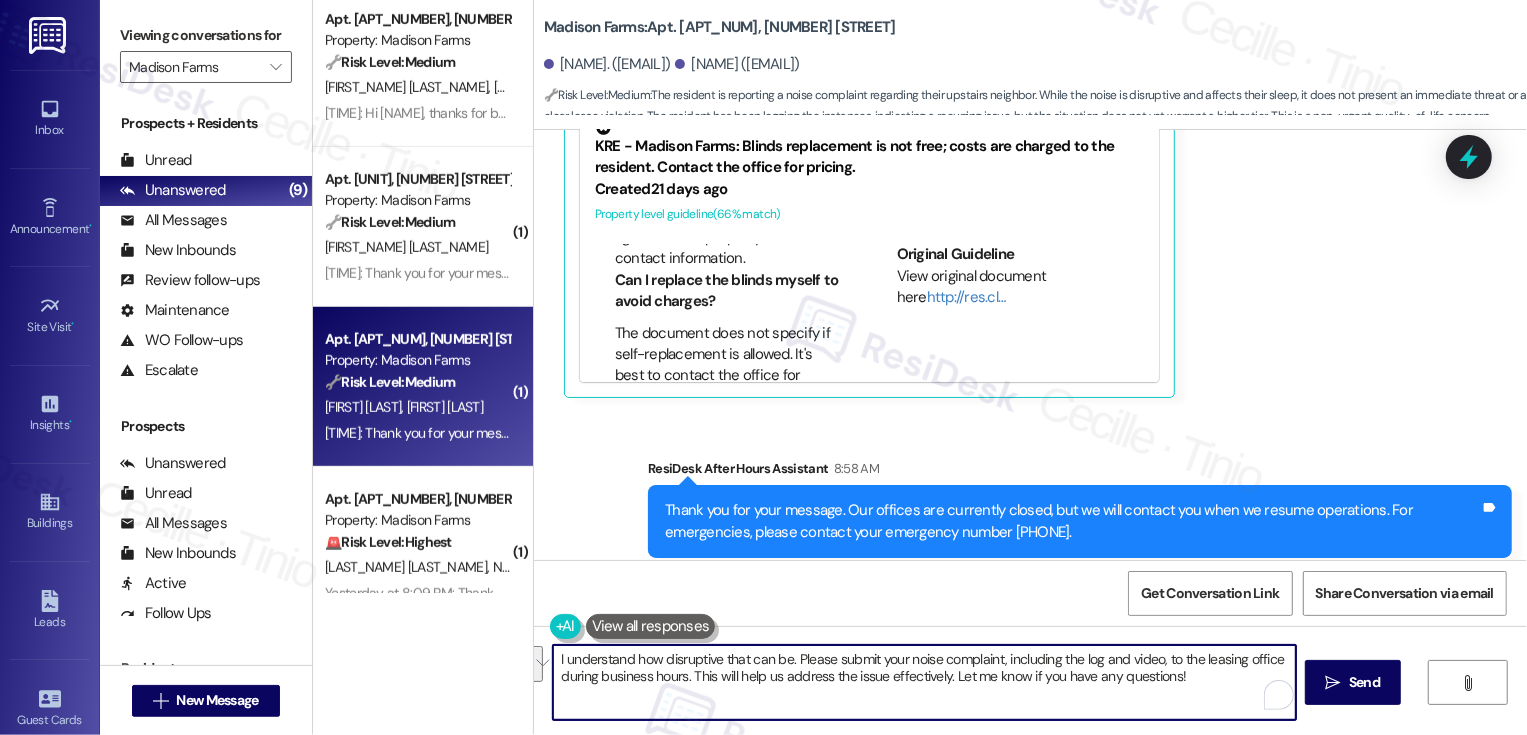 drag, startPoint x: 785, startPoint y: 658, endPoint x: 858, endPoint y: 689, distance: 79.30952 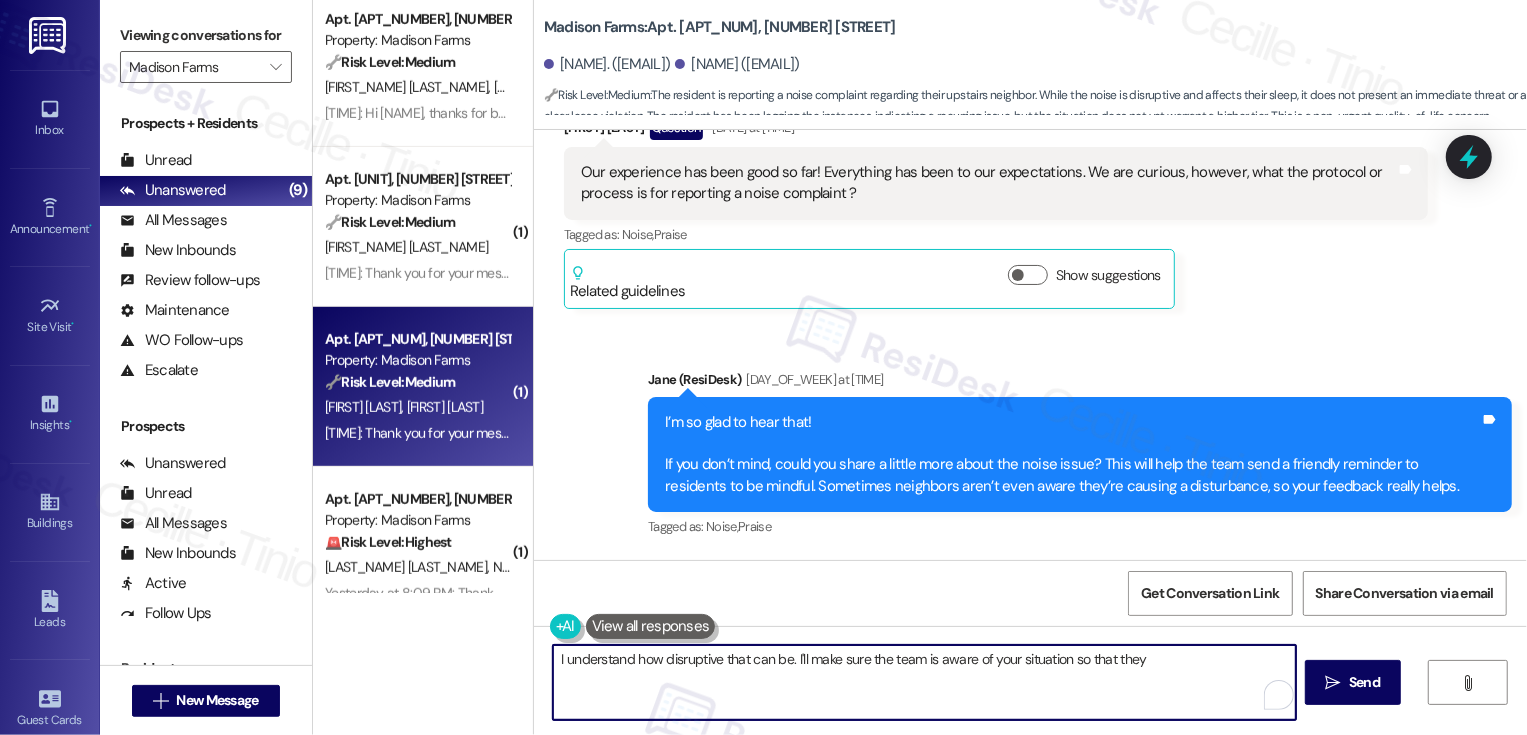 scroll, scrollTop: 6252, scrollLeft: 0, axis: vertical 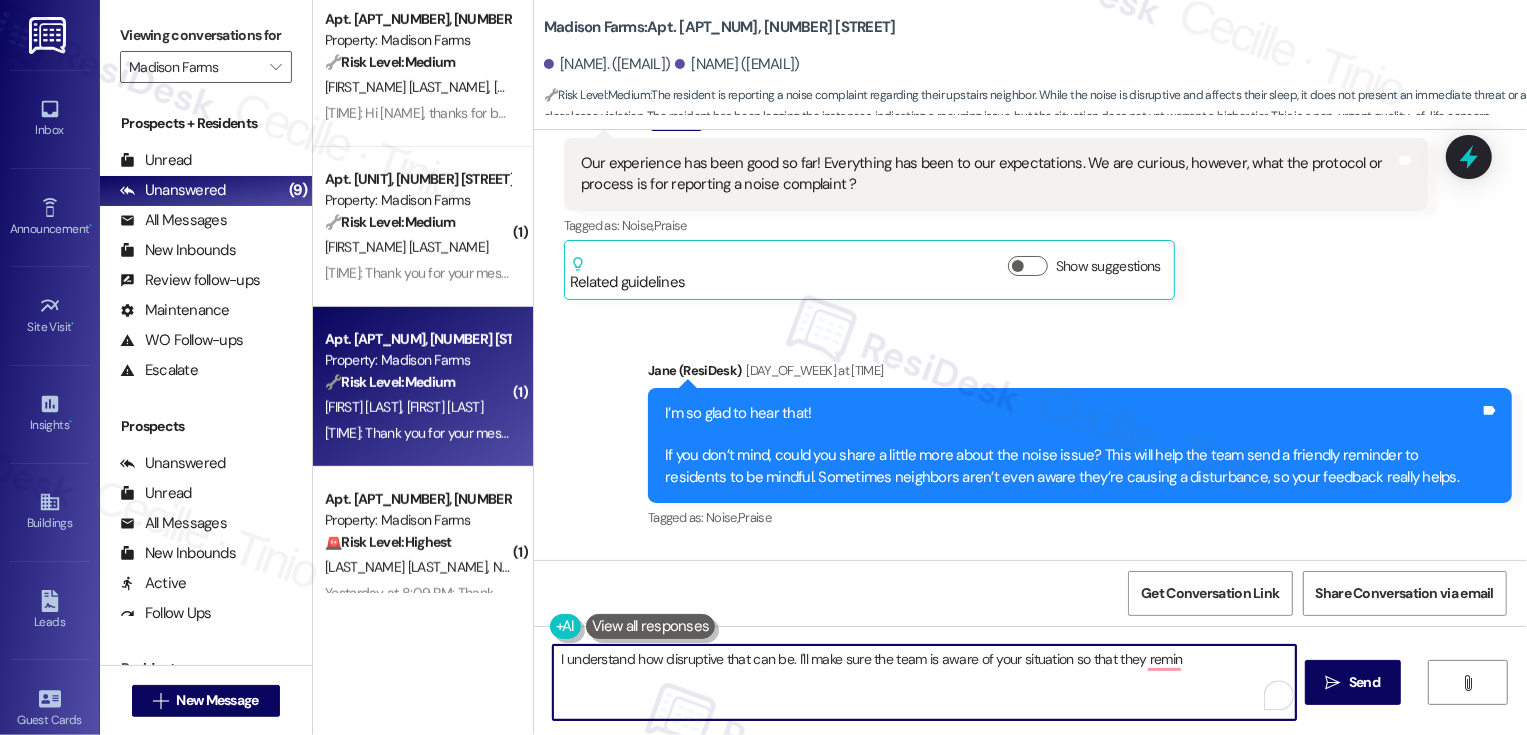 drag, startPoint x: 1061, startPoint y: 654, endPoint x: 1297, endPoint y: 676, distance: 237.02321 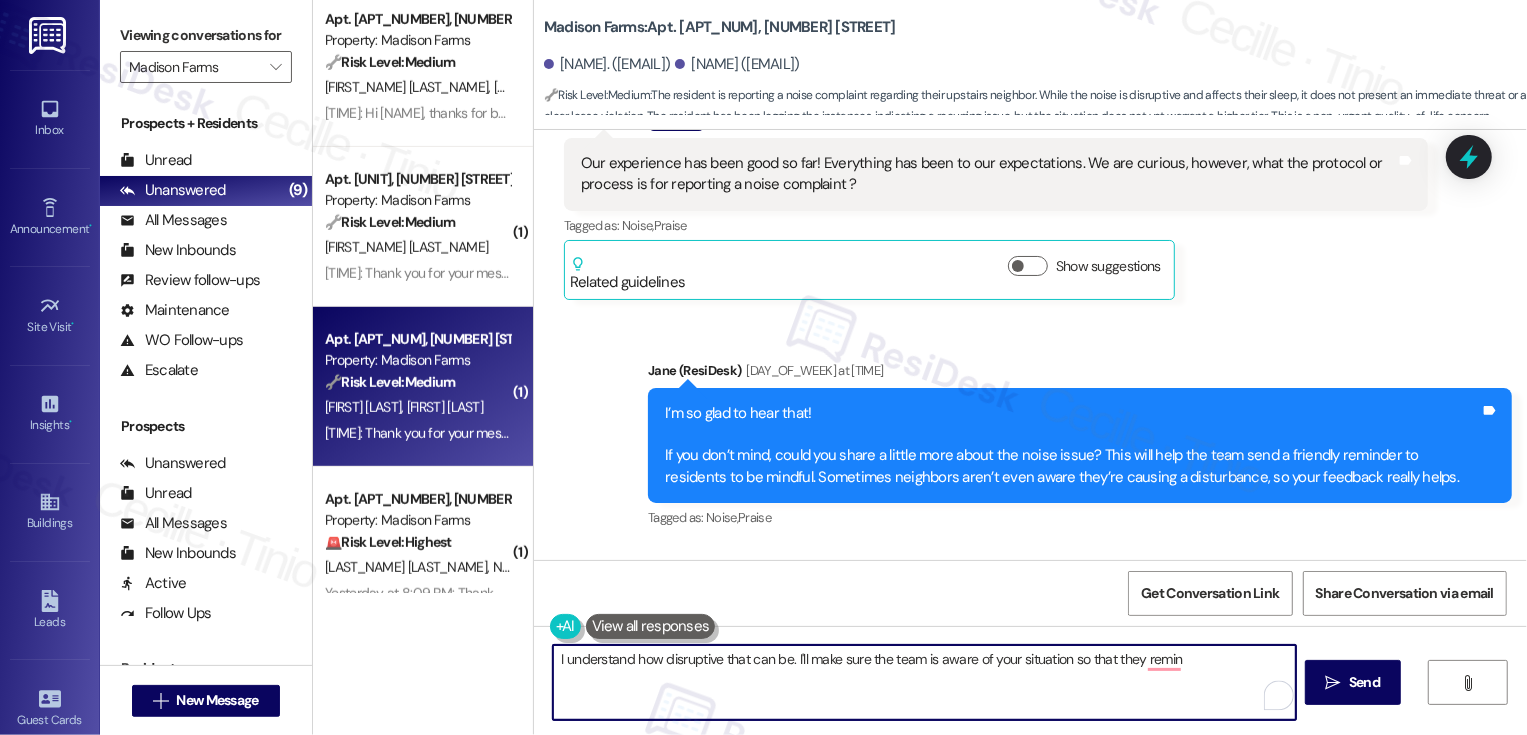 click on "I understand how disruptive that can be. I'll make sure the team is aware of your situation so that they remin  Send " at bounding box center [1030, 701] 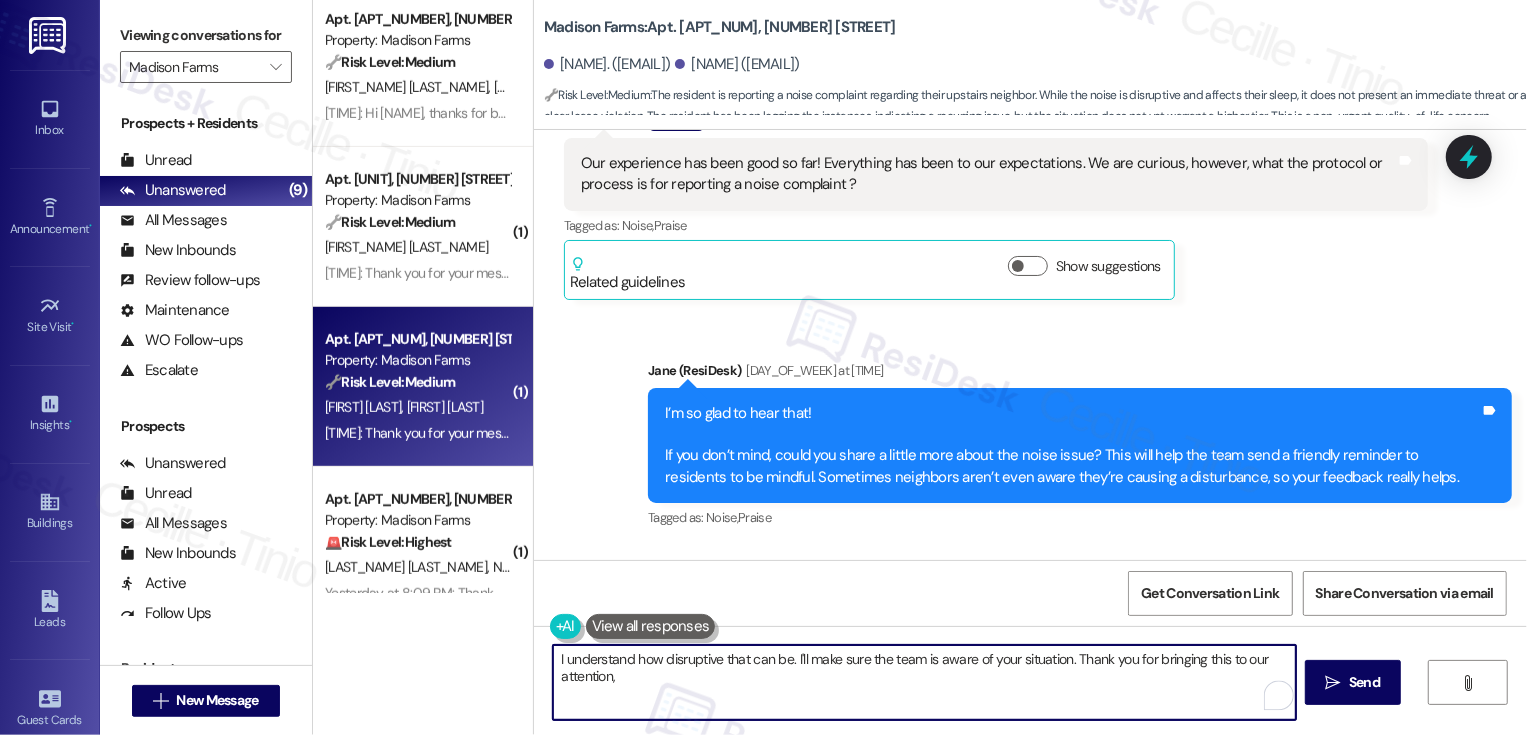 scroll, scrollTop: 6368, scrollLeft: 0, axis: vertical 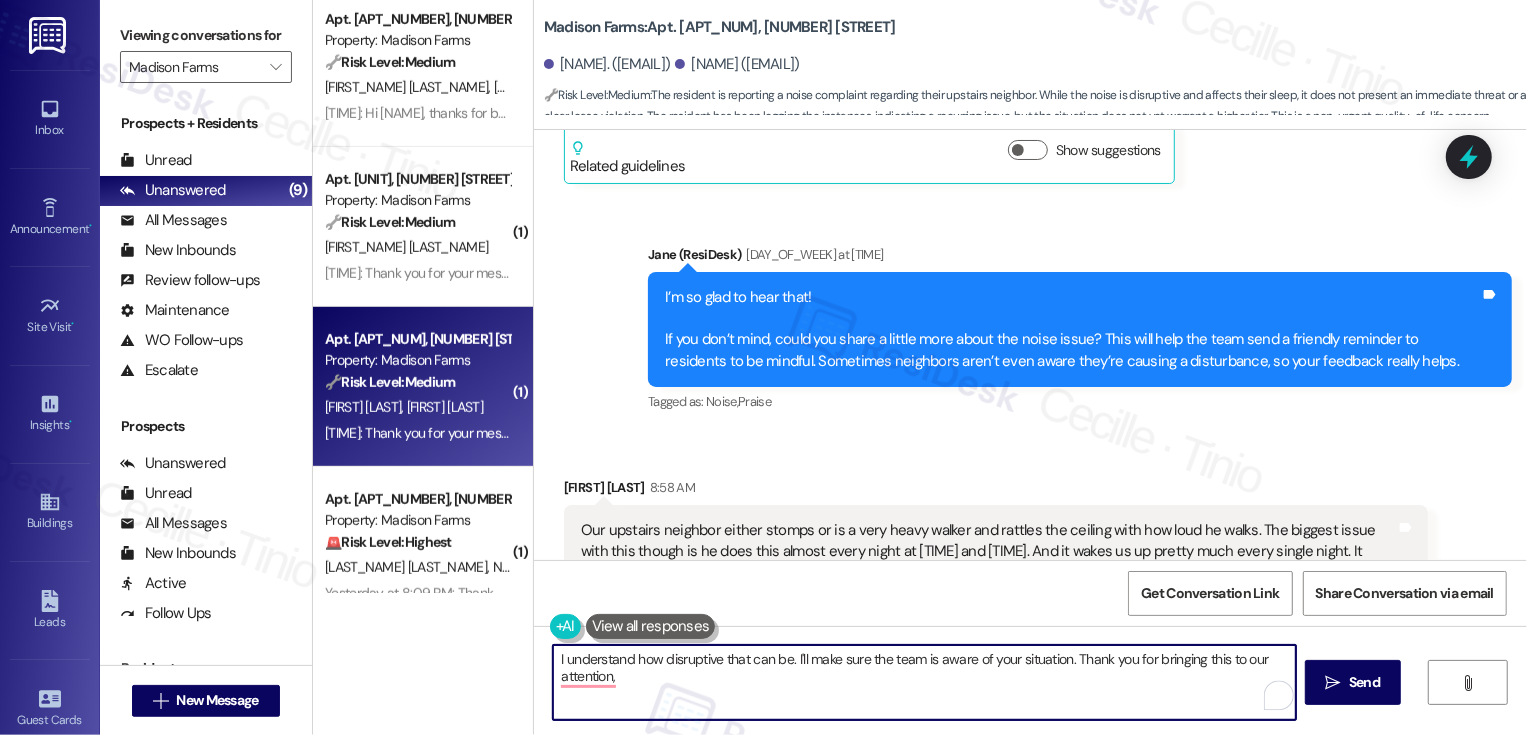 click on "[NAME] [TIME]" at bounding box center [996, 491] 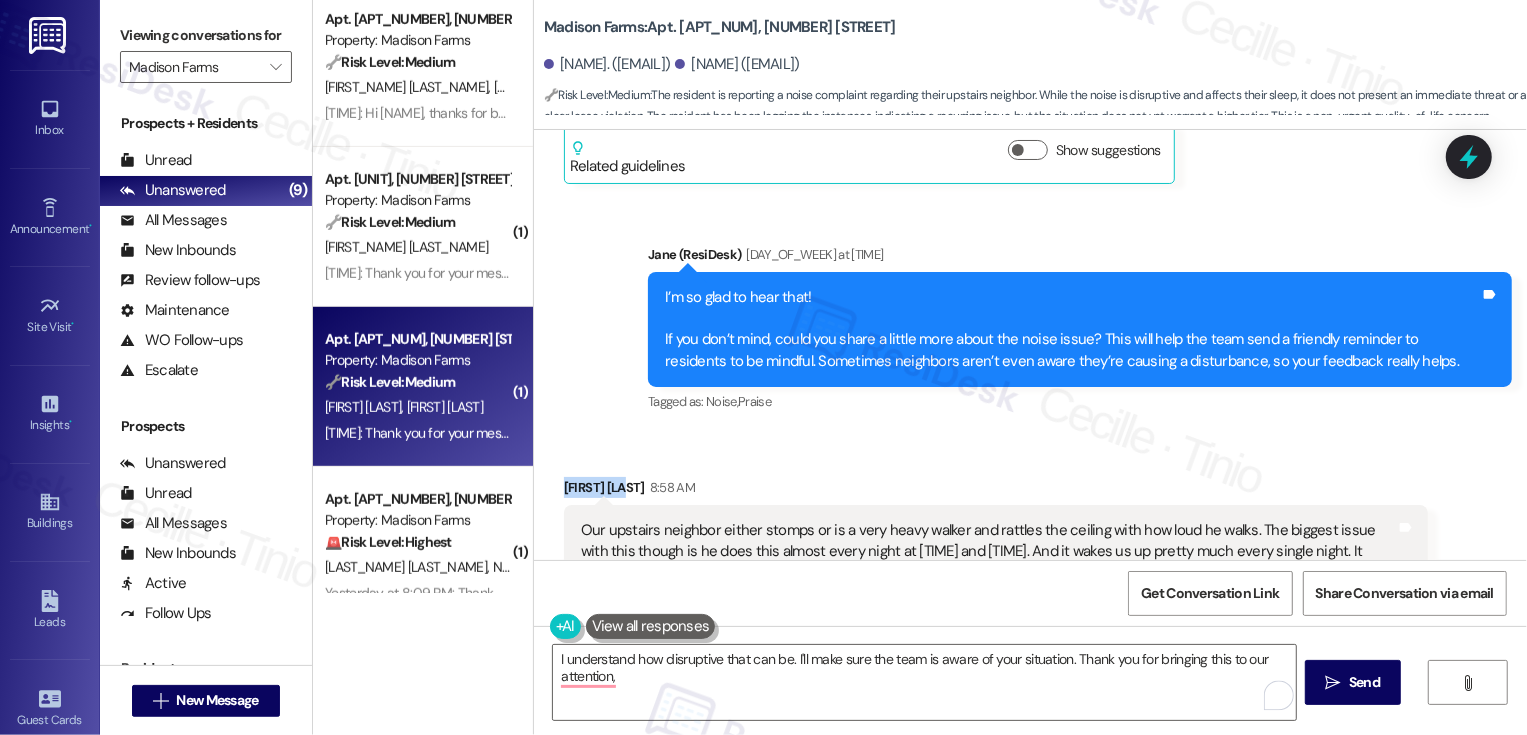 copy on "Christopher" 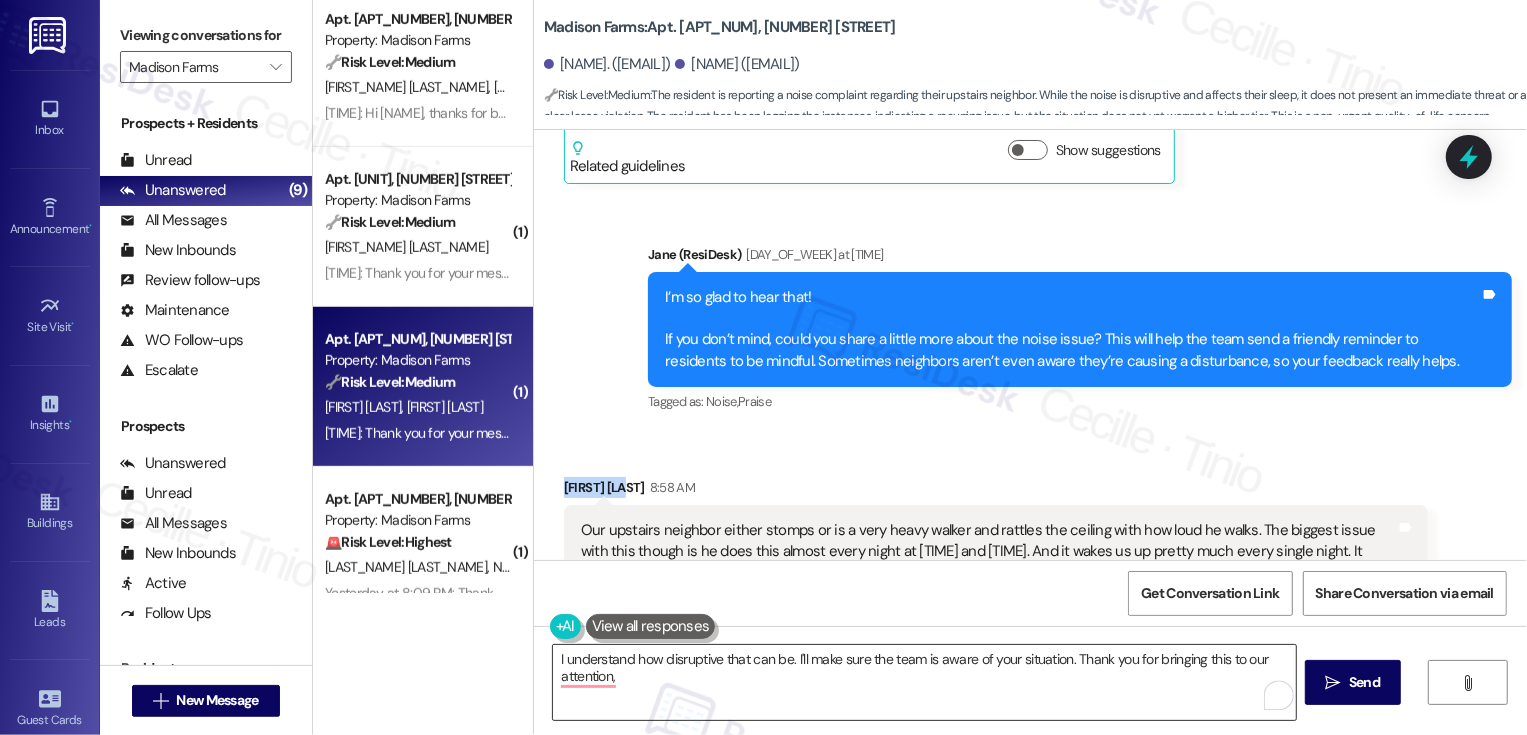 click on "I understand how disruptive that can be. I'll make sure the team is aware of your situation. Thank you for bringing this to our attention," at bounding box center [924, 682] 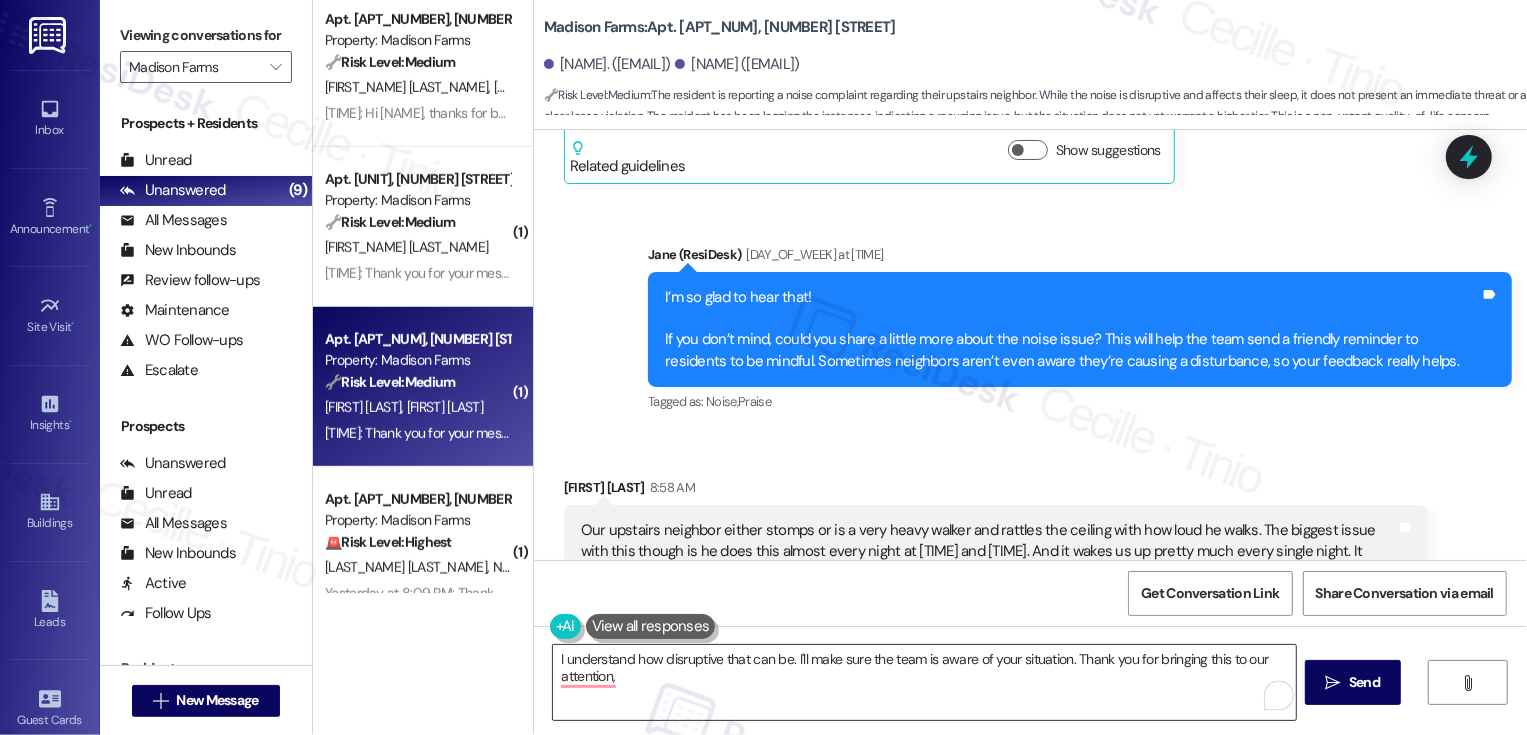 paste on "Christopher" 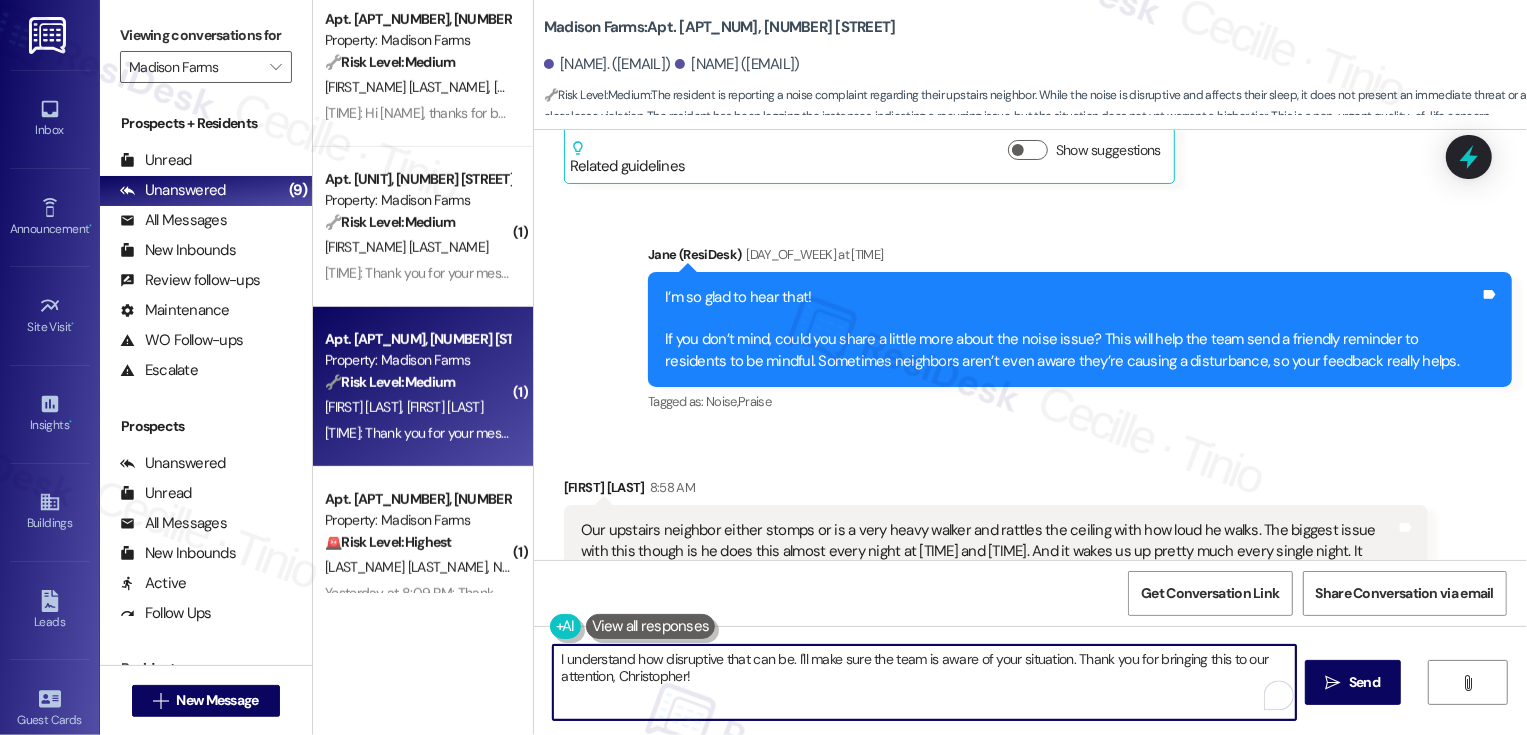 click on "I understand how disruptive that can be. I'll make sure the team is aware of your situation. Thank you for bringing this to our attention, Christopher!" at bounding box center [924, 682] 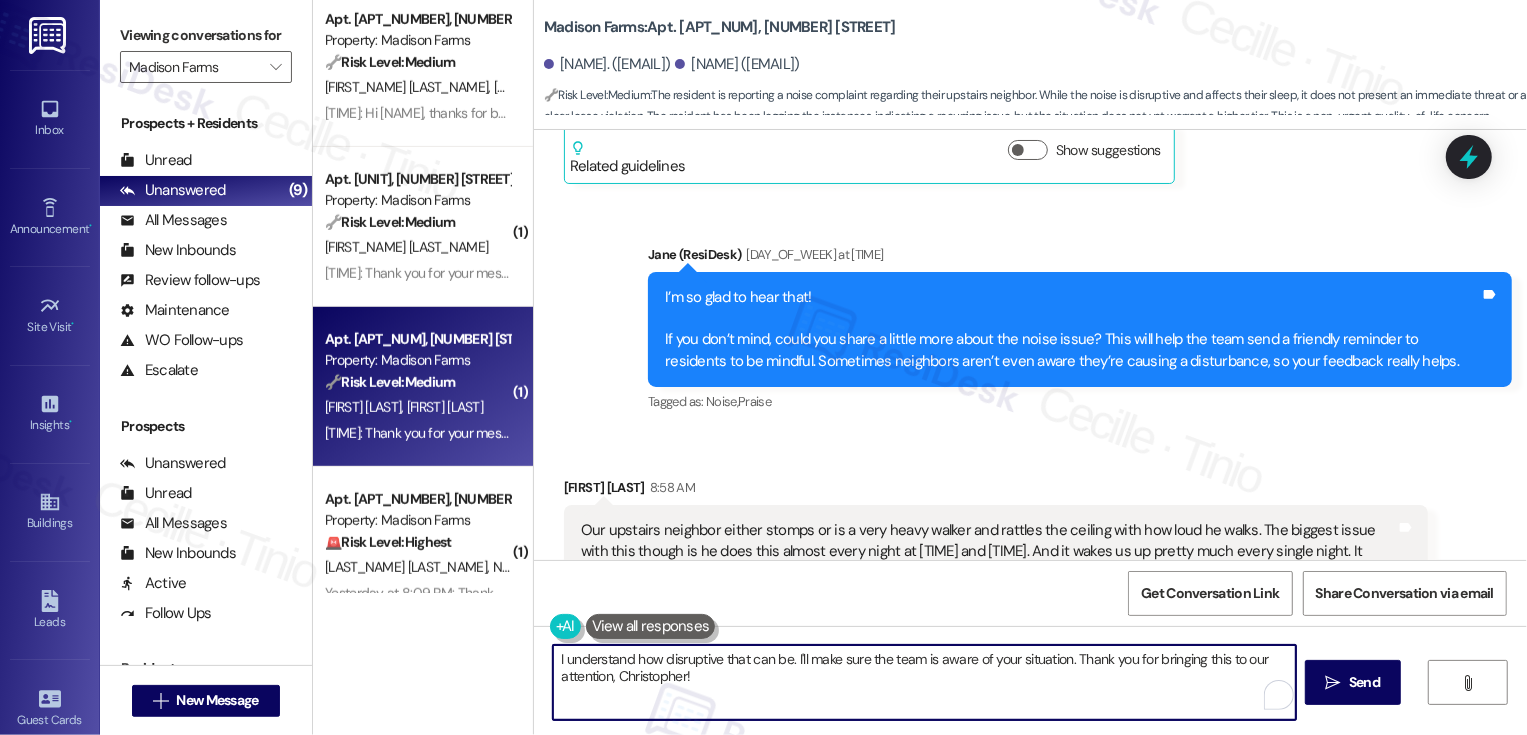 click on "I understand how disruptive that can be. I'll make sure the team is aware of your situation. Thank you for bringing this to our attention, Christopher!" at bounding box center [924, 682] 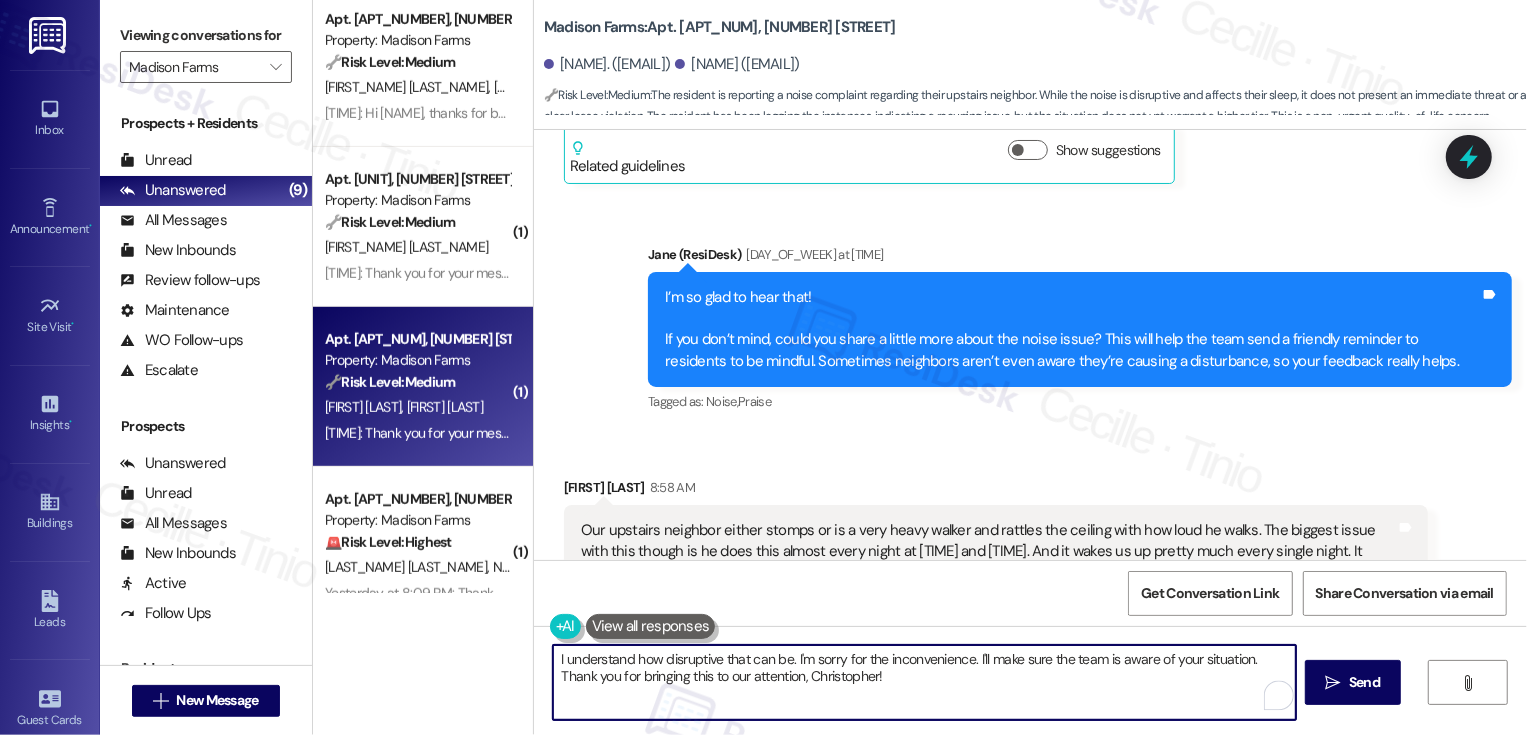 scroll, scrollTop: 6691, scrollLeft: 0, axis: vertical 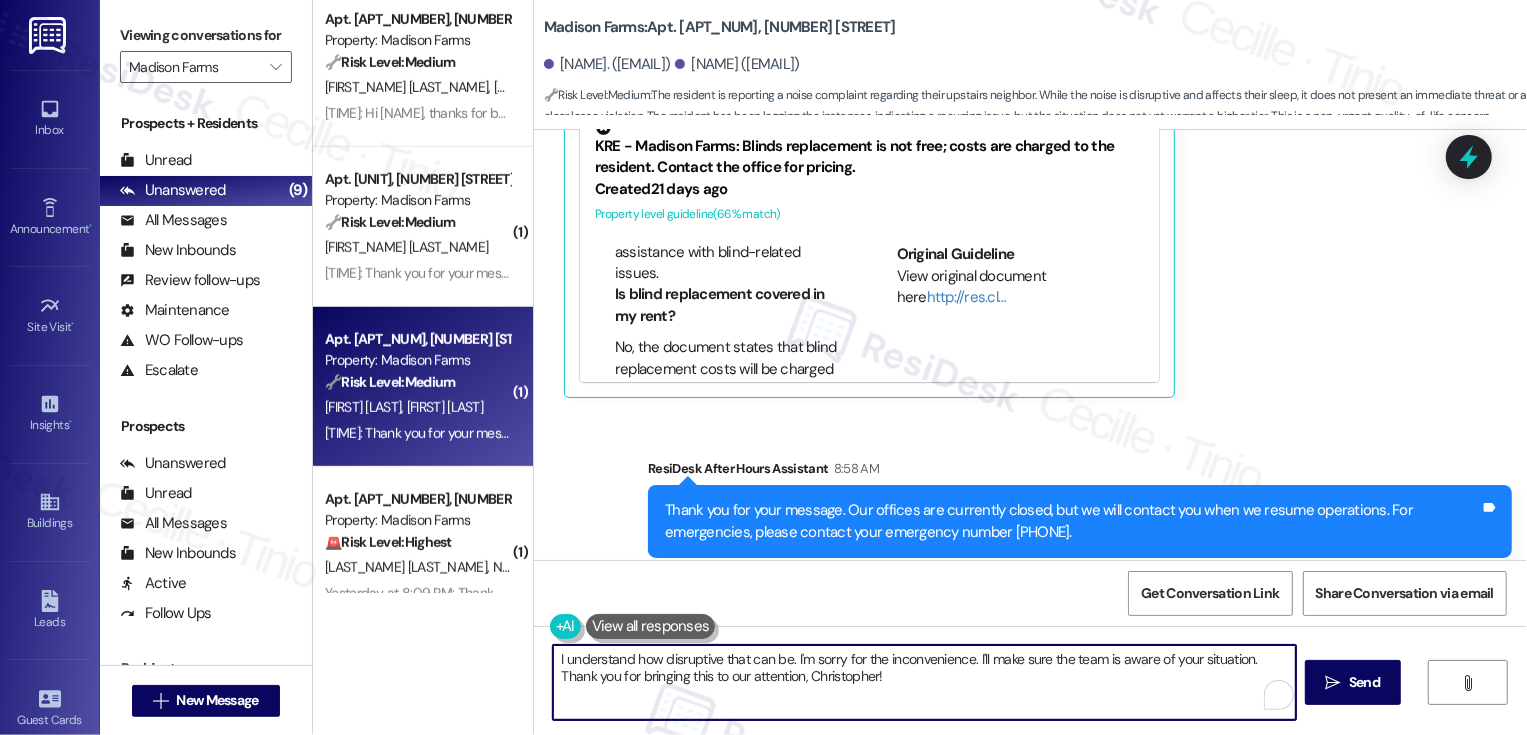 click on "I understand how disruptive that can be. I'm sorry for the inconvenience. I'll make sure the team is aware of your situation. Thank you for bringing this to our attention, Christopher!" at bounding box center [924, 682] 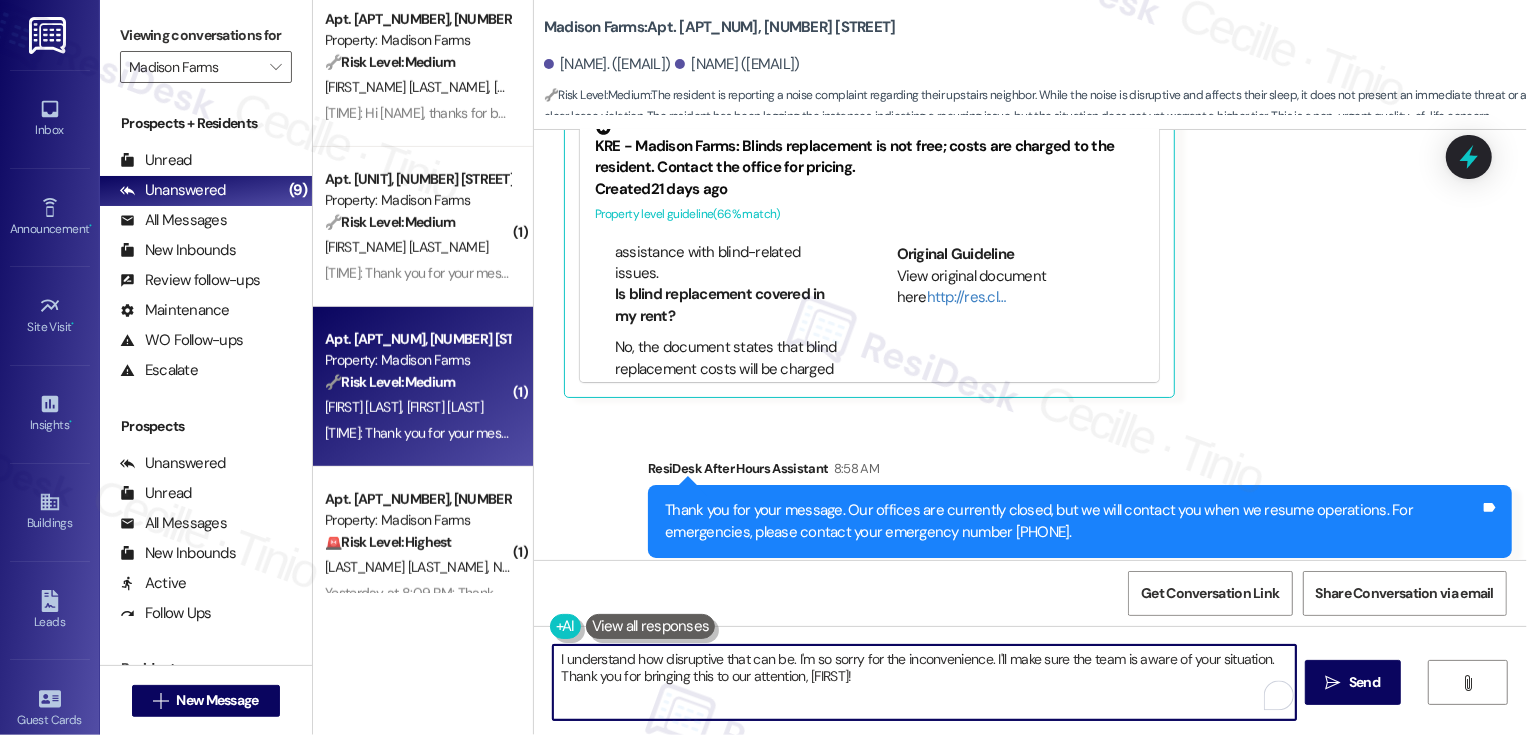 click on "I understand how disruptive that can be. I'm so sorry for the inconvenience. I'll make sure the team is aware of your situation. Thank you for bringing this to our attention, [FIRST]!" at bounding box center [924, 682] 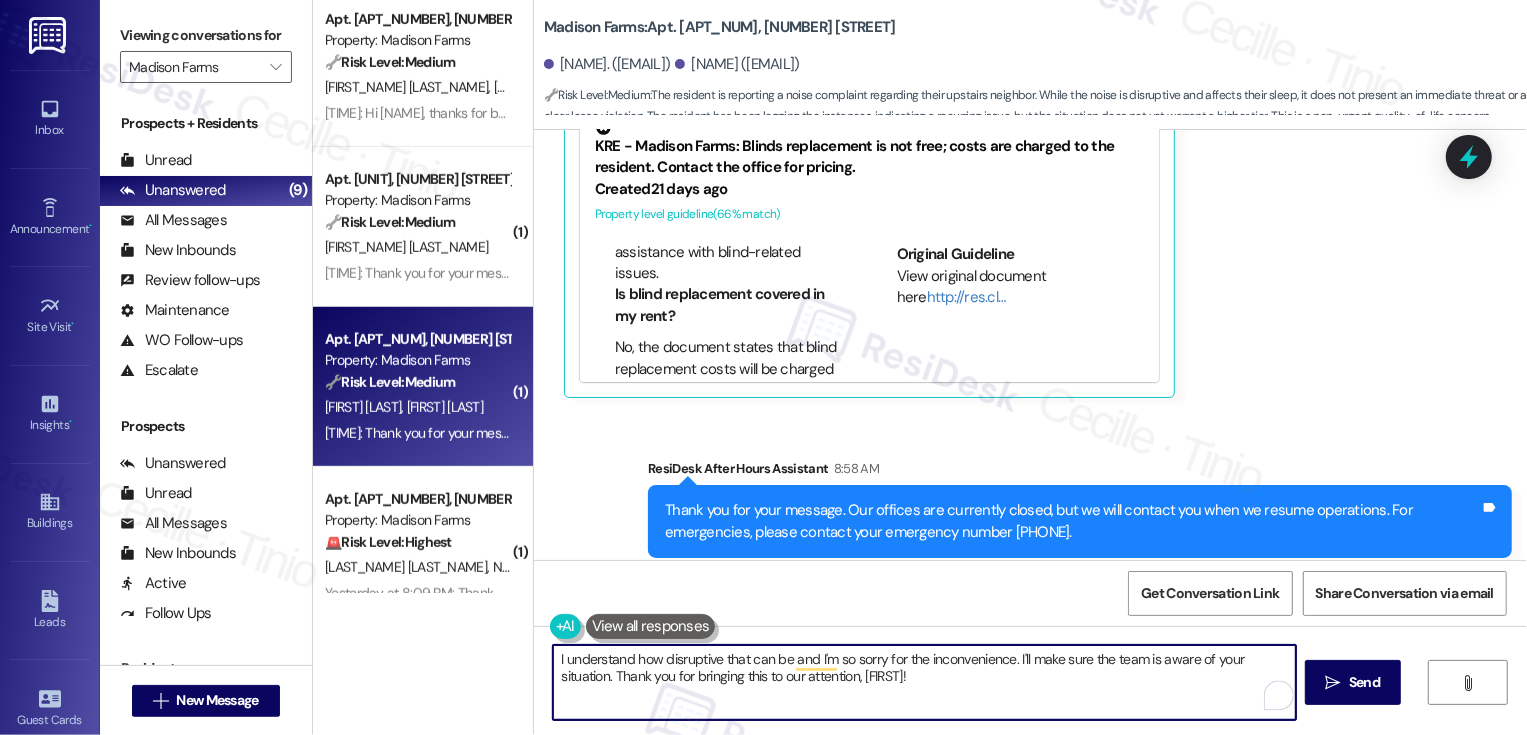 click on "I understand how disruptive that can be and I'm so sorry for the inconvenience. I'll make sure the team is aware of your situation. Thank you for bringing this to our attention, [FIRST]!" at bounding box center [924, 682] 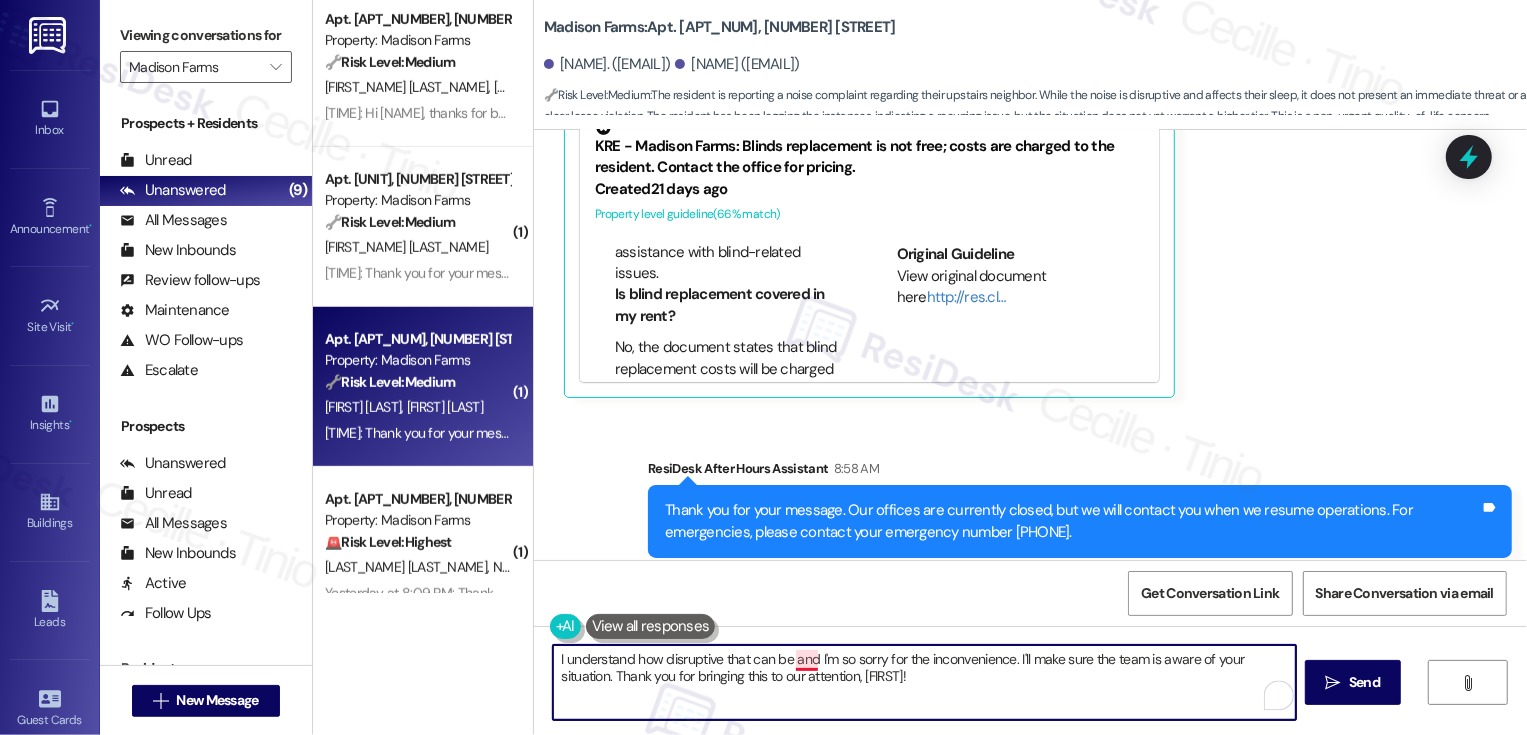 click on "I understand how disruptive that can be and I'm so sorry for the inconvenience. I'll make sure the team is aware of your situation. Thank you for bringing this to our attention, [FIRST]!" at bounding box center [924, 682] 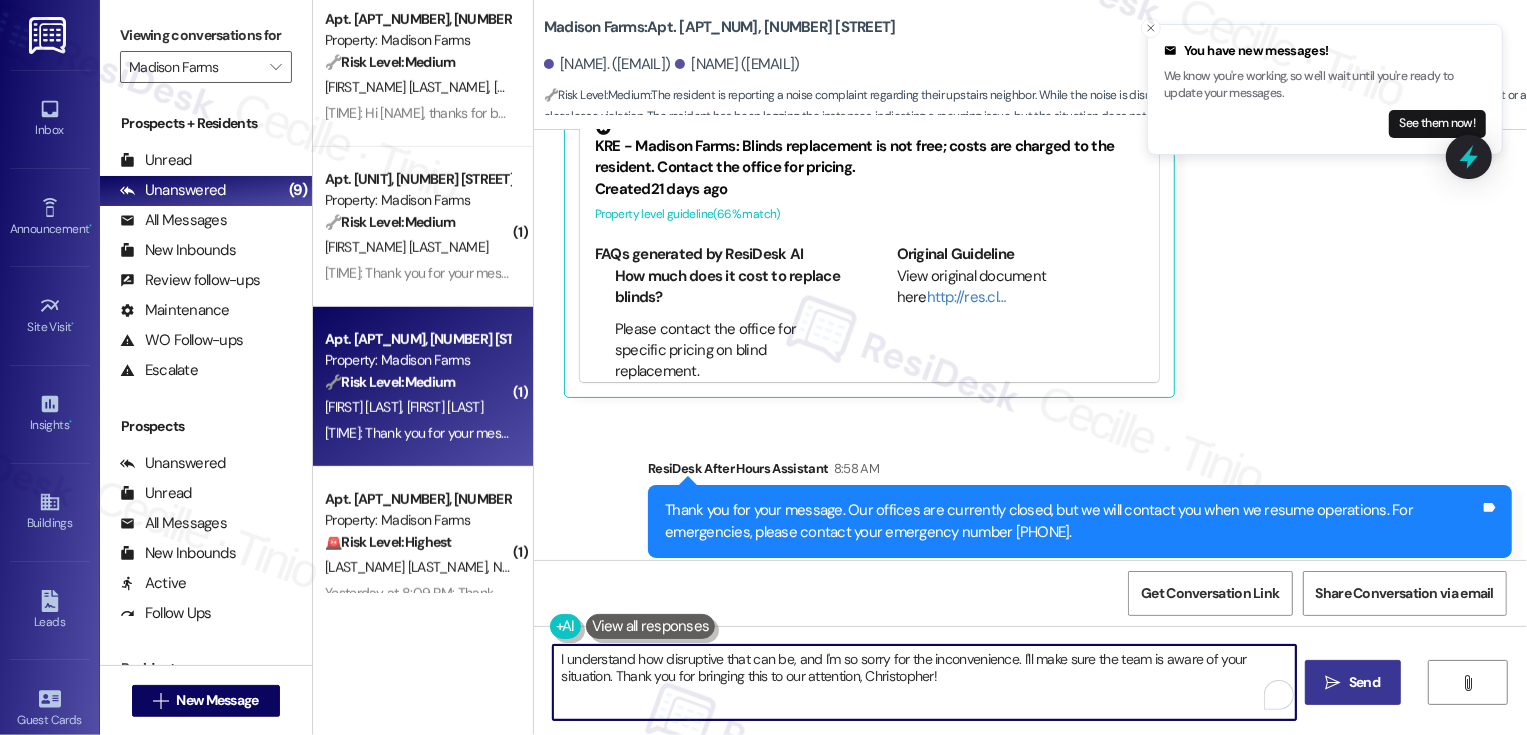 type on "I understand how disruptive that can be, and I'm so sorry for the inconvenience. I'll make sure the team is aware of your situation. Thank you for bringing this to our attention, Christopher!" 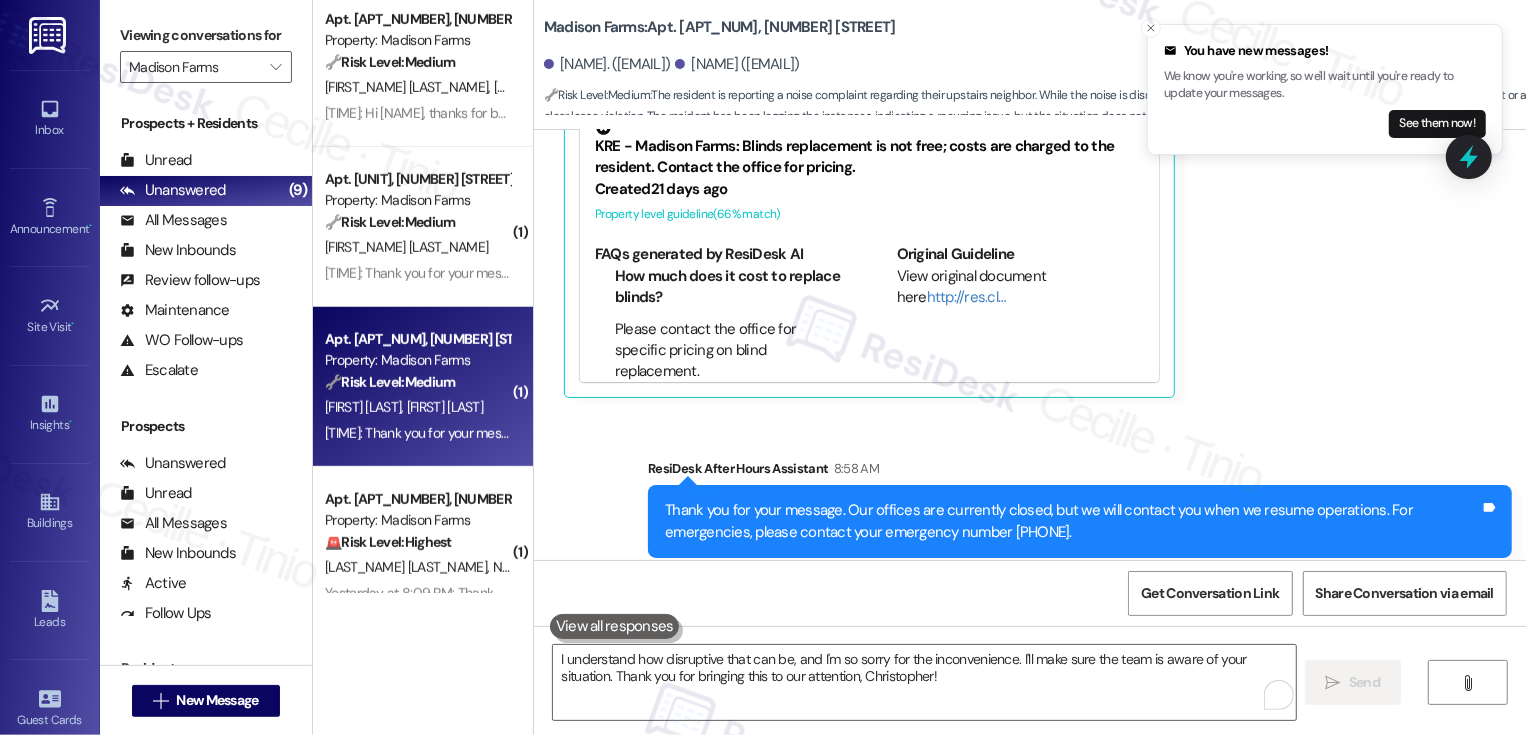 type 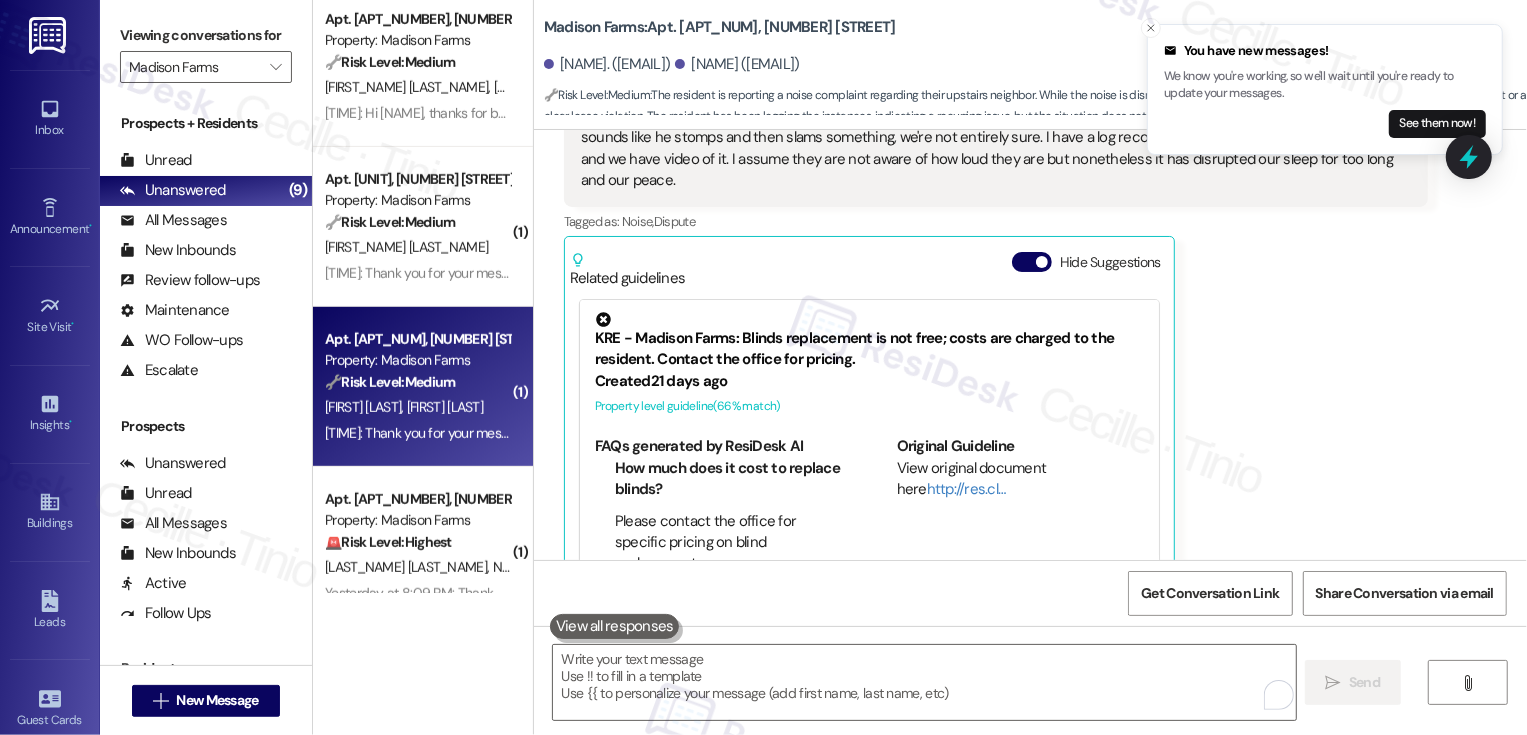 scroll, scrollTop: 7155, scrollLeft: 0, axis: vertical 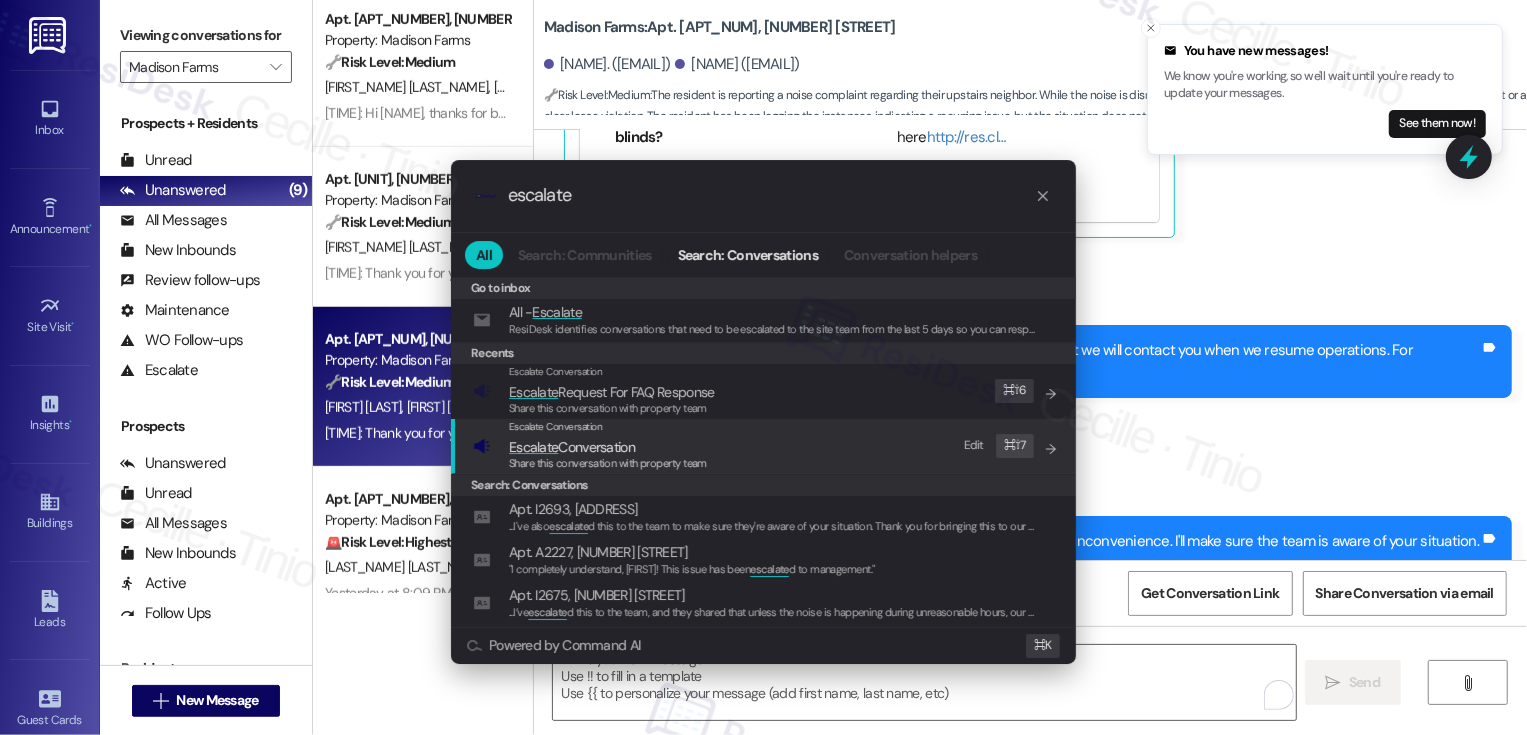type on "escalate" 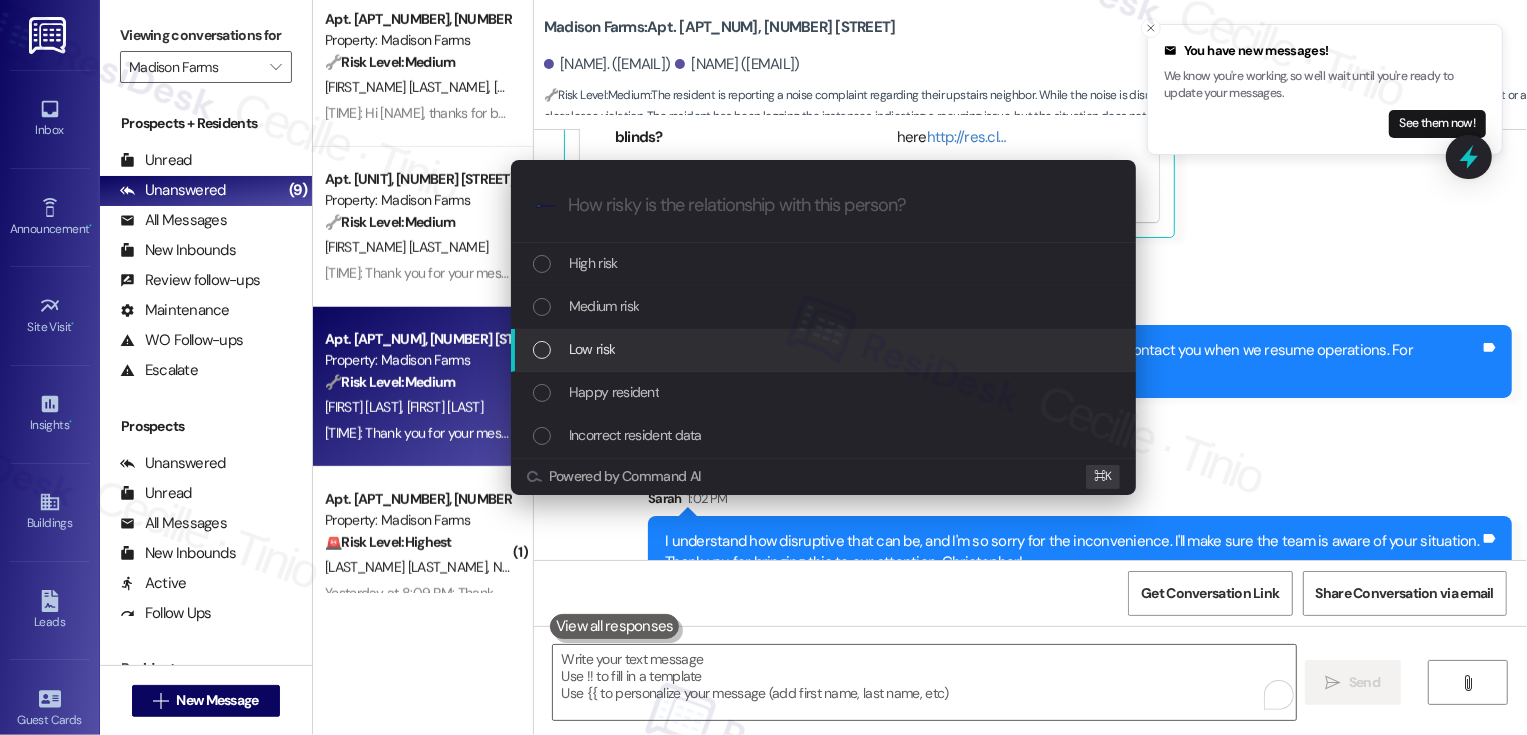 click on "Low risk" at bounding box center (592, 349) 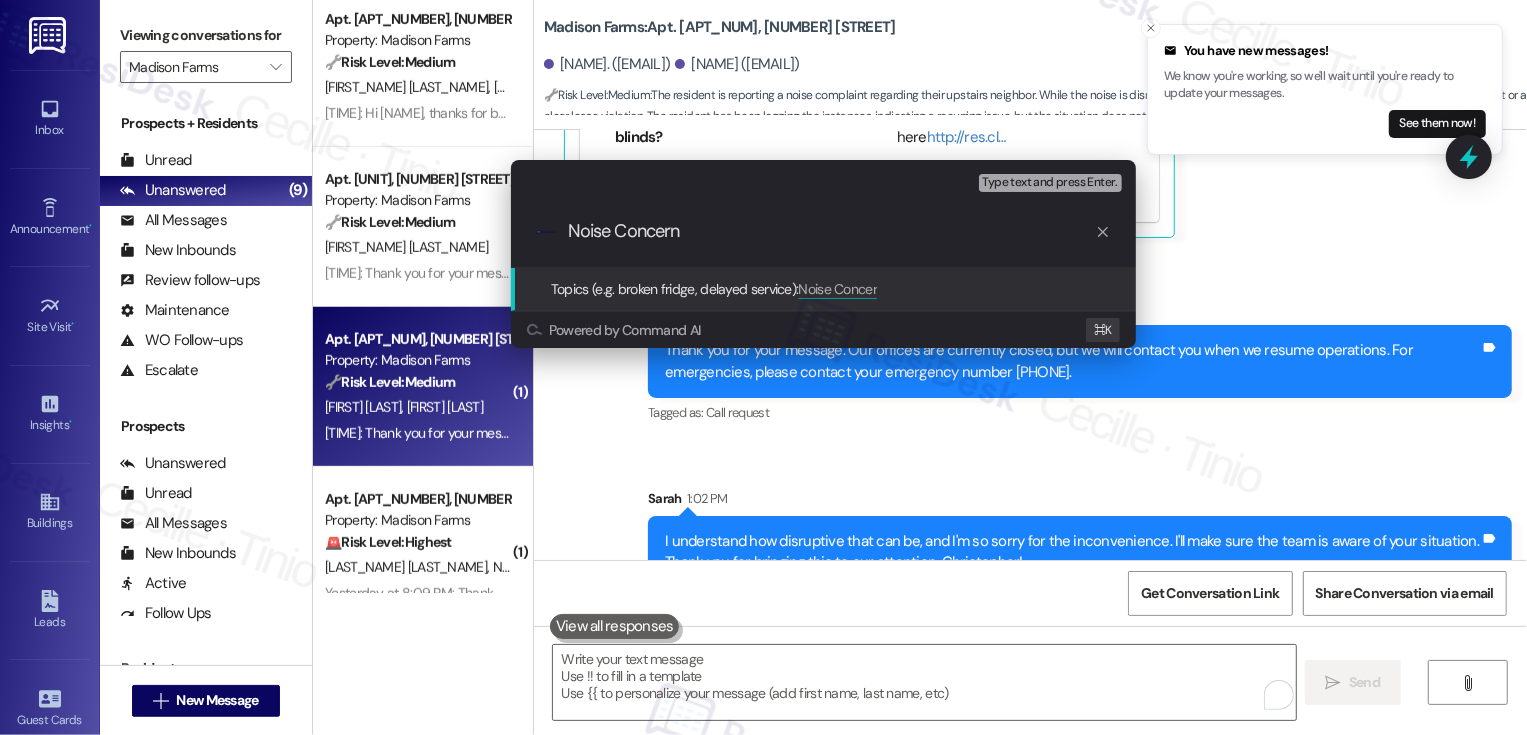 type on "Noise Concerns" 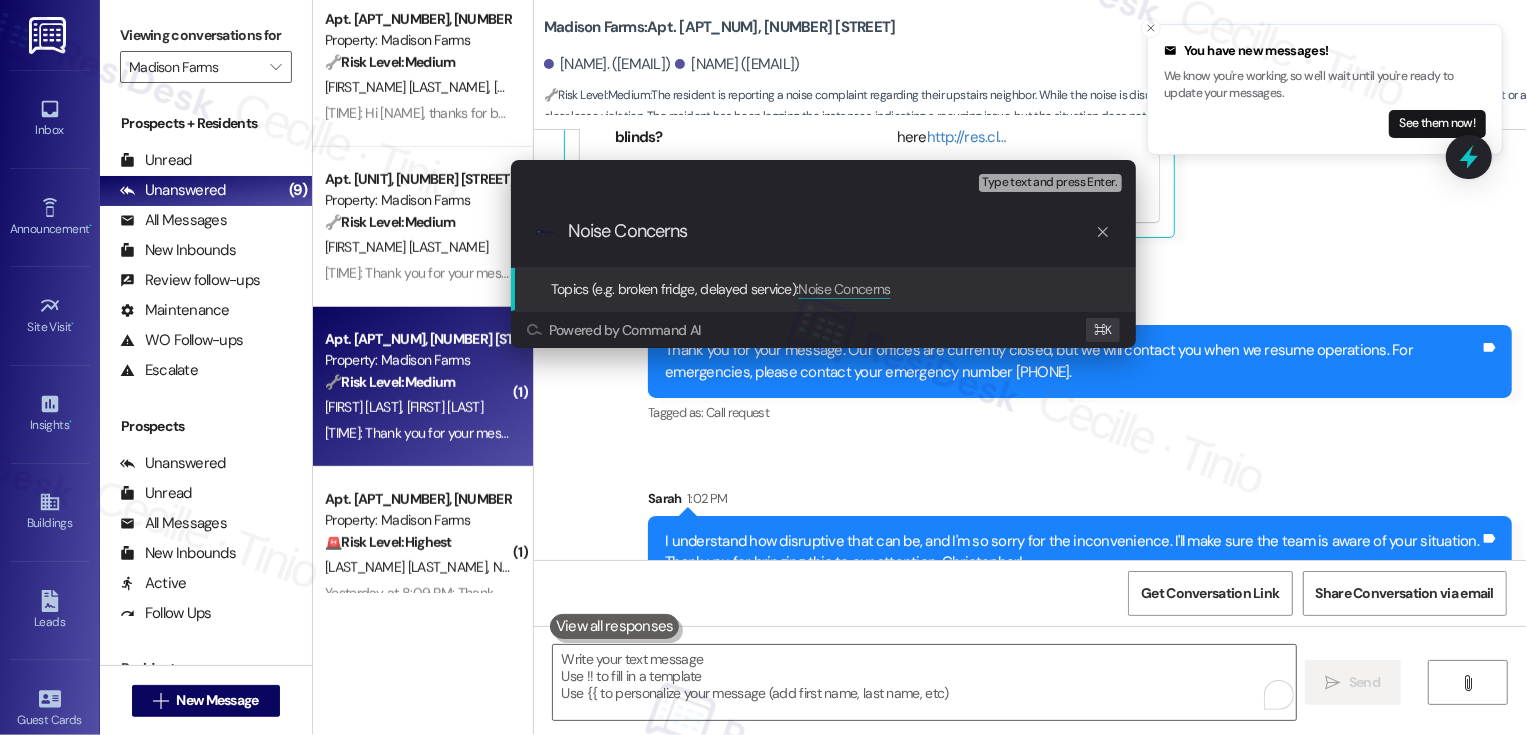type 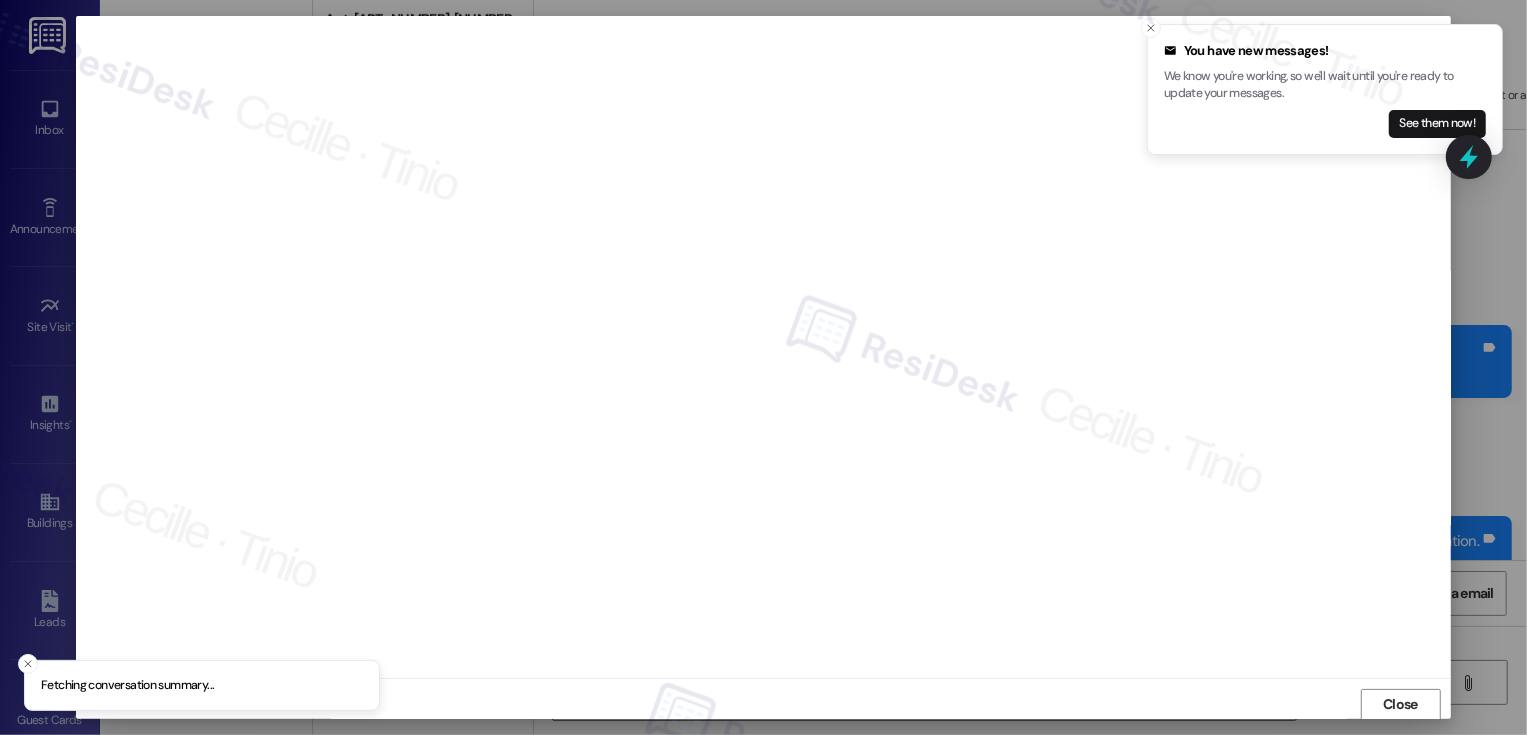 scroll, scrollTop: 1, scrollLeft: 0, axis: vertical 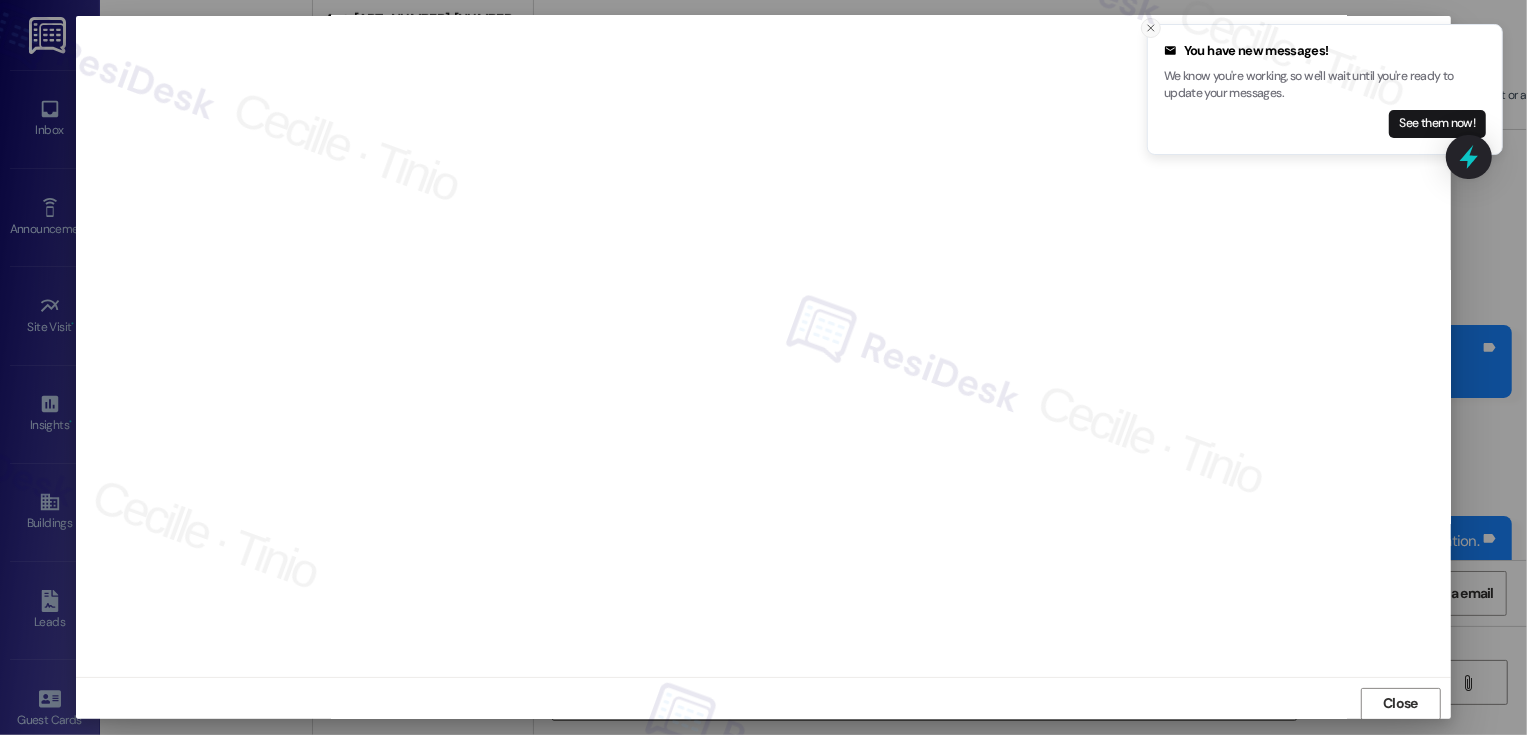 click 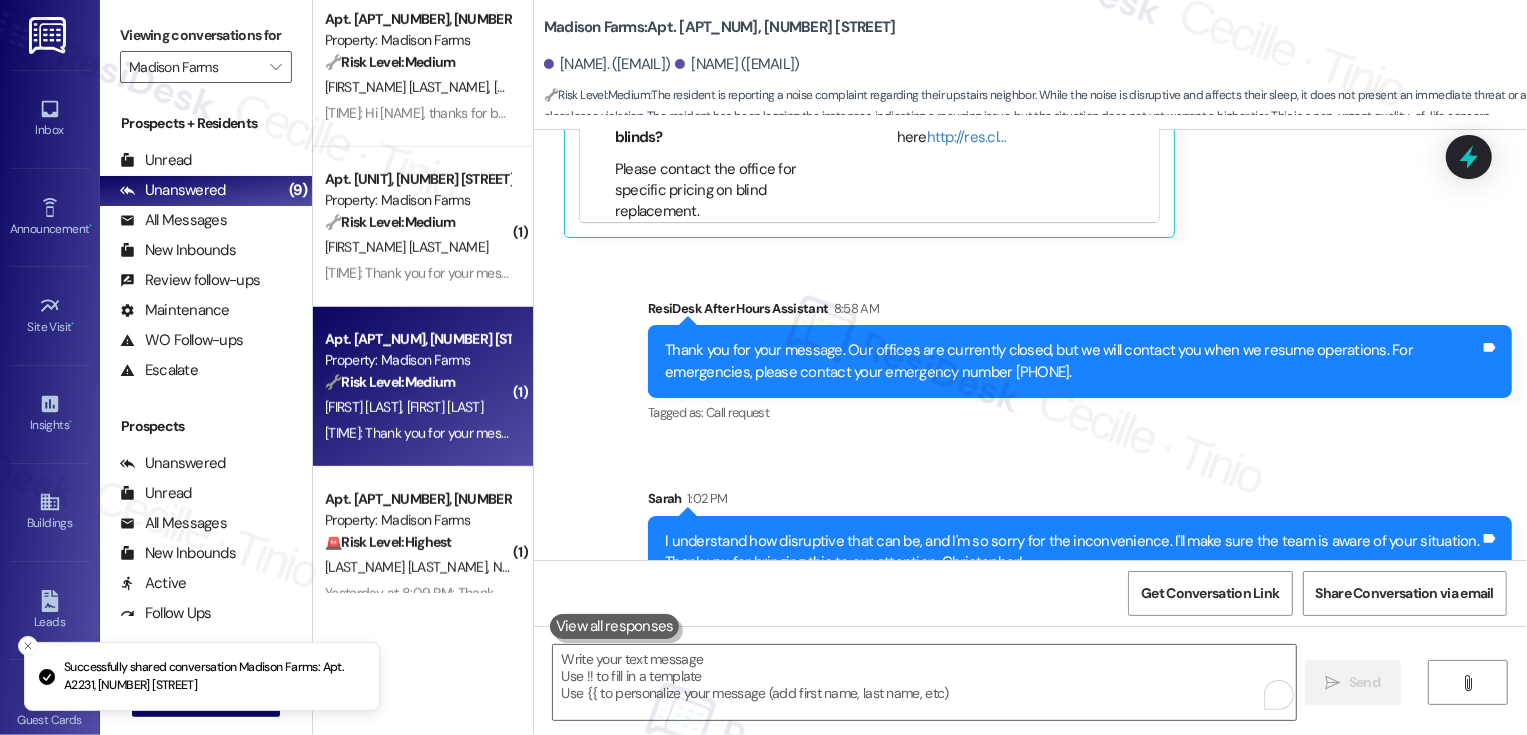 scroll, scrollTop: 0, scrollLeft: 0, axis: both 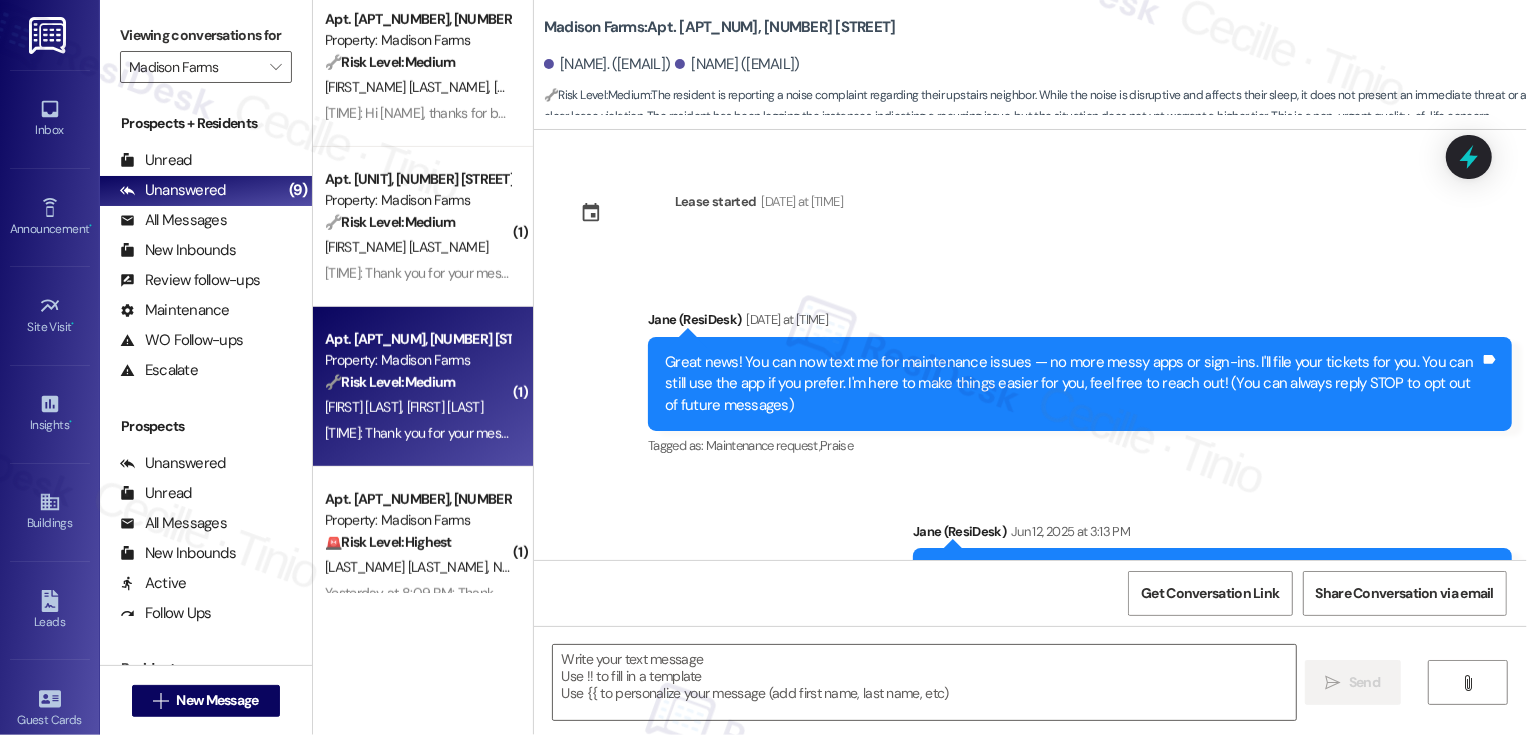 type on "Fetching suggested responses. Please feel free to read through the conversation in the meantime." 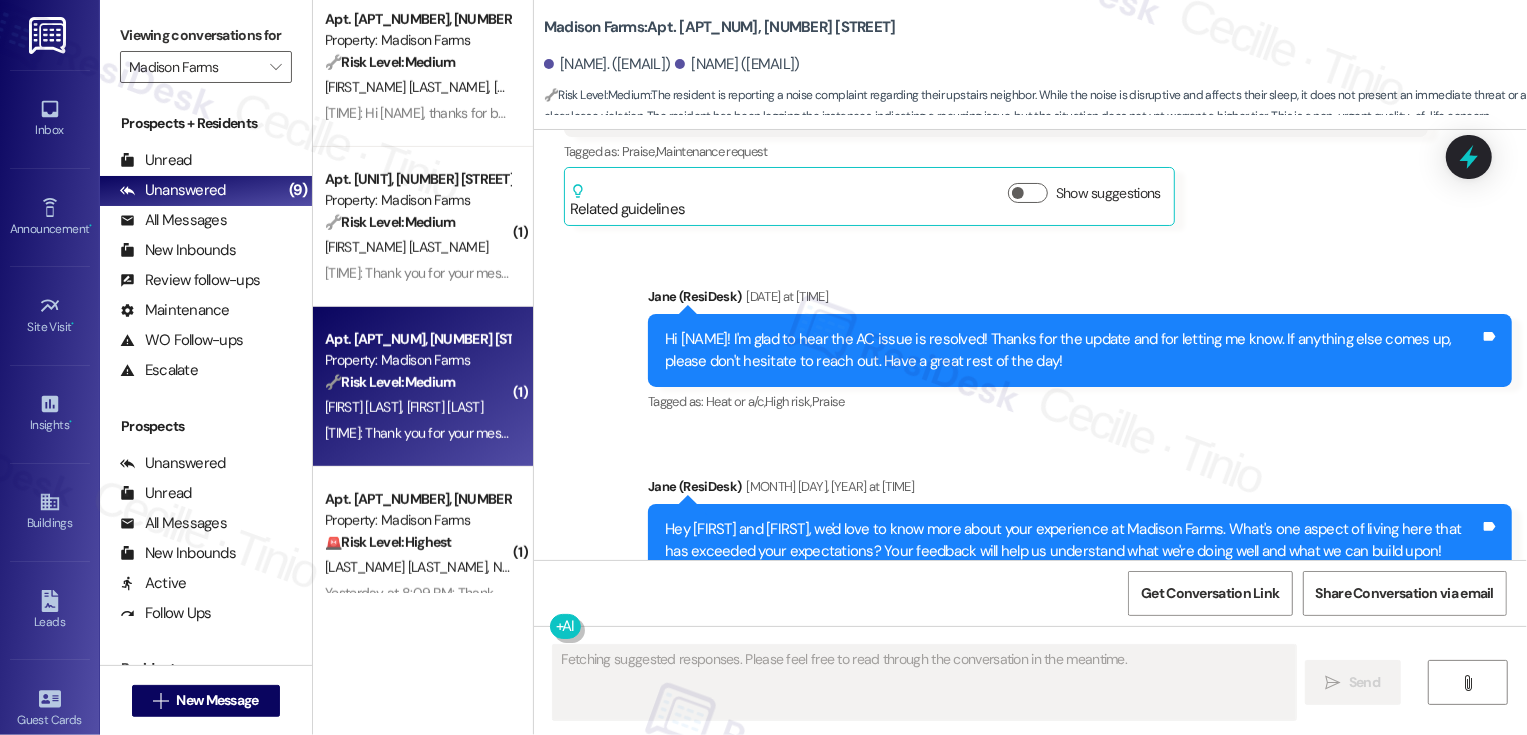 scroll, scrollTop: 6803, scrollLeft: 0, axis: vertical 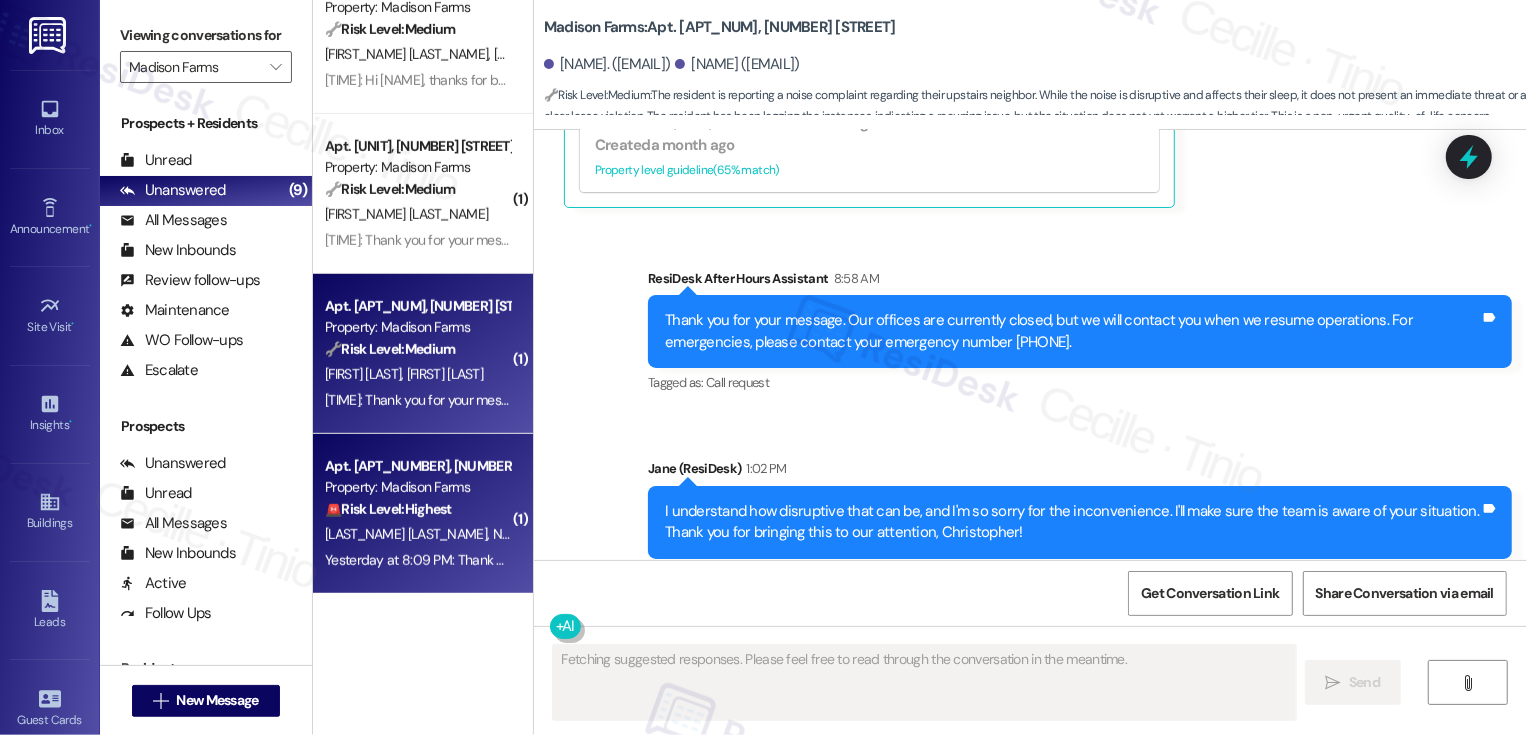 click on "Property: Madison Farms" at bounding box center (417, 487) 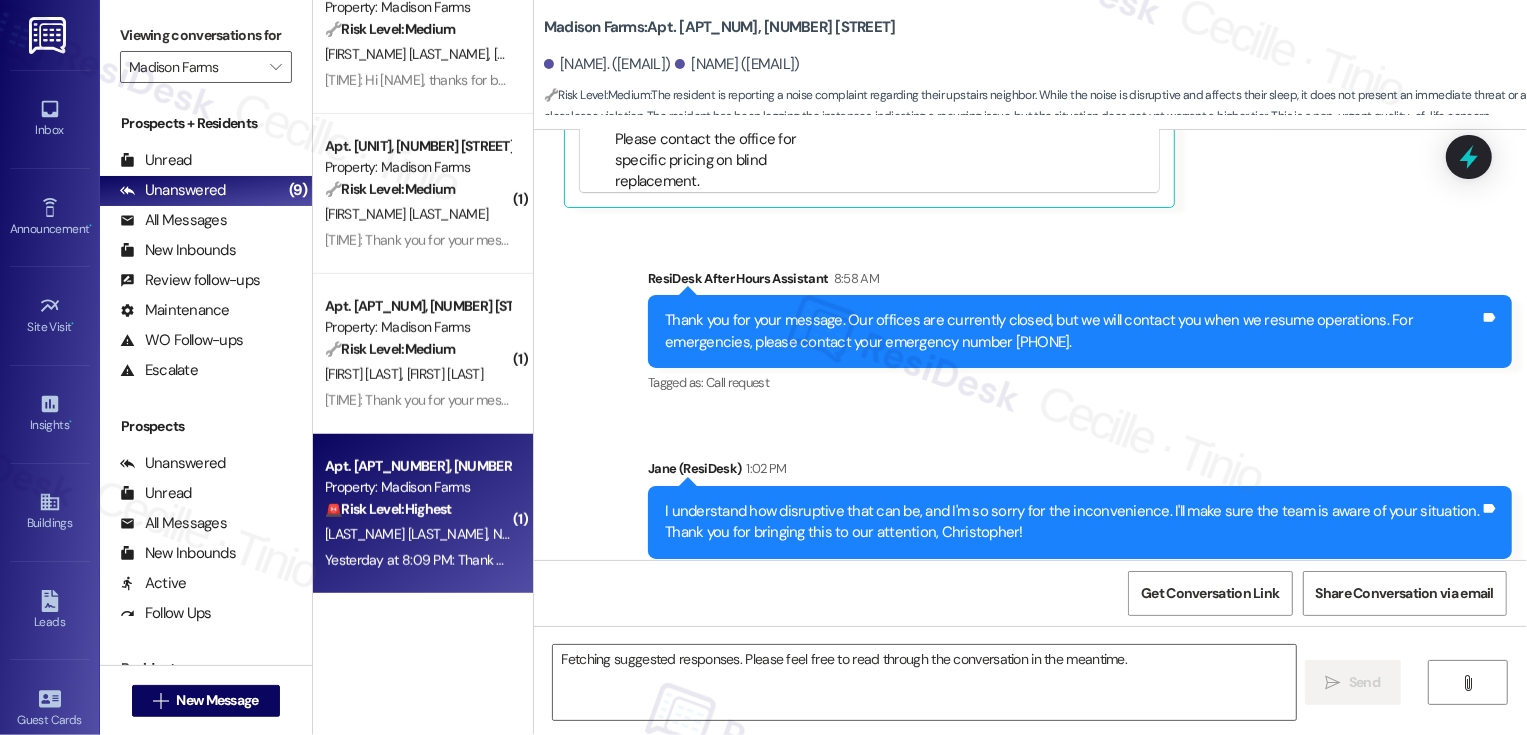 click on "Property: Madison Farms" at bounding box center (417, 487) 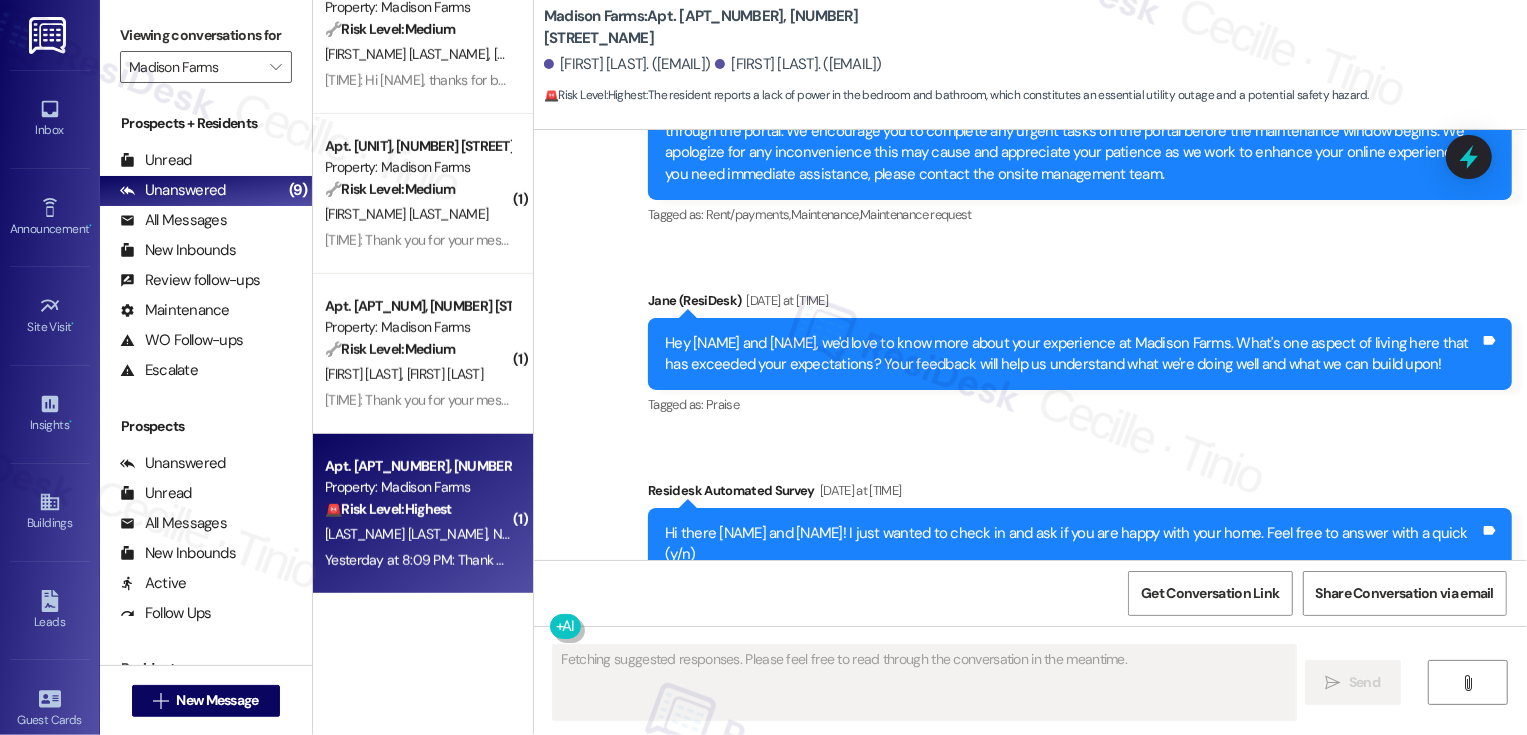 scroll, scrollTop: 1163, scrollLeft: 0, axis: vertical 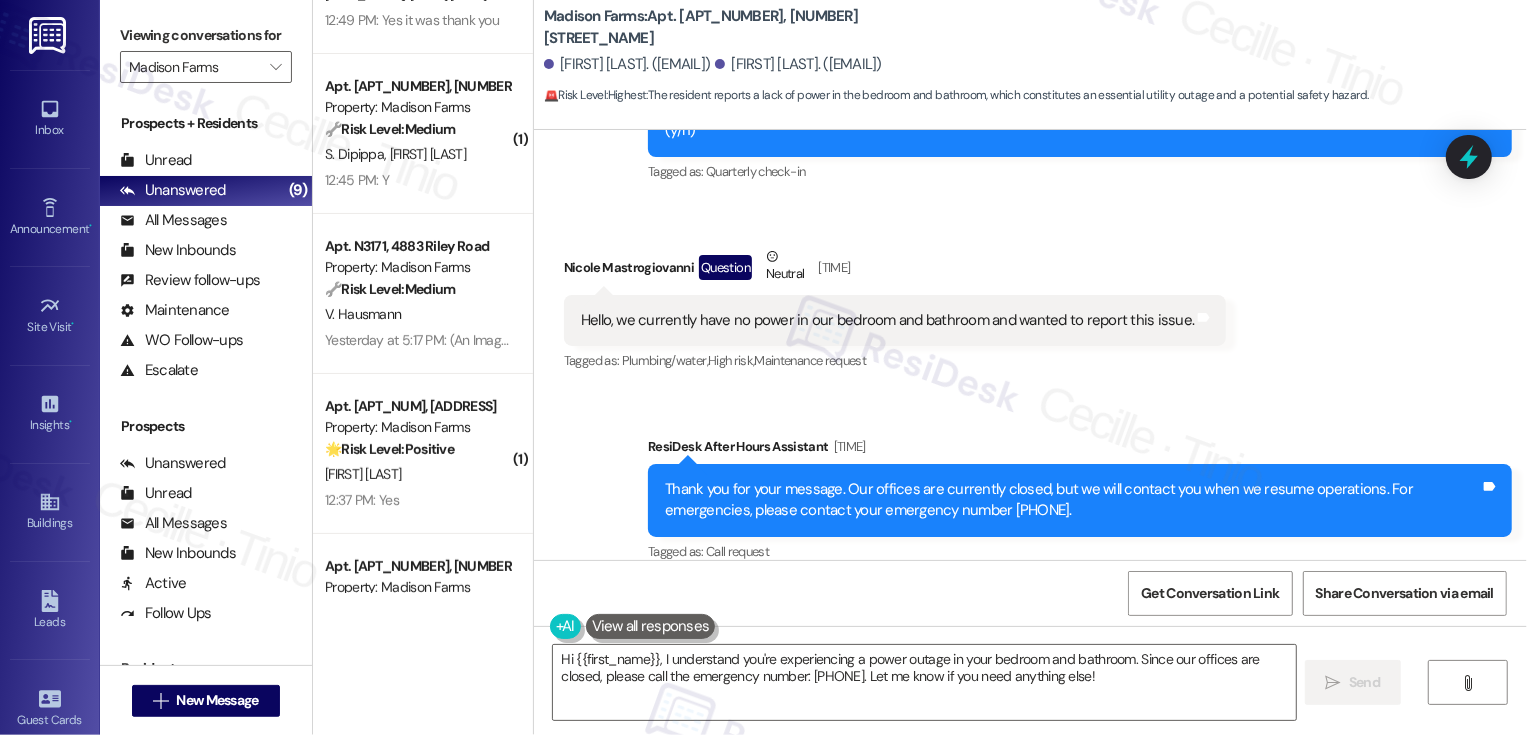 click on "[FIRST_NAME] [LAST_NAME] Question Neutral [DATE] at [TIME]" at bounding box center [895, 270] 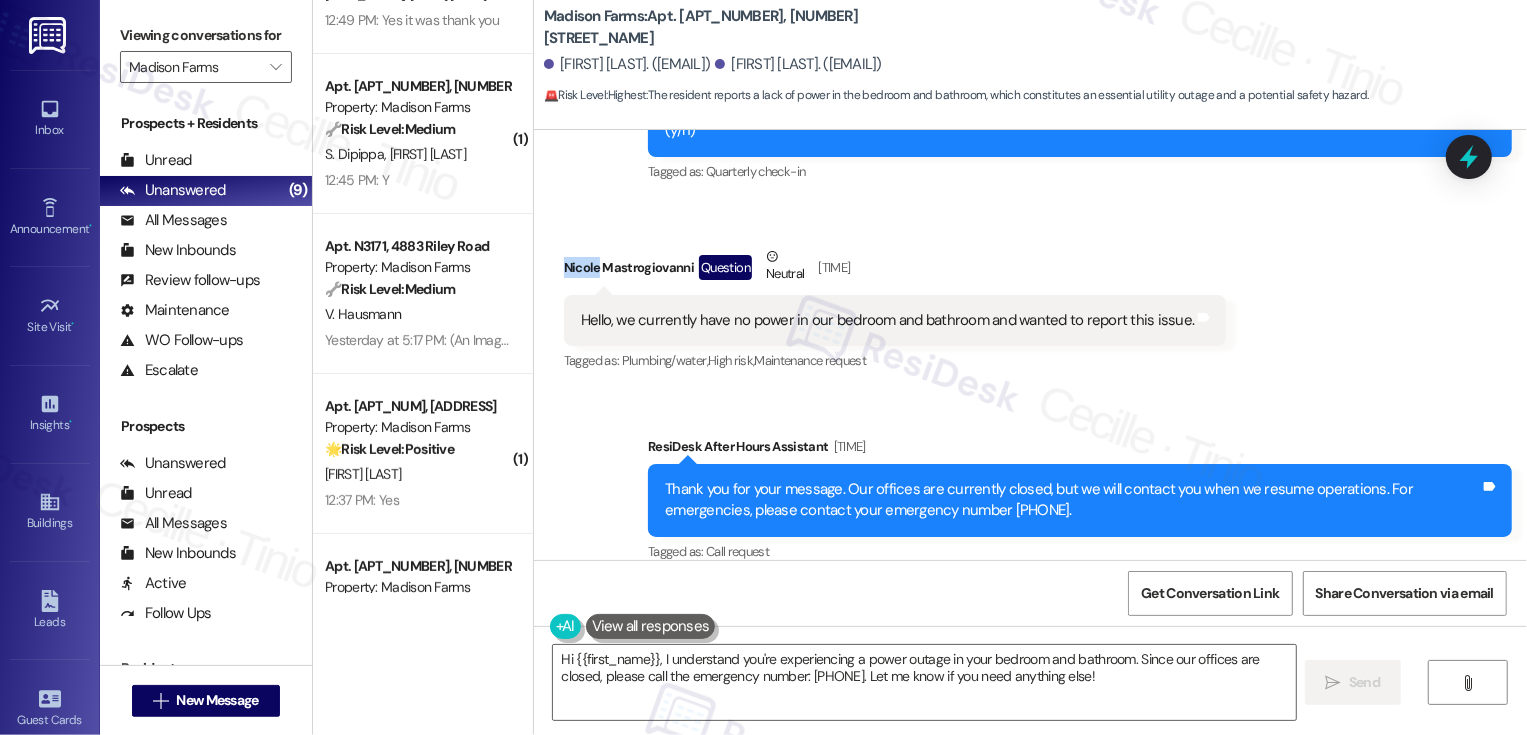 copy on "Nicole" 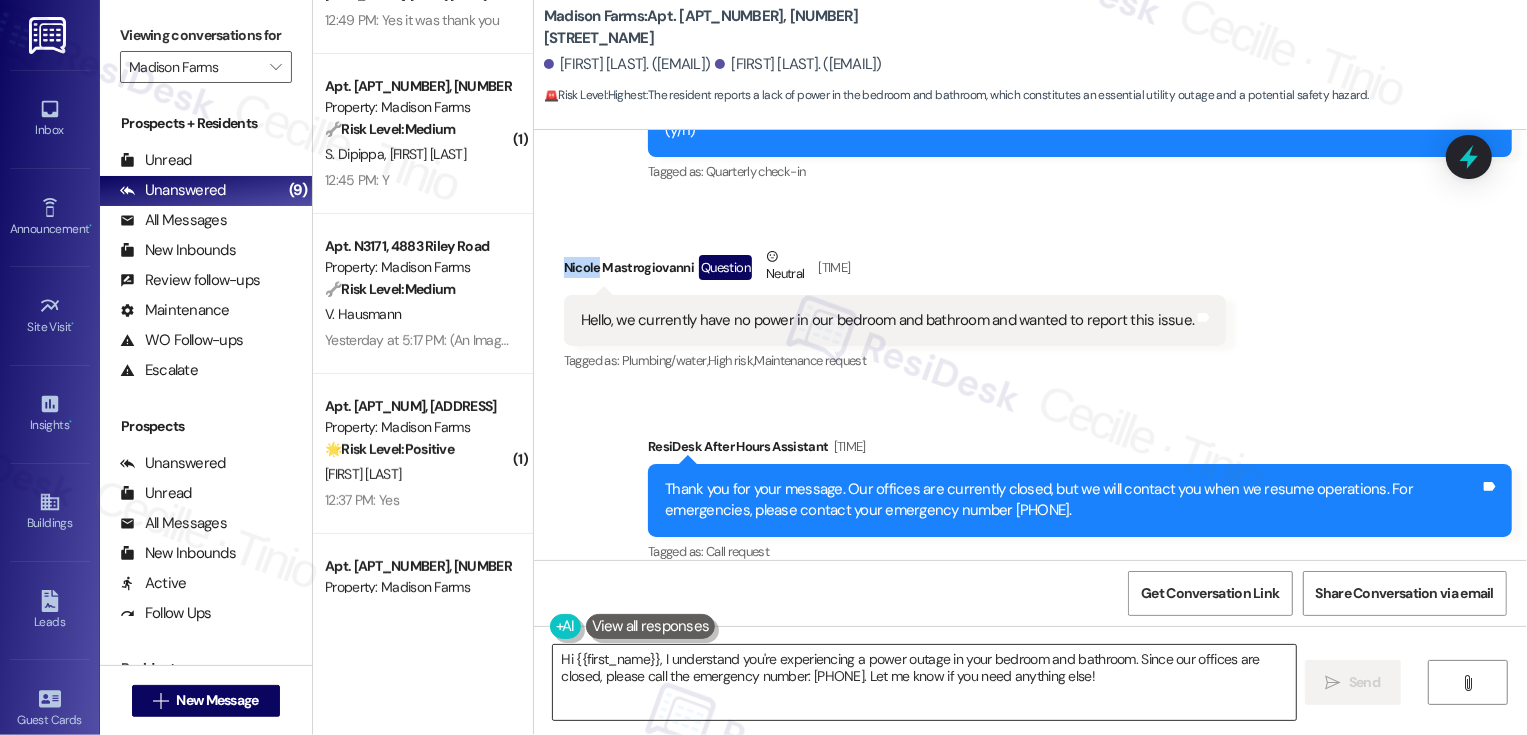 click on "Hi {{first_name}}, I understand you're experiencing a power outage in your bedroom and bathroom. Since our offices are closed, please call the emergency number: [PHONE]. Let me know if you need anything else!" at bounding box center [924, 682] 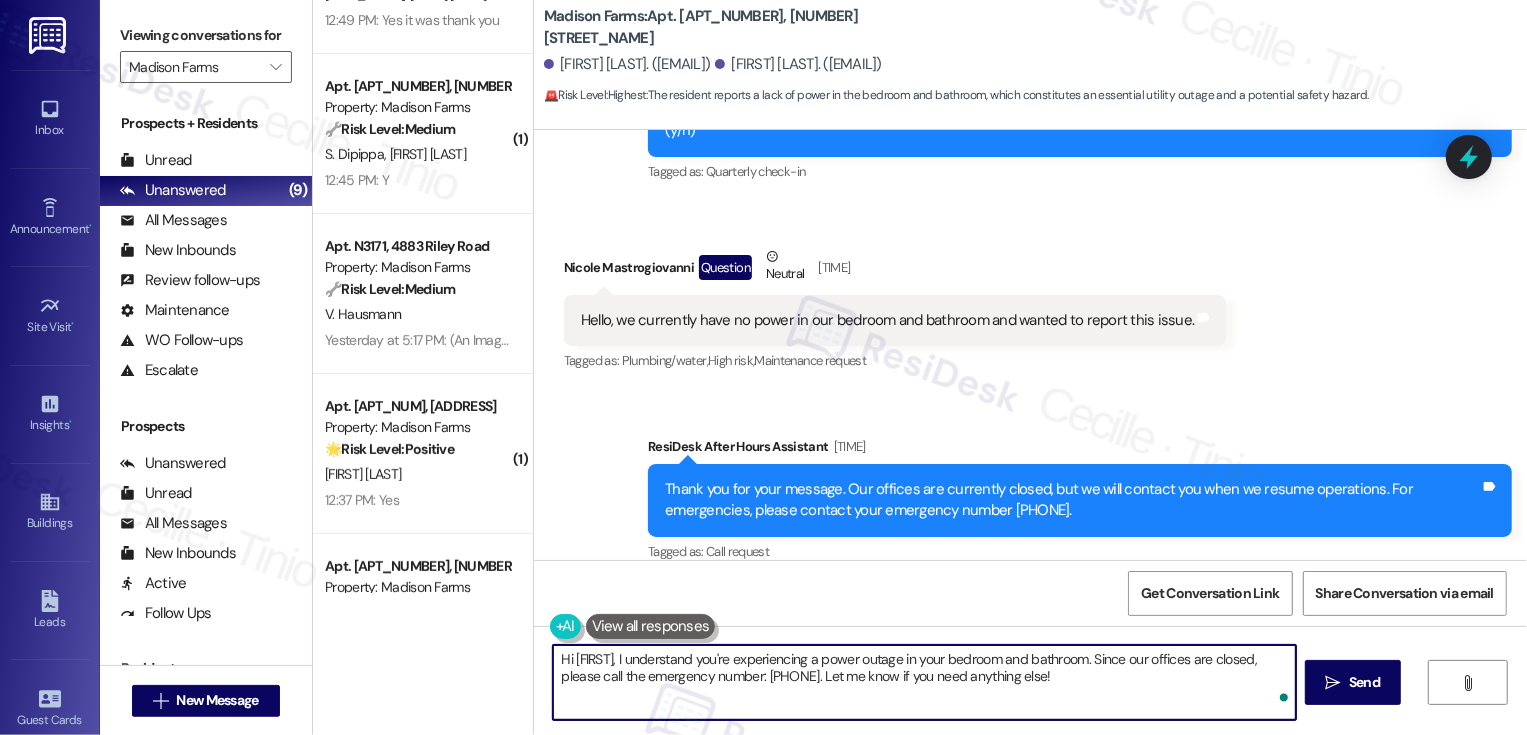paste on "Nicole" 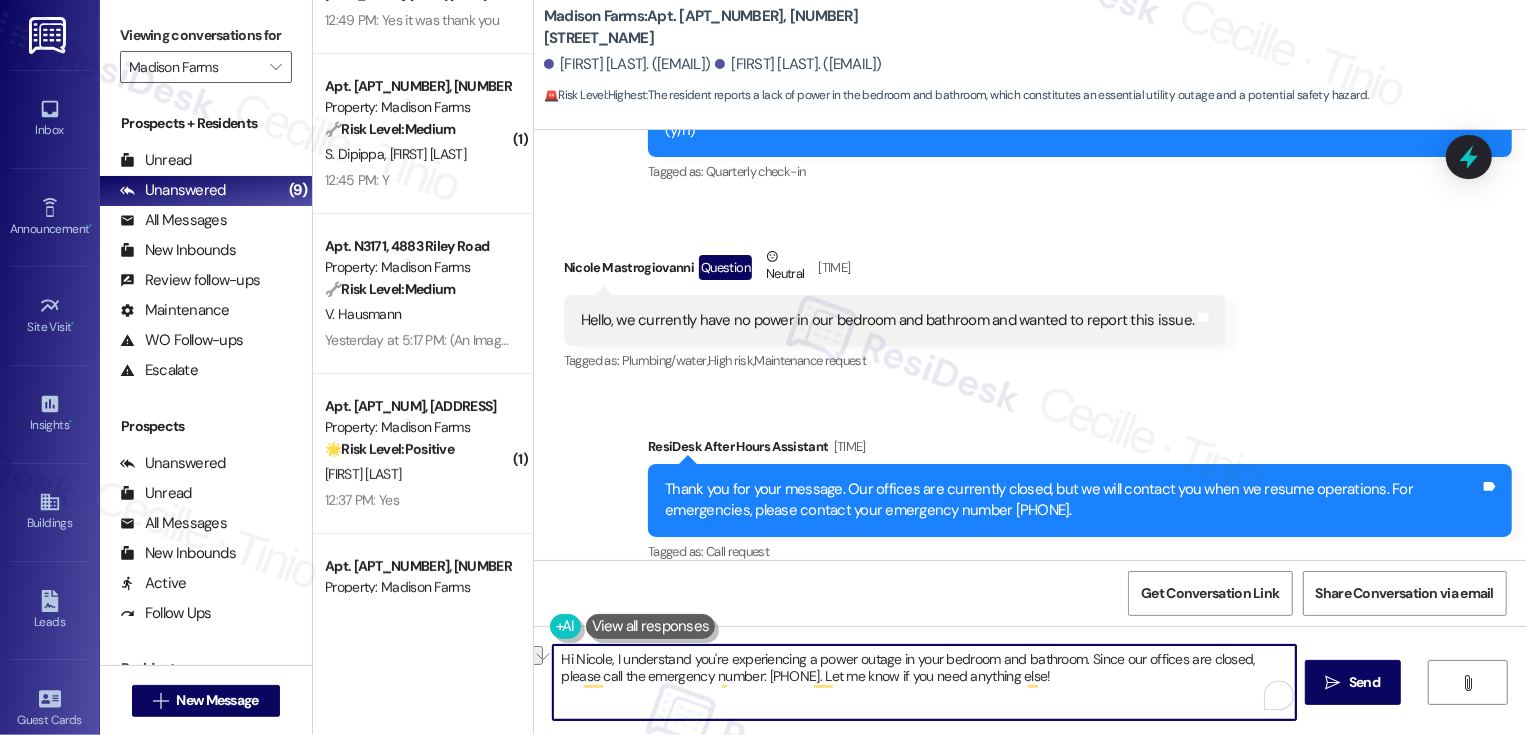 drag, startPoint x: 603, startPoint y: 658, endPoint x: 803, endPoint y: 660, distance: 200.01 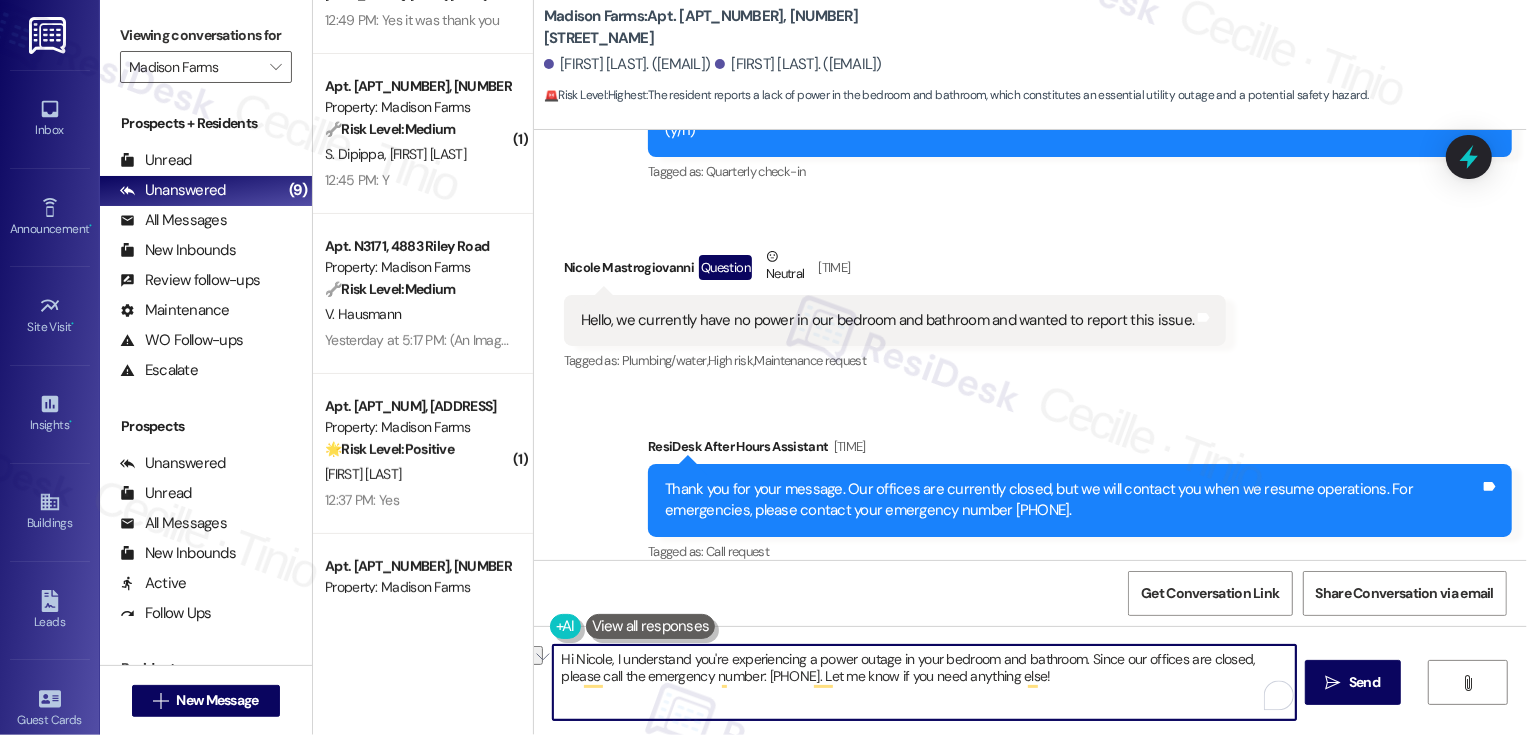 click on "Hi Nicole, I understand you're experiencing a power outage in your bedroom and bathroom. Since our offices are closed, please call the emergency number: [PHONE]. Let me know if you need anything else!" at bounding box center (924, 682) 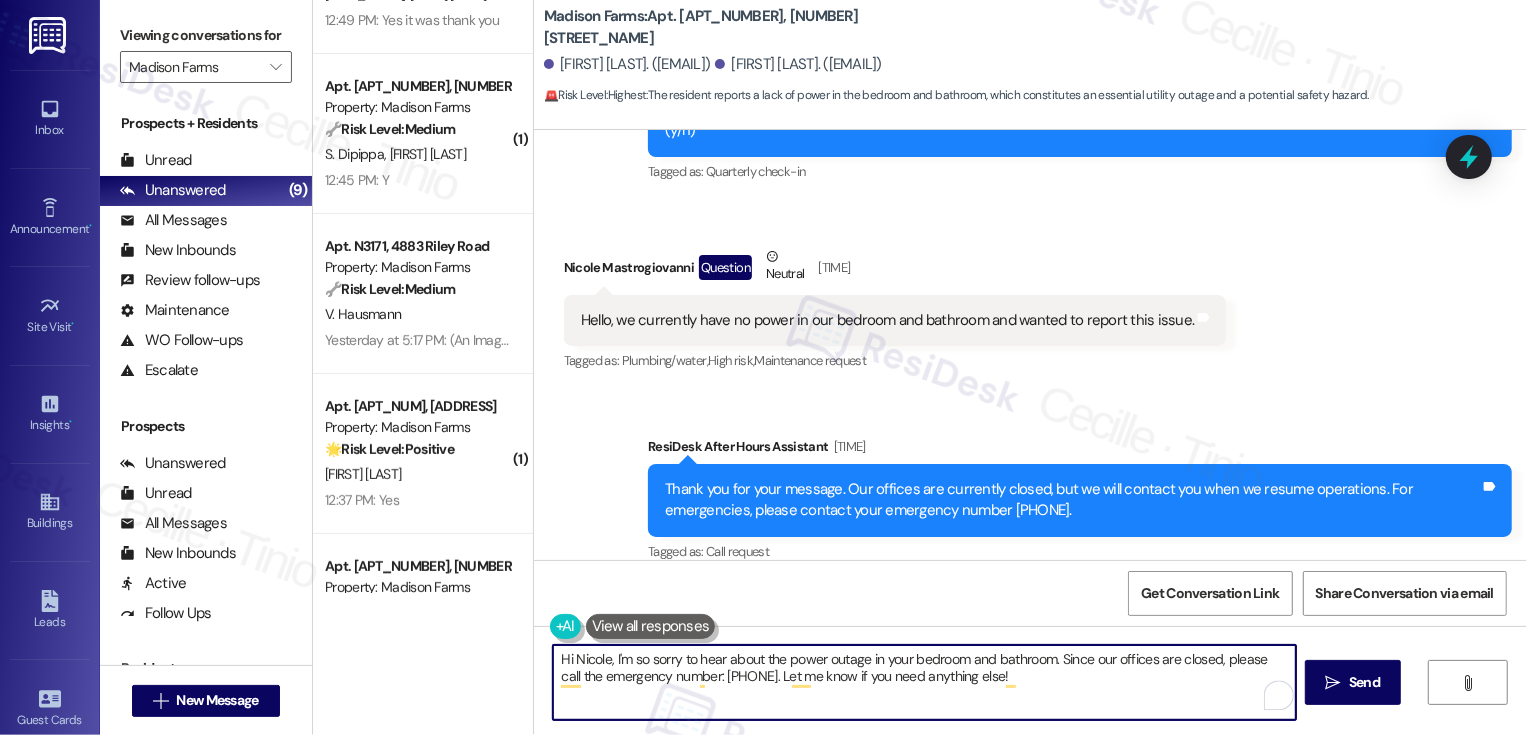 drag, startPoint x: 1042, startPoint y: 658, endPoint x: 1047, endPoint y: 684, distance: 26.476404 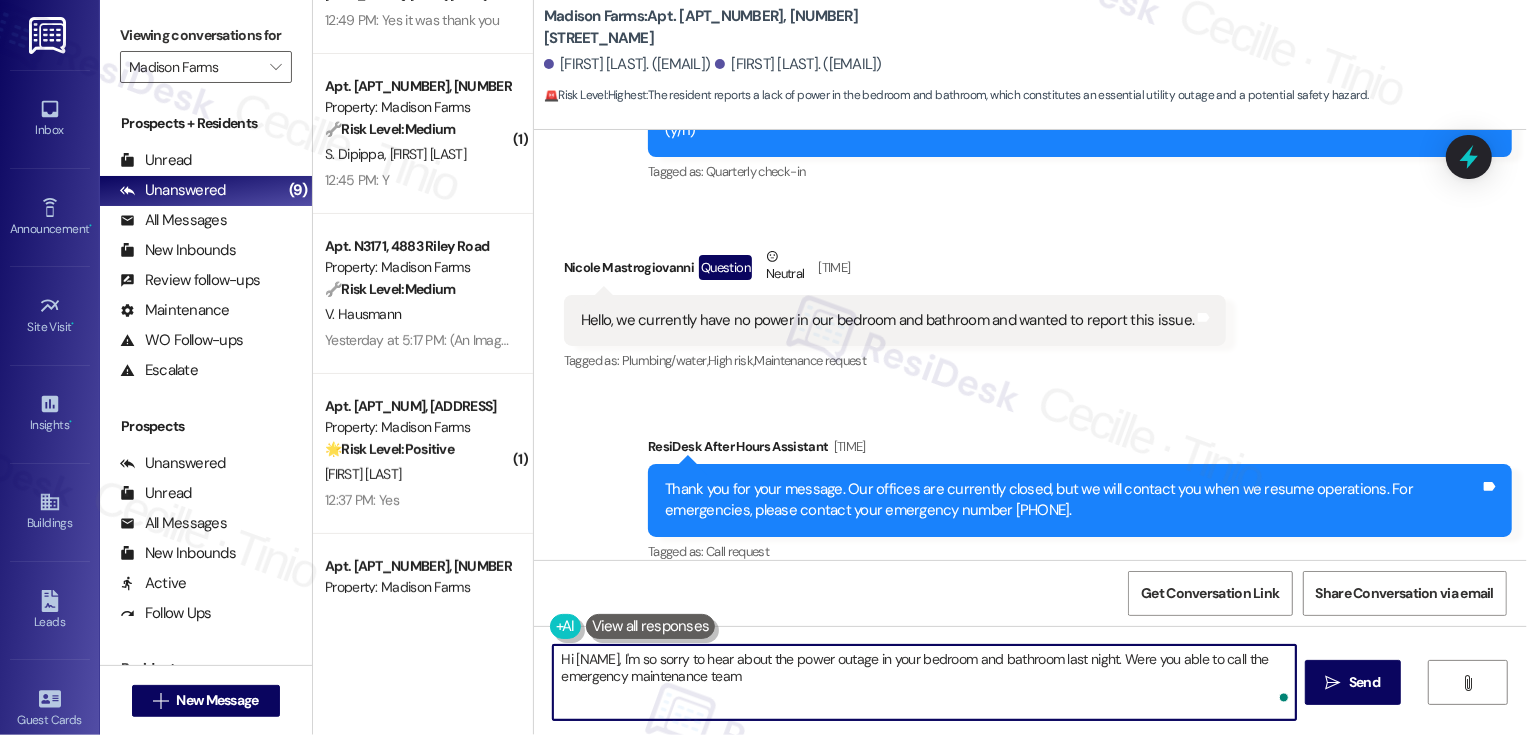 type on "Hi [FIRST], I'm so sorry to hear about the power outage in your bedroom and bathroom last night. Were you able to call the emergency maintenance team?" 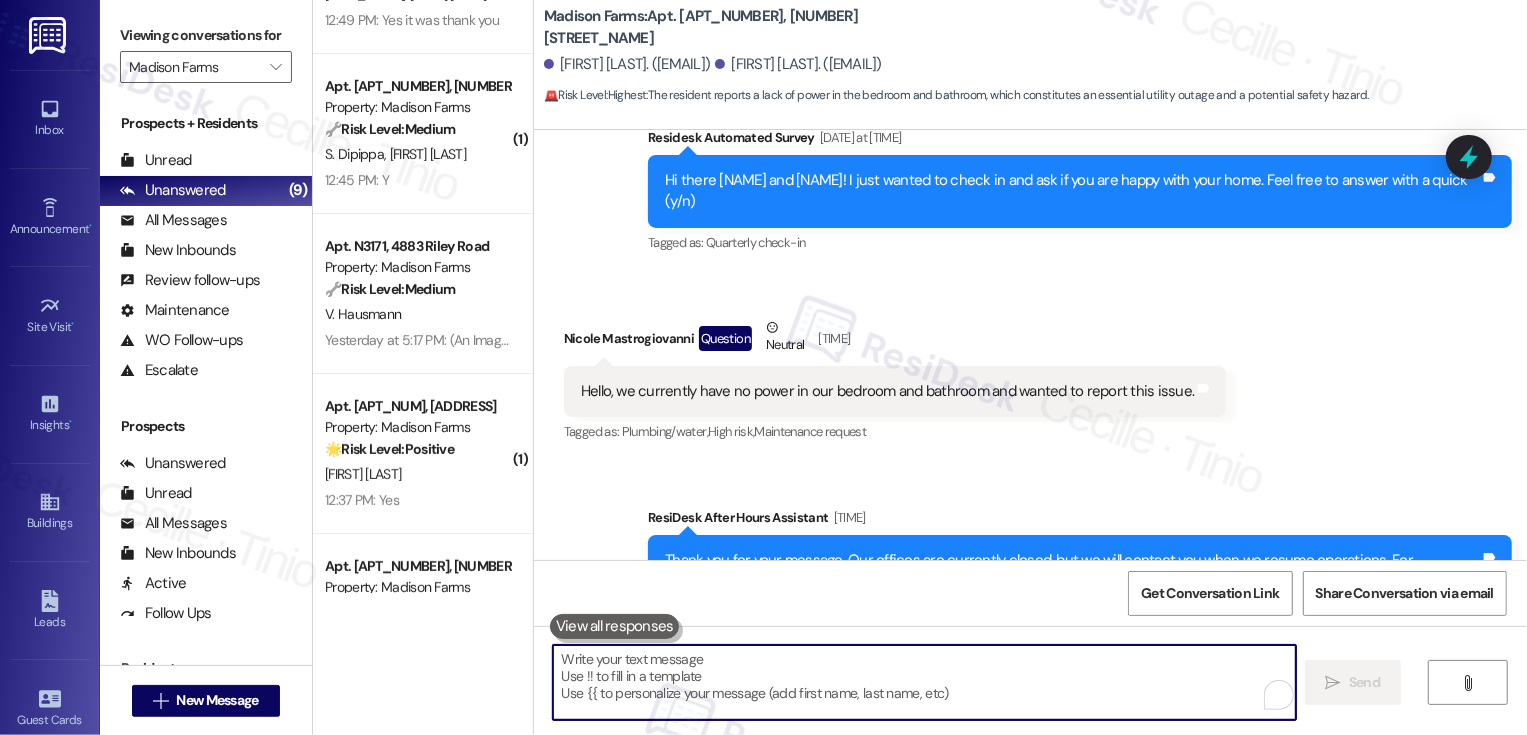 scroll, scrollTop: 1245, scrollLeft: 0, axis: vertical 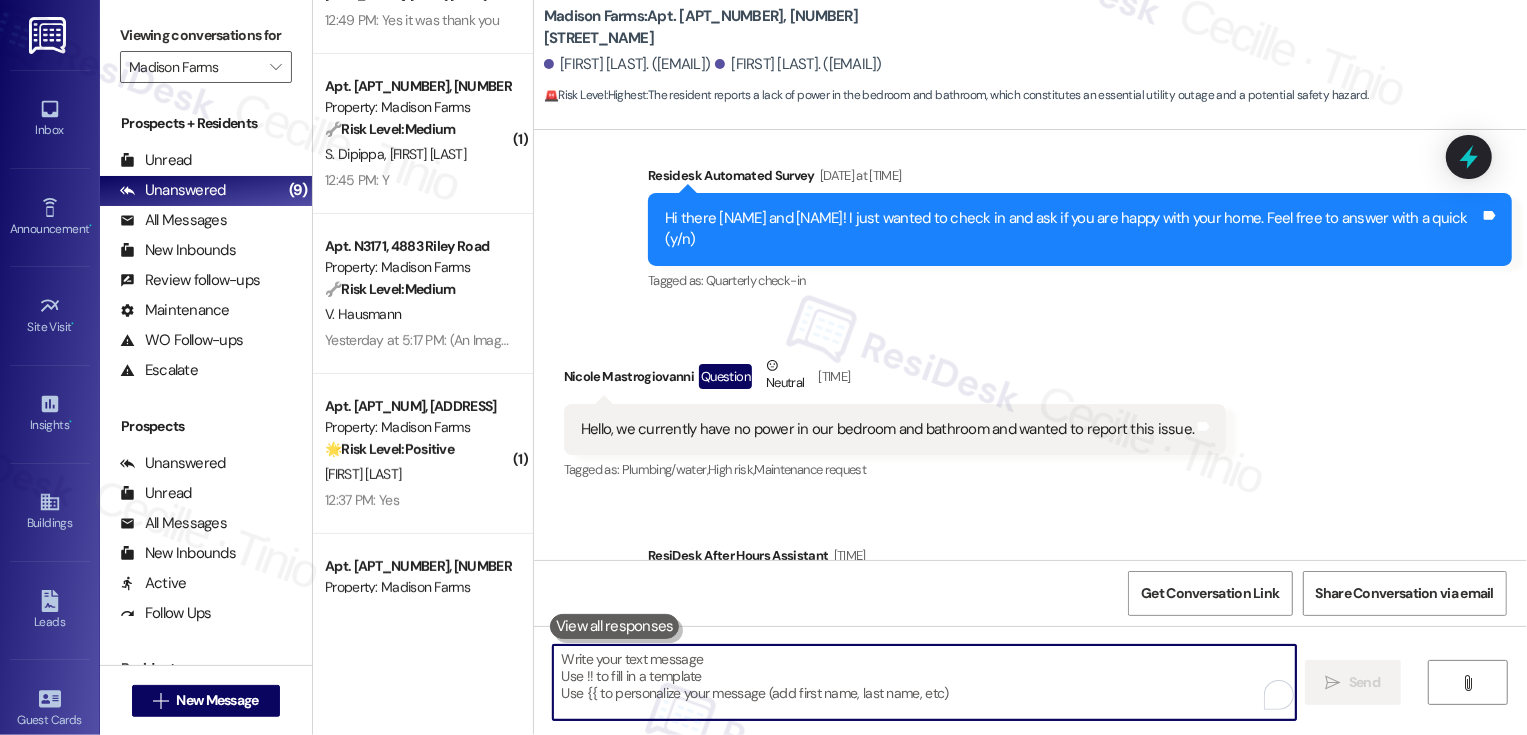 type 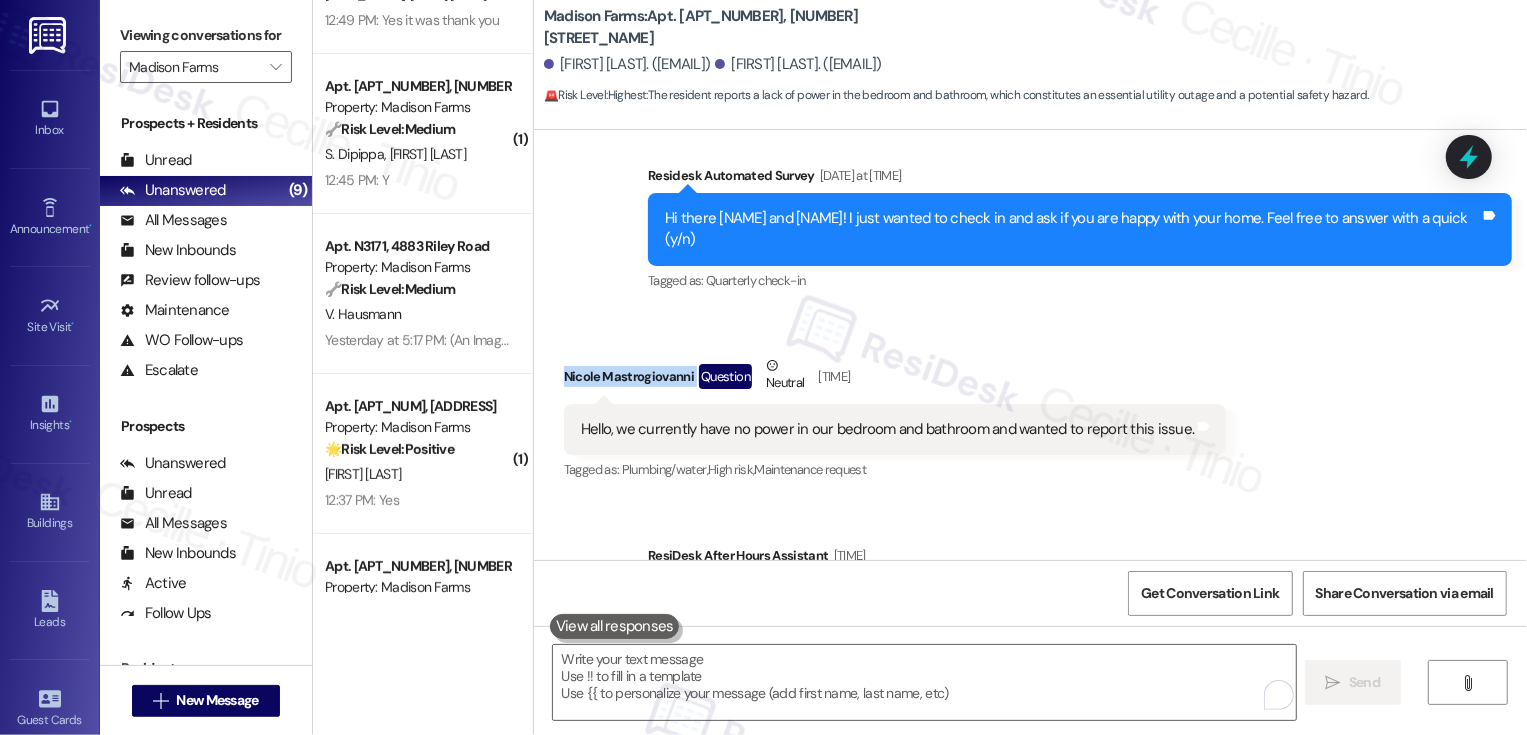 drag, startPoint x: 552, startPoint y: 357, endPoint x: 681, endPoint y: 362, distance: 129.09686 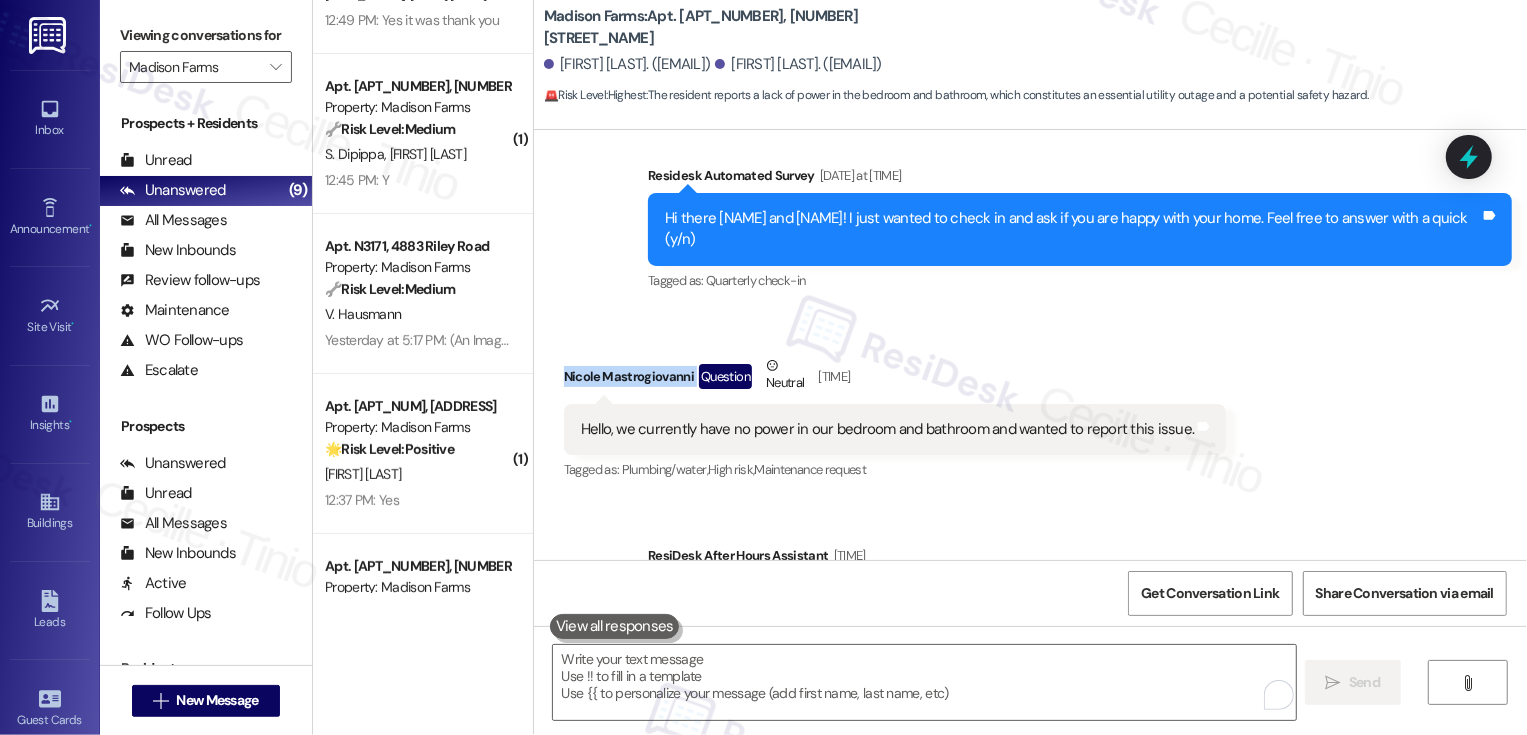 scroll, scrollTop: 1515, scrollLeft: 0, axis: vertical 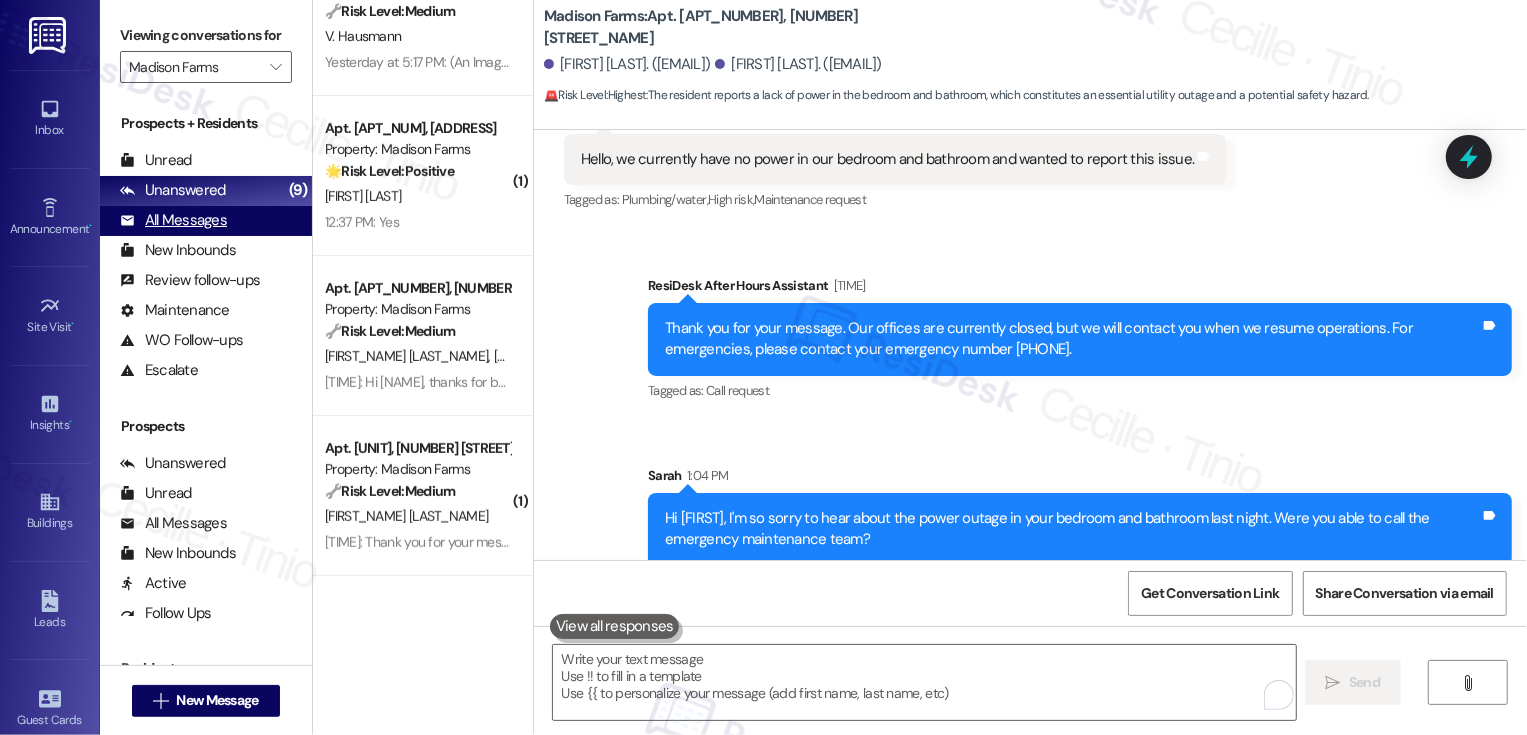 click on "All Messages (undefined)" at bounding box center [206, 221] 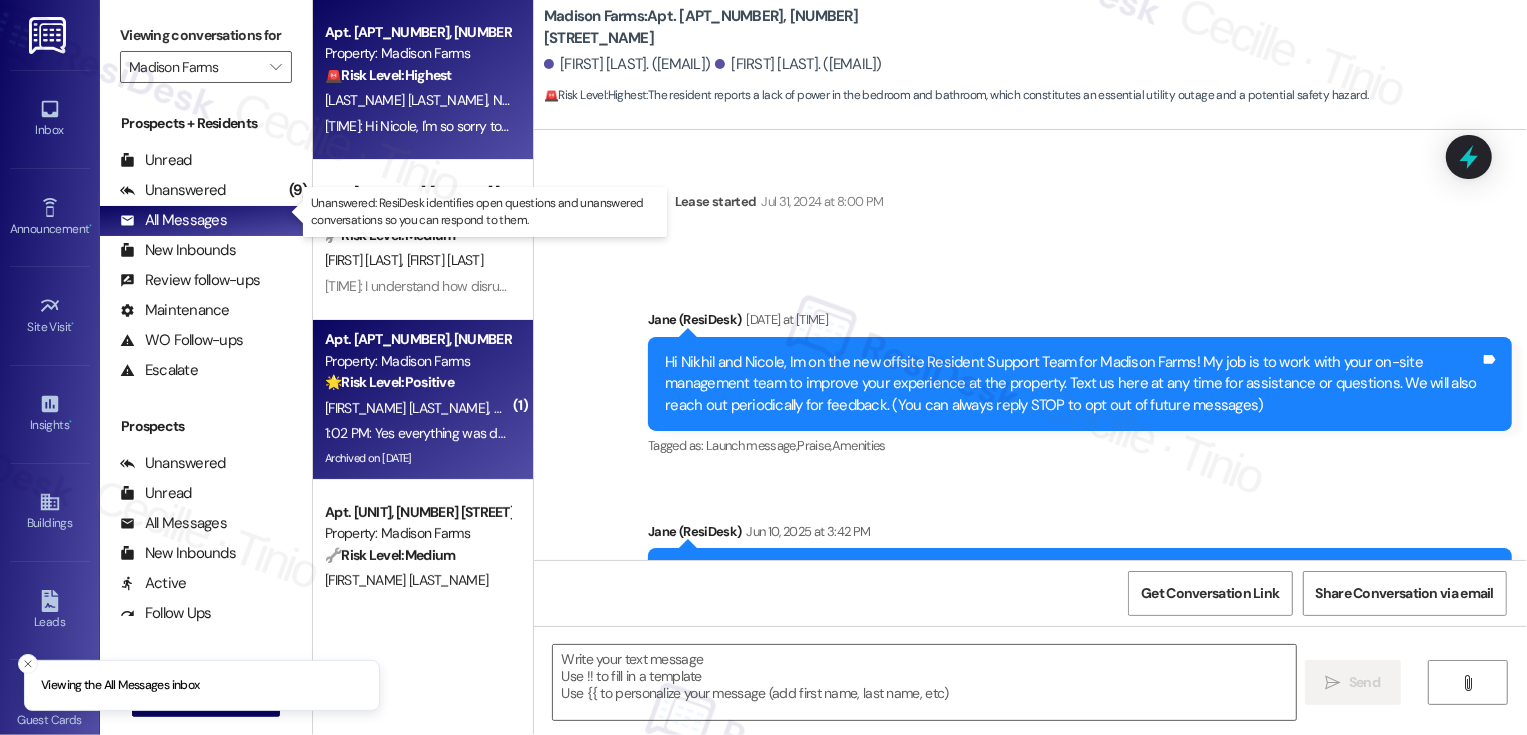 type on "Fetching suggested responses. Please feel free to read through the conversation in the meantime." 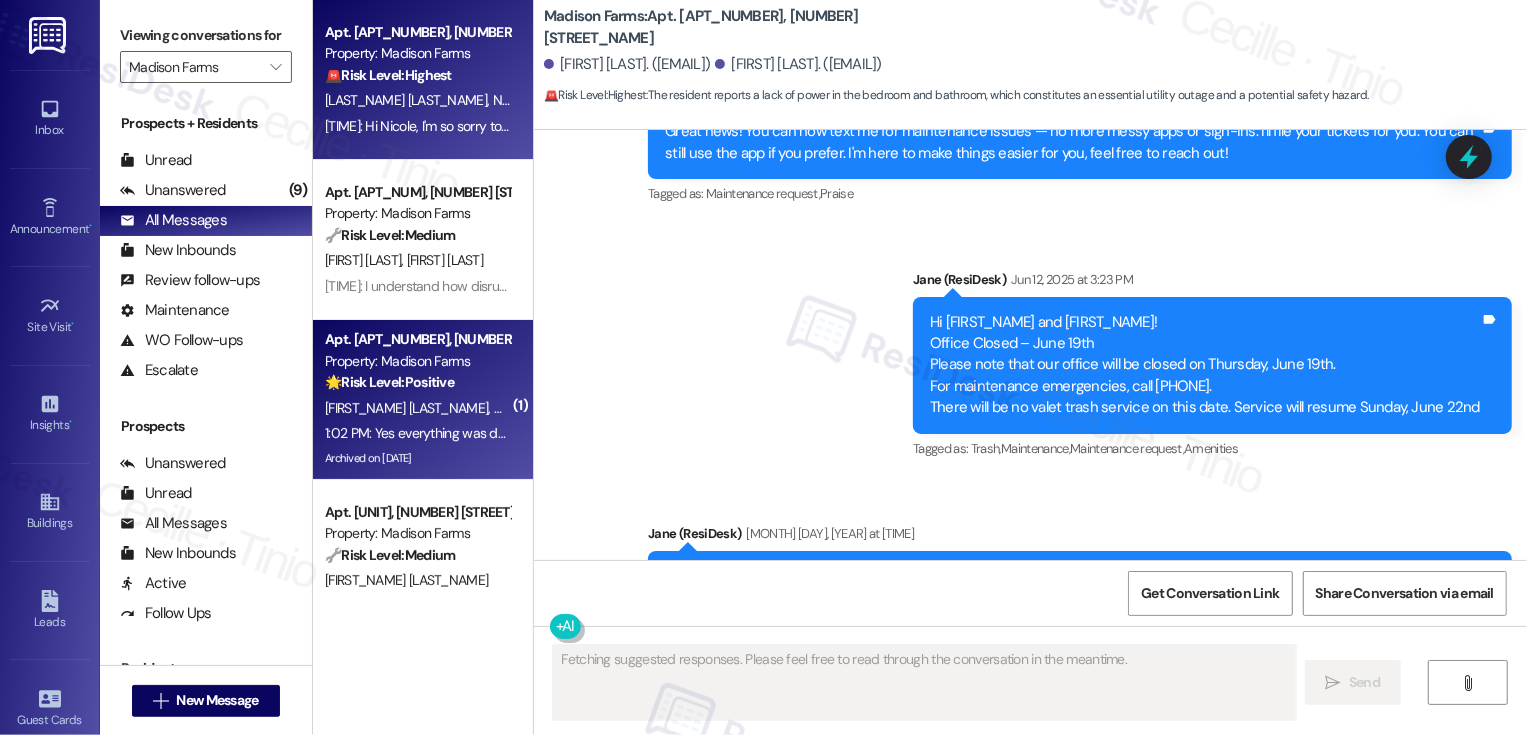 click on "Property: Madison Farms" at bounding box center [417, 361] 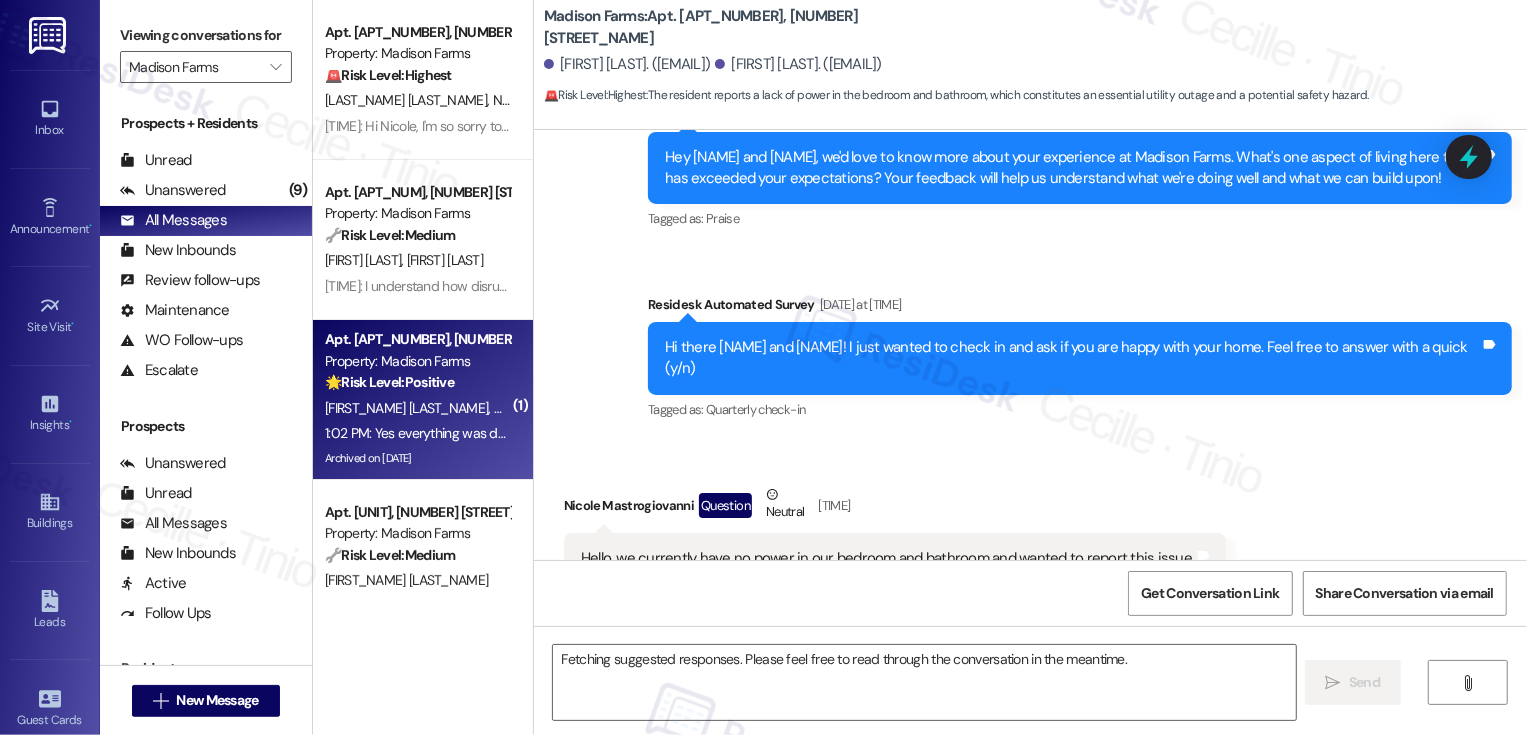scroll, scrollTop: 1163, scrollLeft: 0, axis: vertical 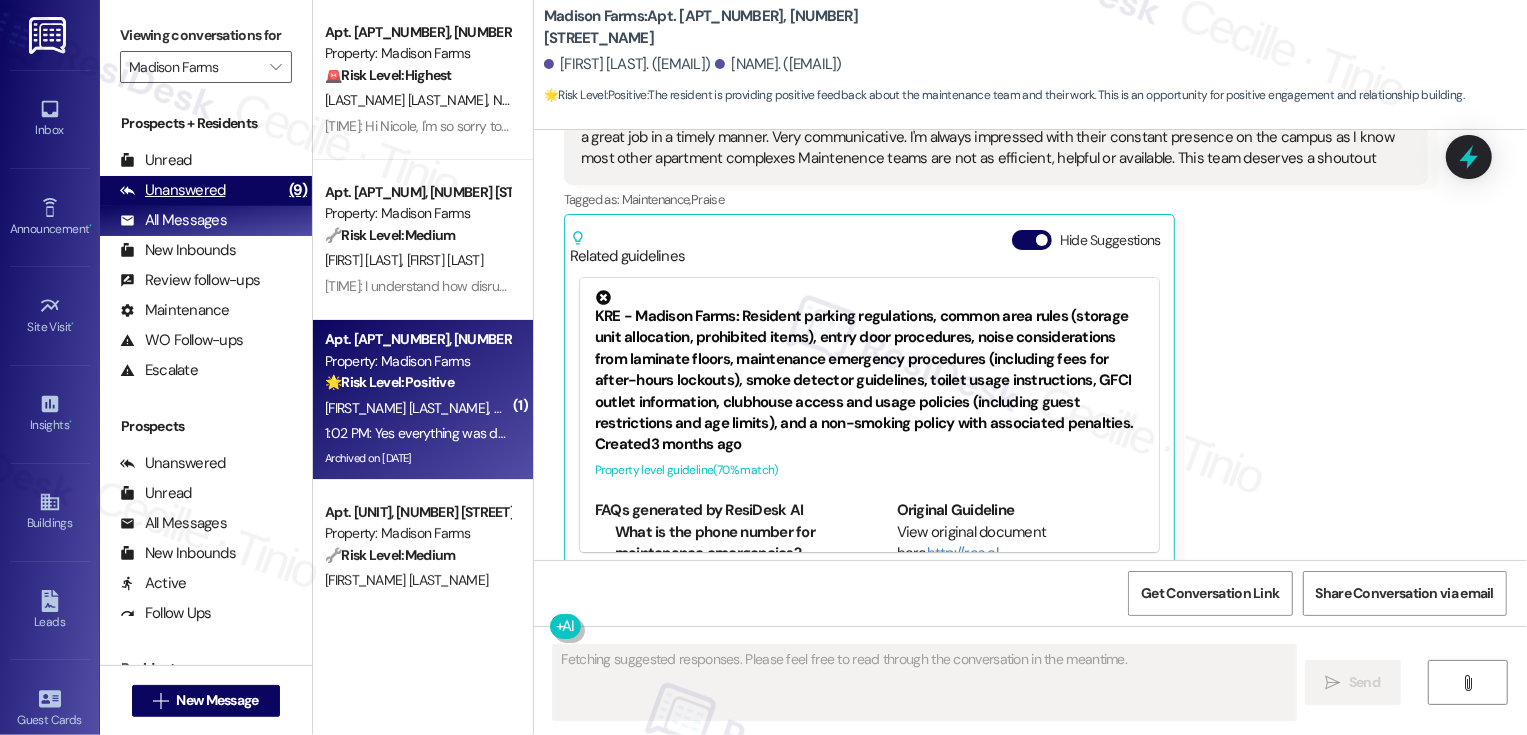 click on "(9)" at bounding box center (298, 190) 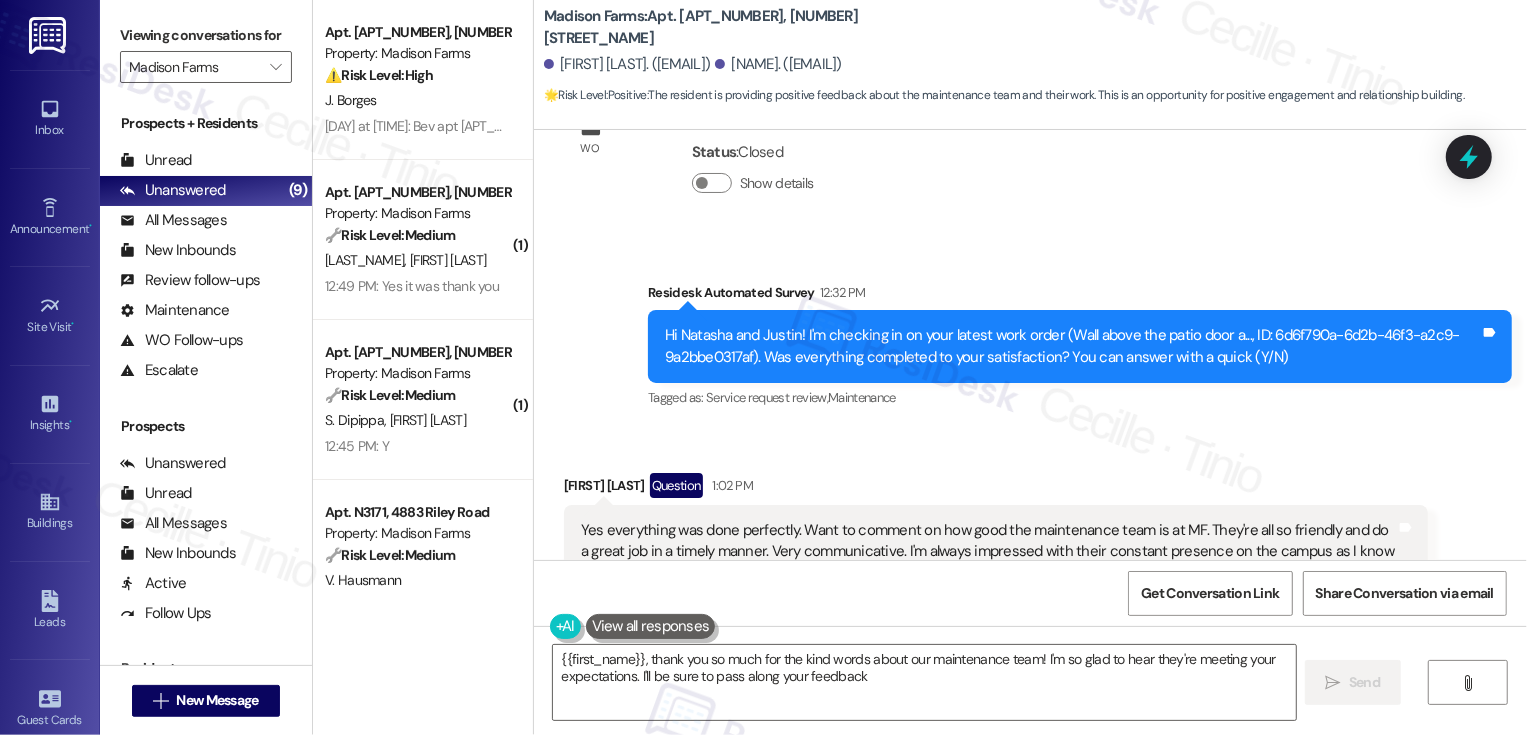 type on "[FIRST_NAME], thank you so much for the kind words about our maintenance team! I'm so glad to hear they're meeting your expectations. I'll be sure to pass along your feedback!" 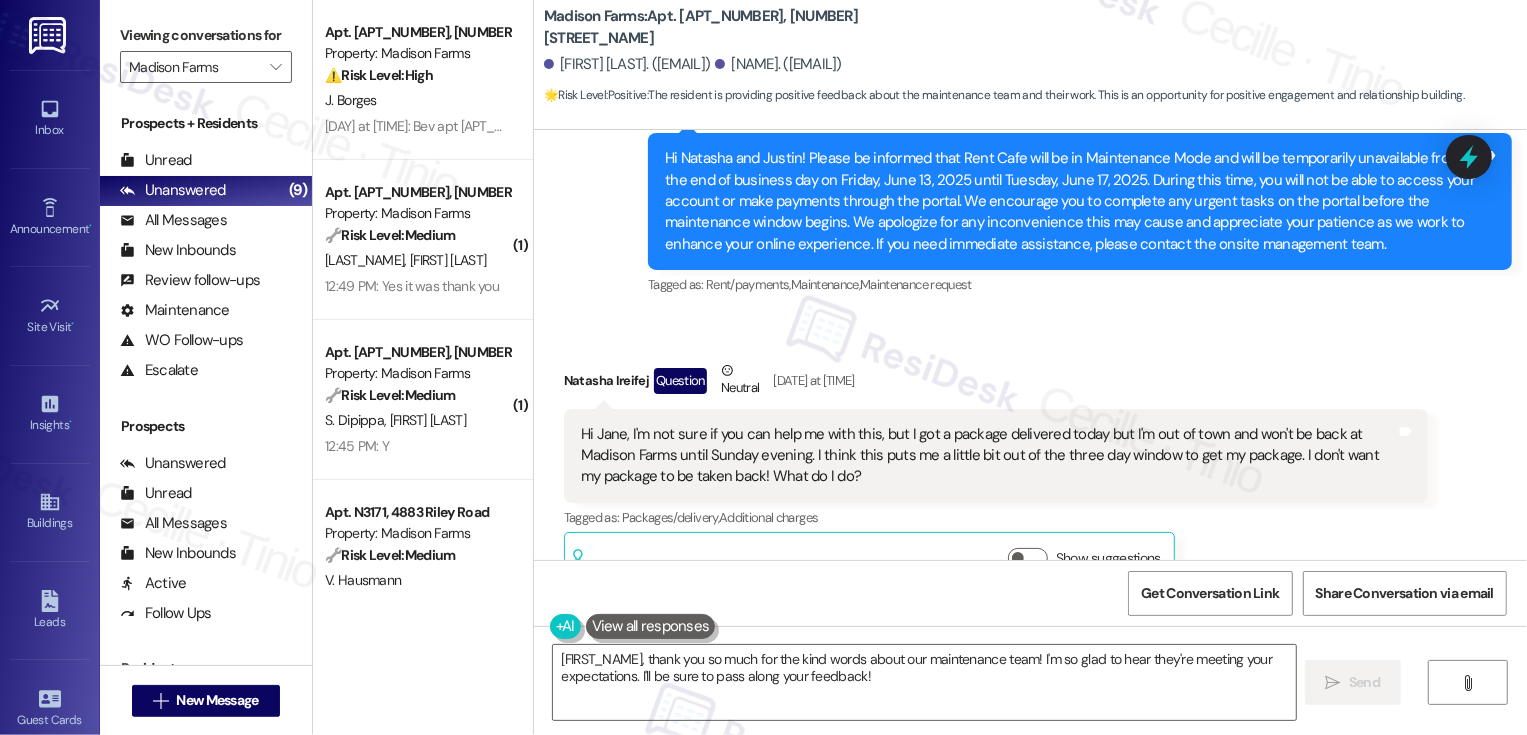 scroll, scrollTop: 1237, scrollLeft: 0, axis: vertical 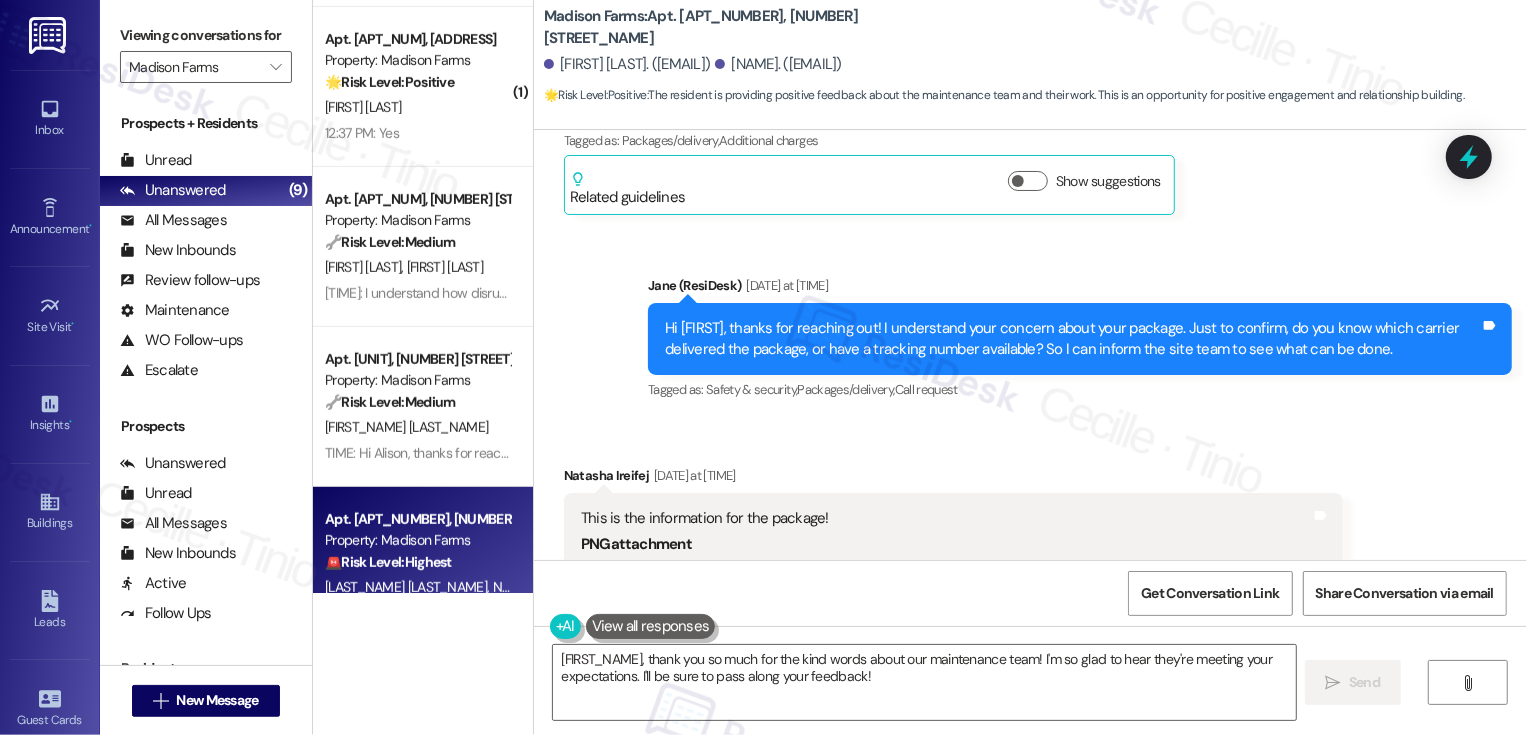 click on "Property: Madison Farms" at bounding box center (417, 540) 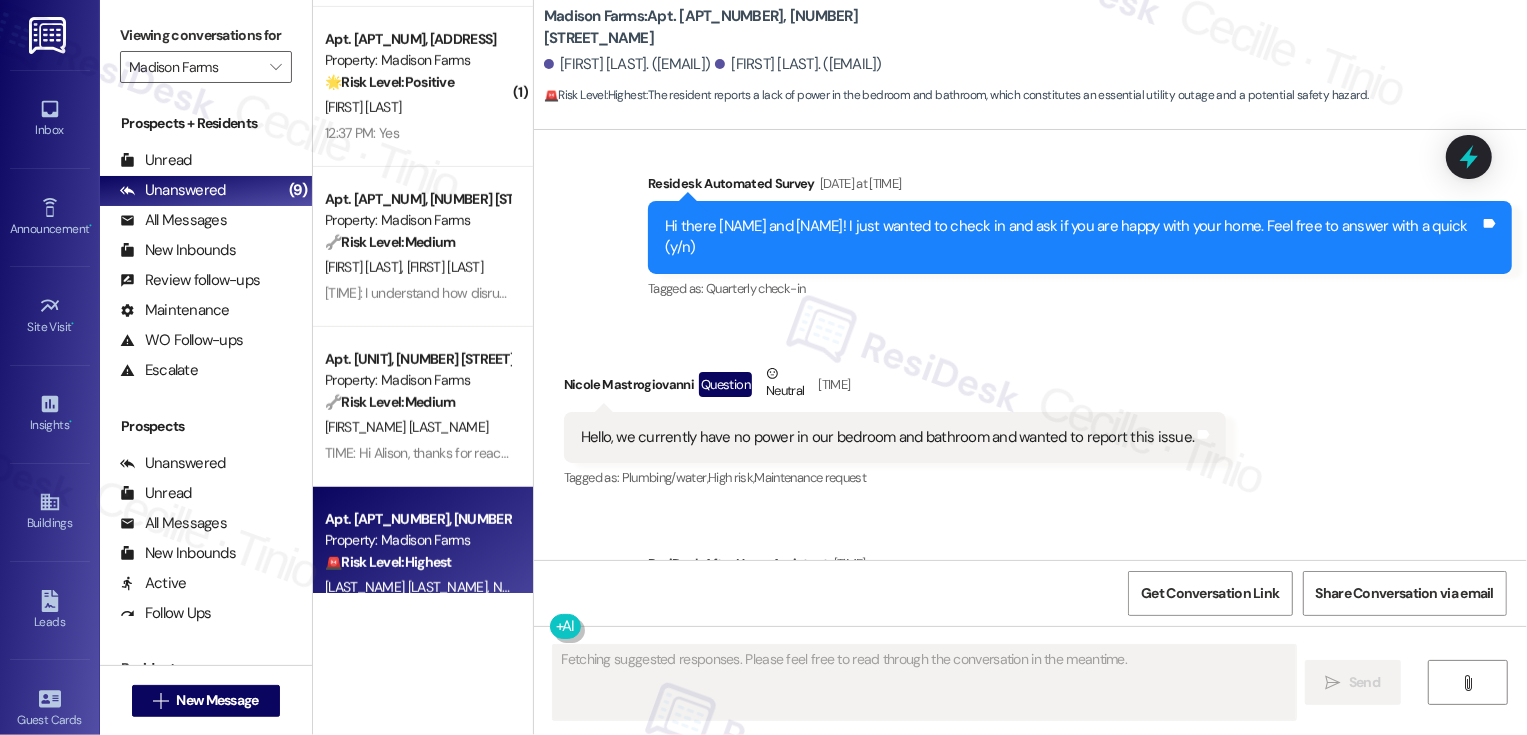 scroll, scrollTop: 1543, scrollLeft: 0, axis: vertical 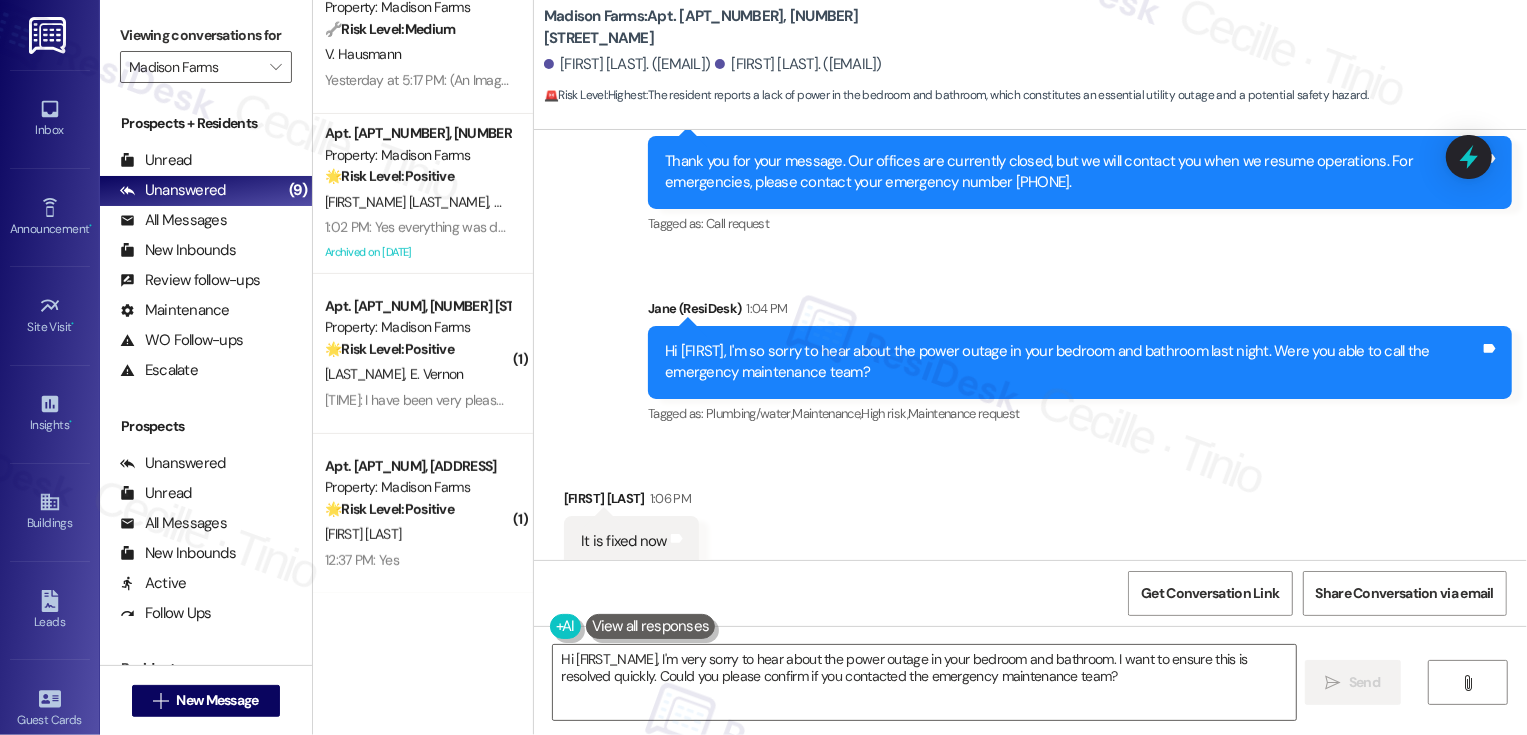 click on "Received via SMS [FIRST] [LAST] [TIME] It is fixed now Tags and notes" at bounding box center [1030, 512] 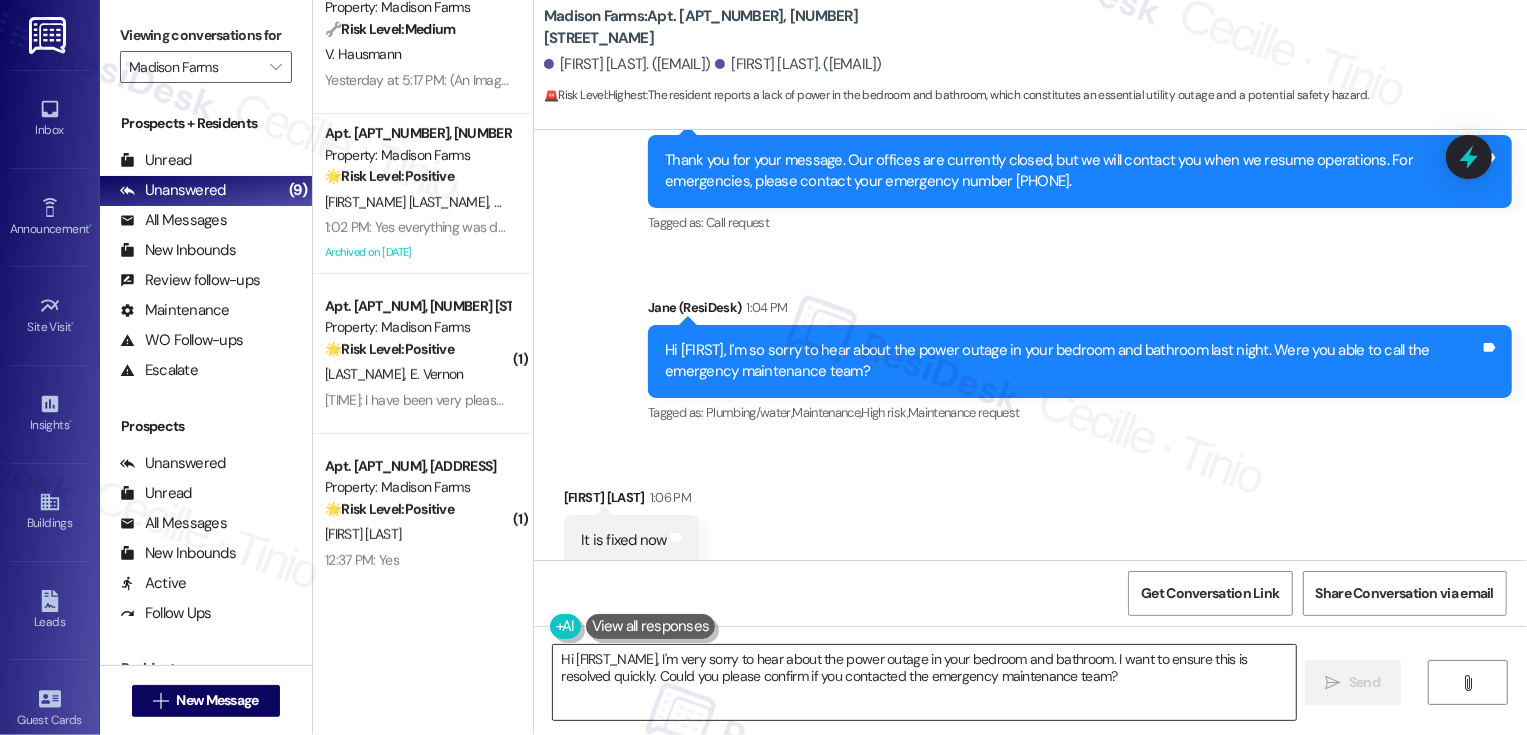 click on "Hi [FIRST_NAME], I'm very sorry to hear about the power outage in your bedroom and bathroom. I want to ensure this is resolved quickly. Could you please confirm if you contacted the emergency maintenance team?" at bounding box center [924, 682] 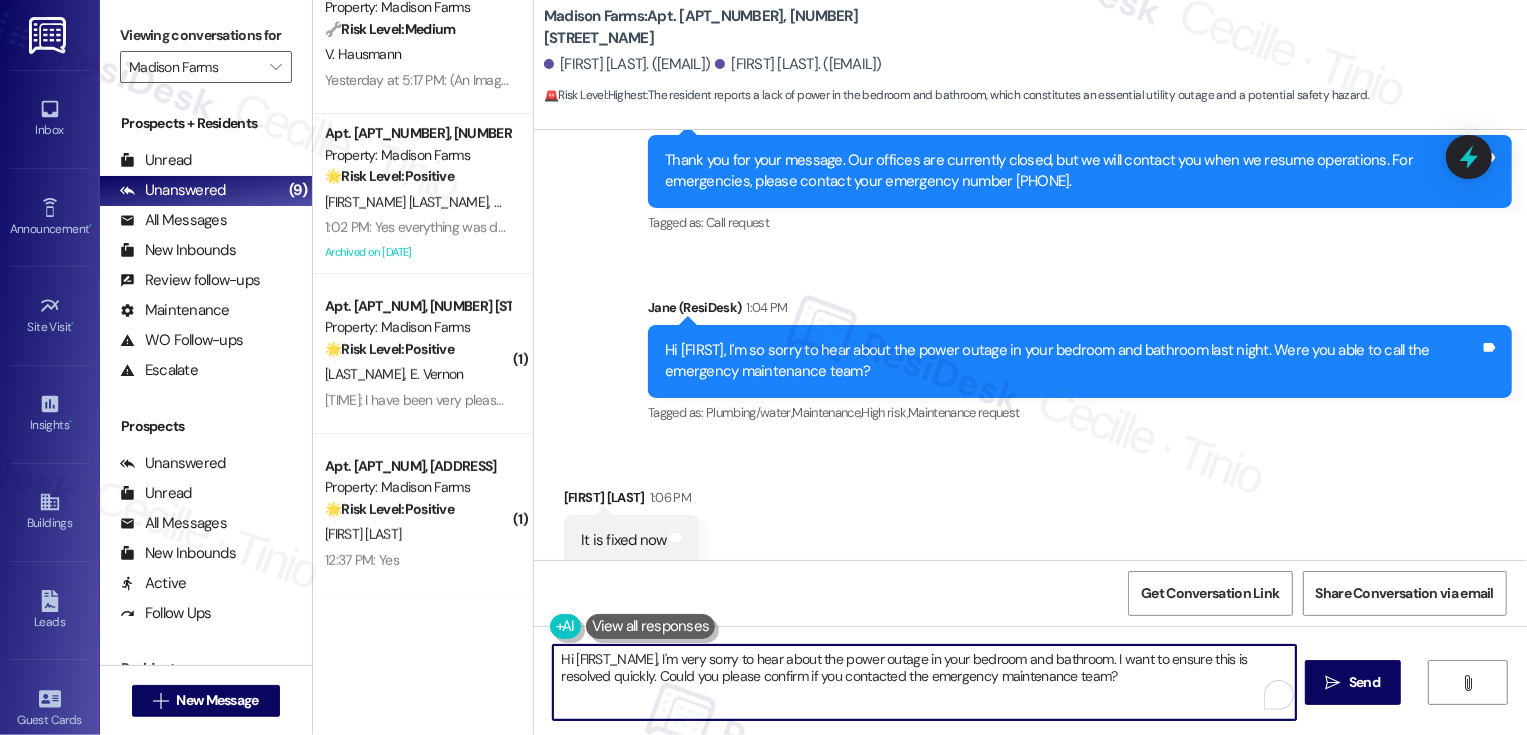 click on "Hi [FIRST_NAME], I'm very sorry to hear about the power outage in your bedroom and bathroom. I want to ensure this is resolved quickly. Could you please confirm if you contacted the emergency maintenance team?" at bounding box center (924, 682) 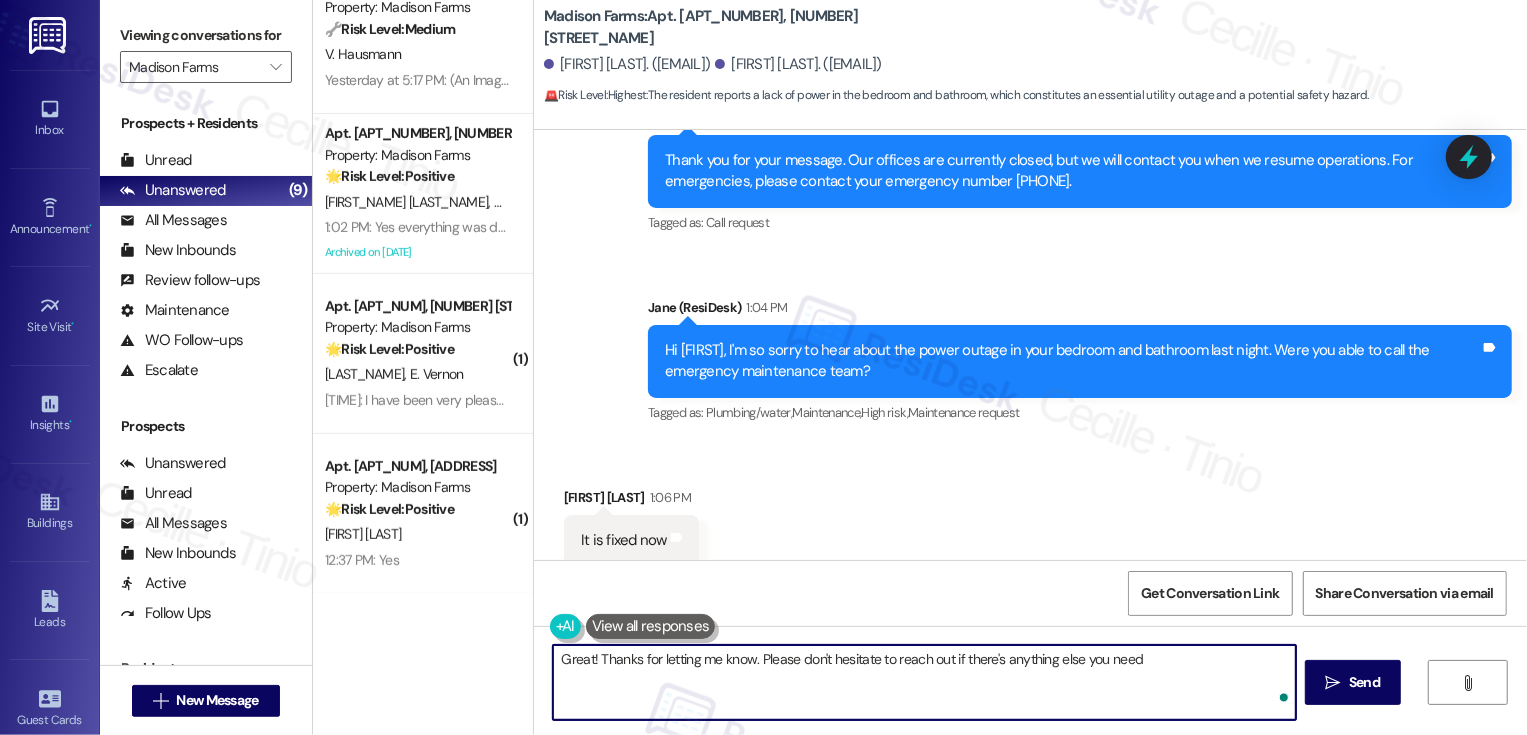 type on "Great! Thanks for letting me know. Please don't hesitate to reach out if there's anything else you need!" 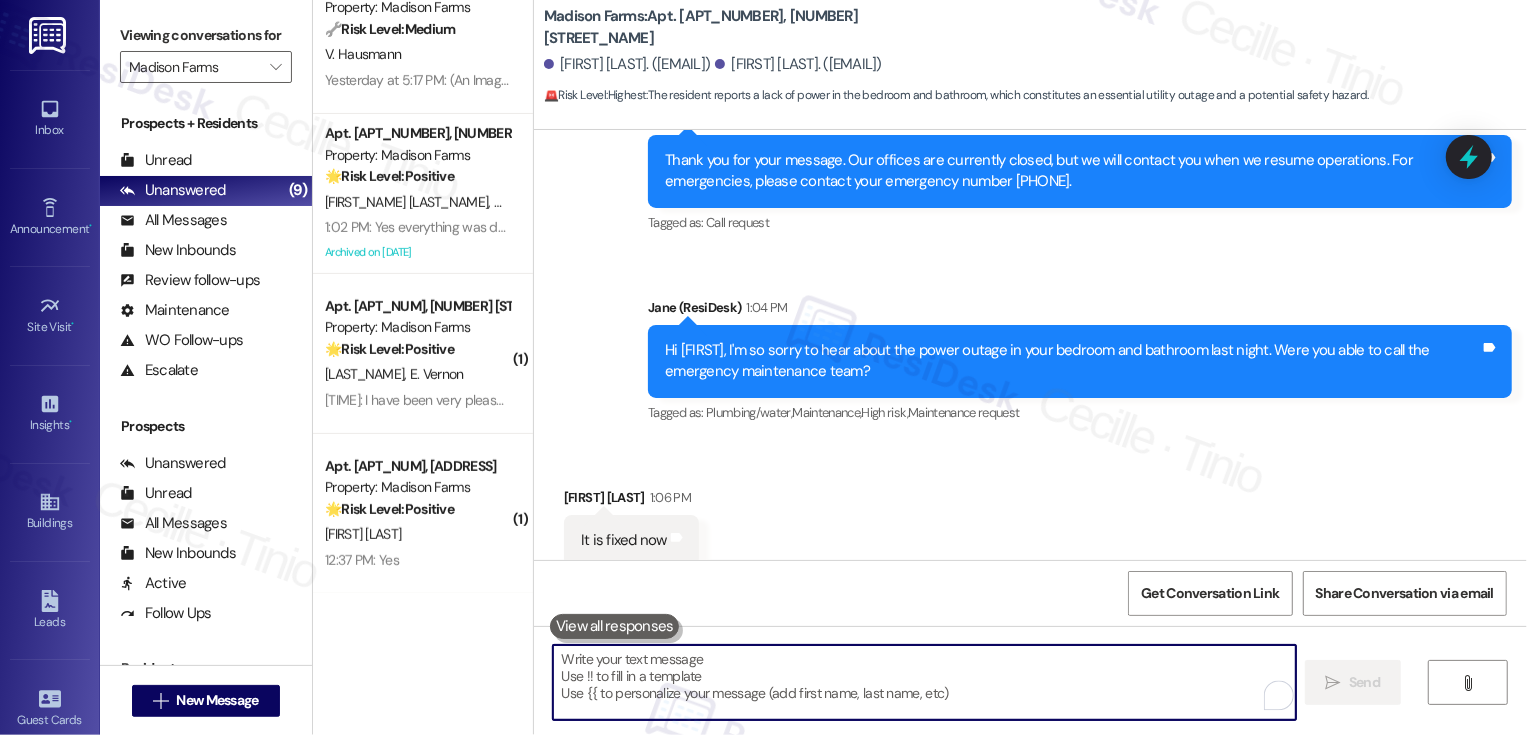scroll, scrollTop: 1682, scrollLeft: 0, axis: vertical 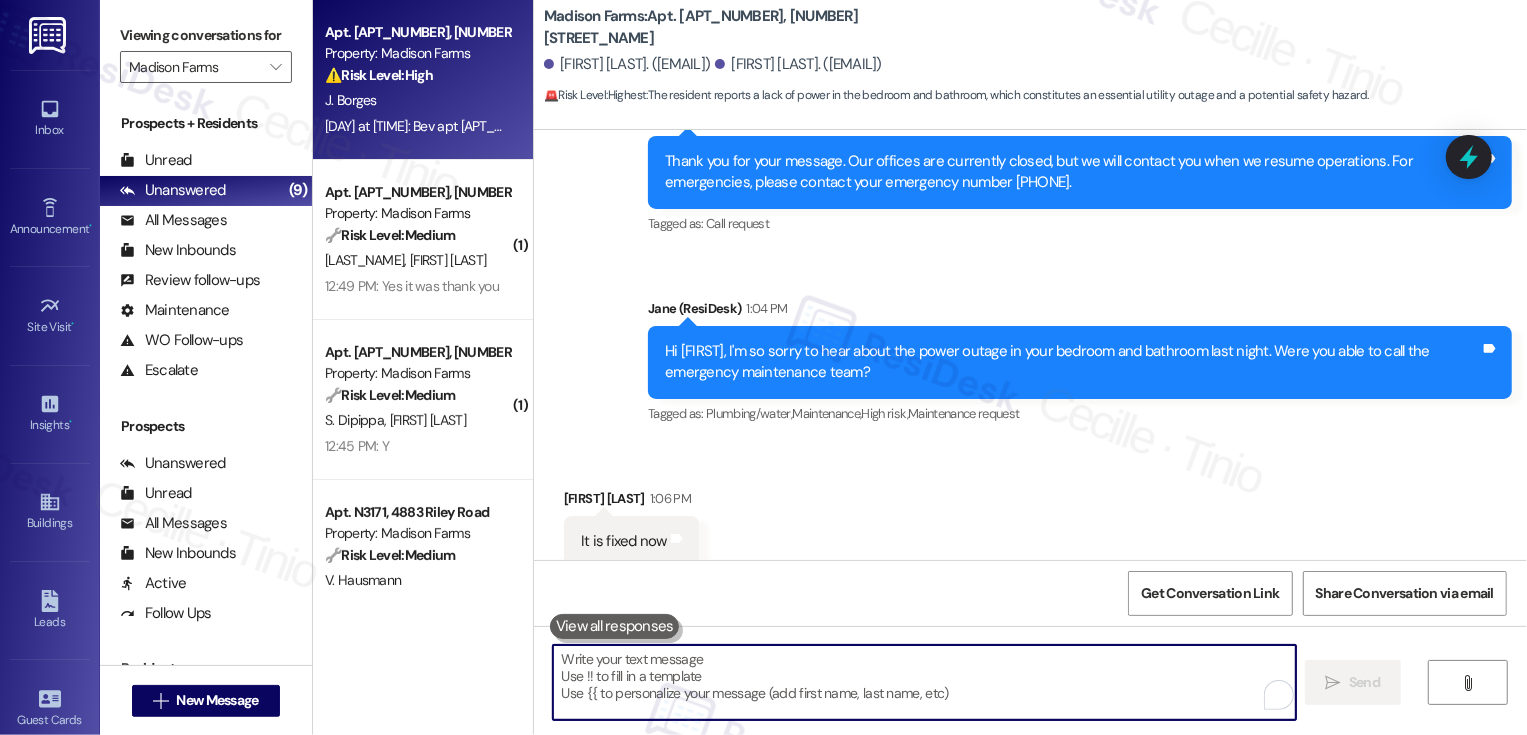 type 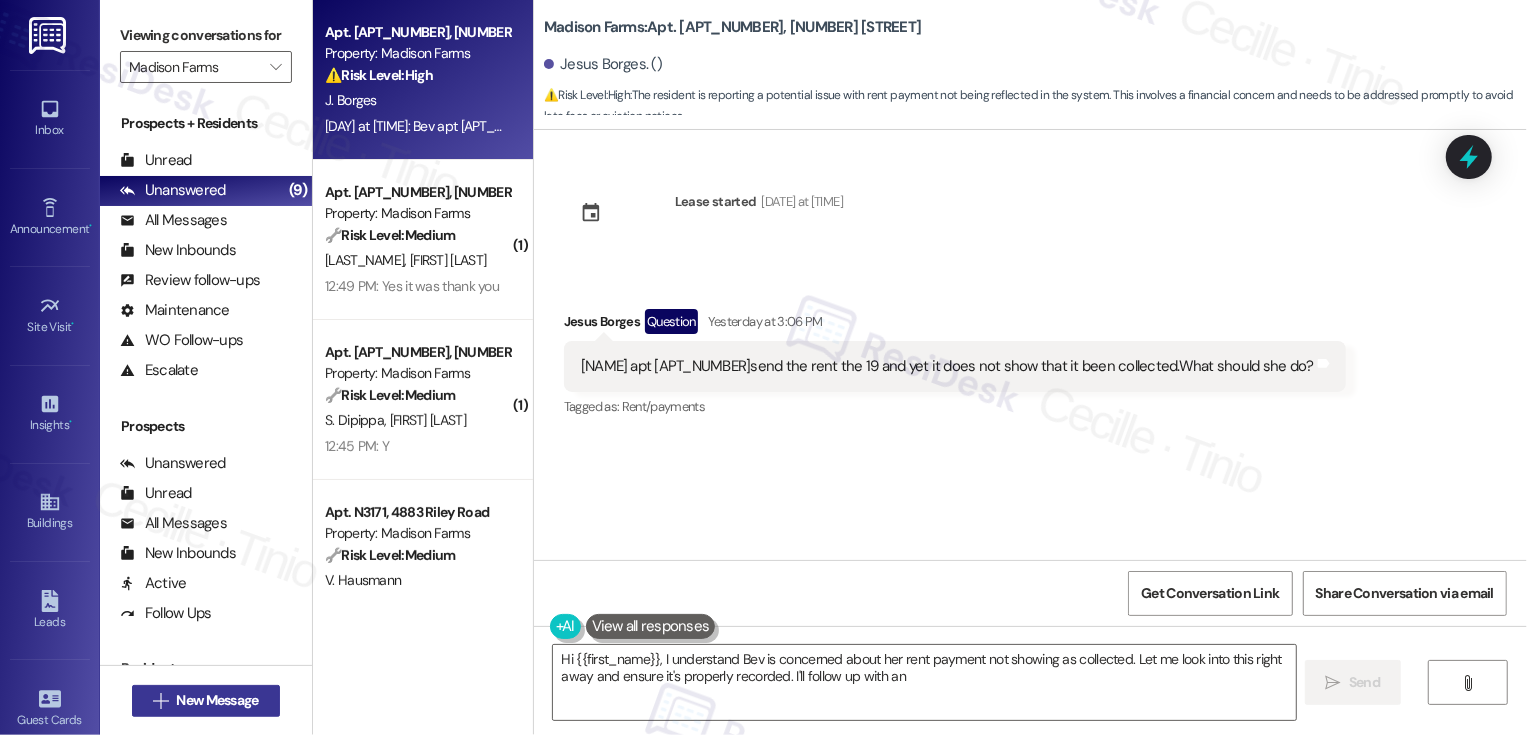click on "New Message" at bounding box center [217, 700] 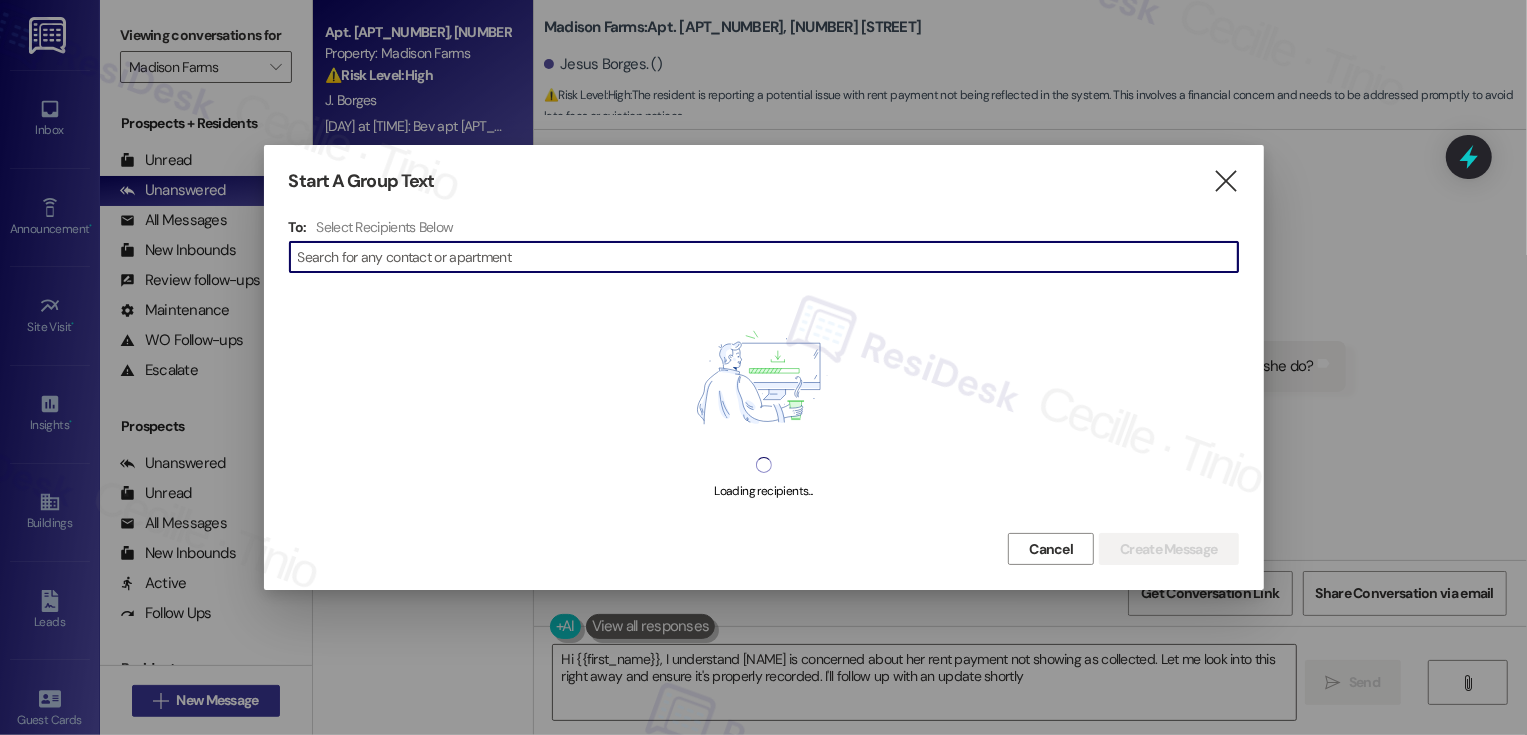 type on "Hi {{first_name}}, I understand Bev is concerned about her rent payment not showing as collected. Let me look into this right away and ensure it's properly recorded. I'll follow up with an update shortly!" 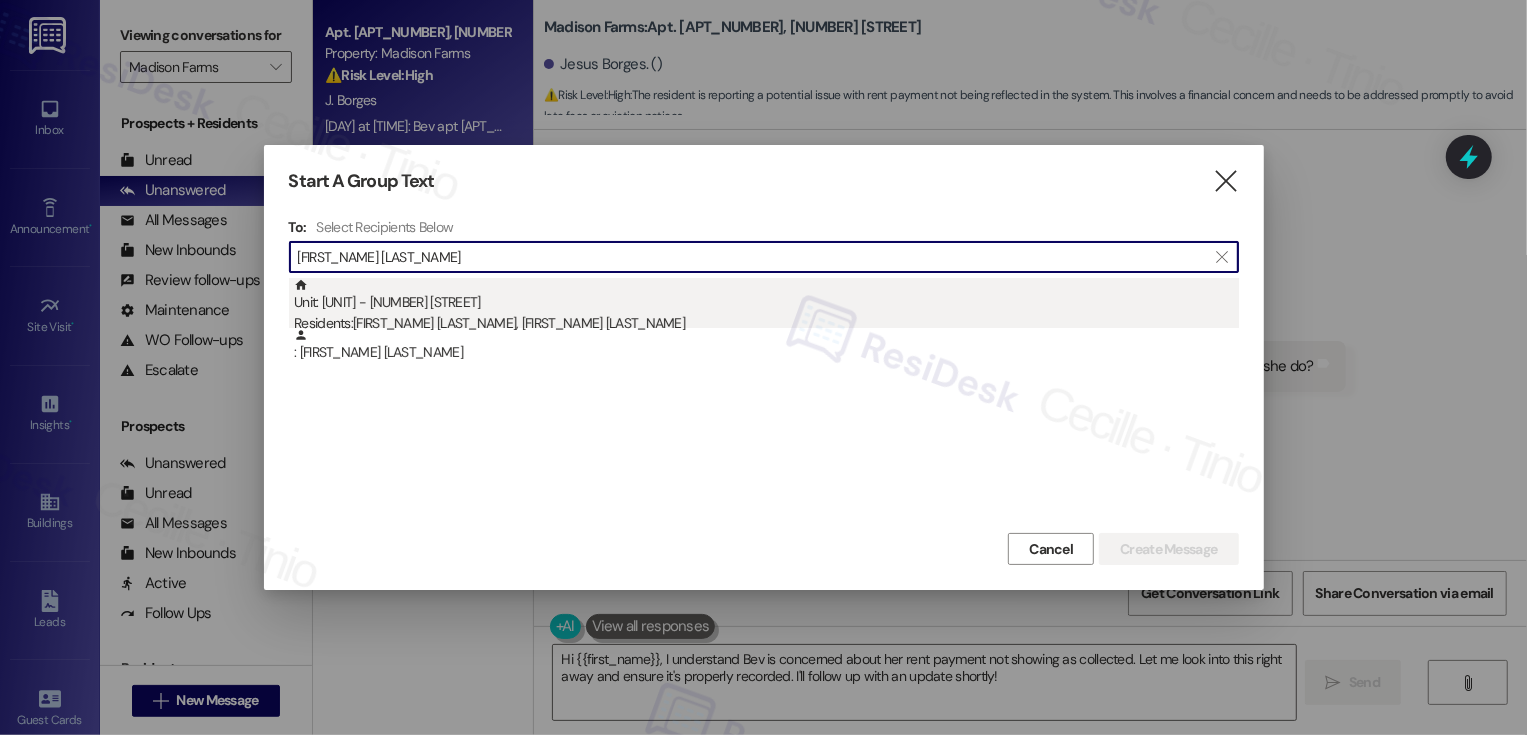 type on "[FIRST_NAME] [LAST_NAME]" 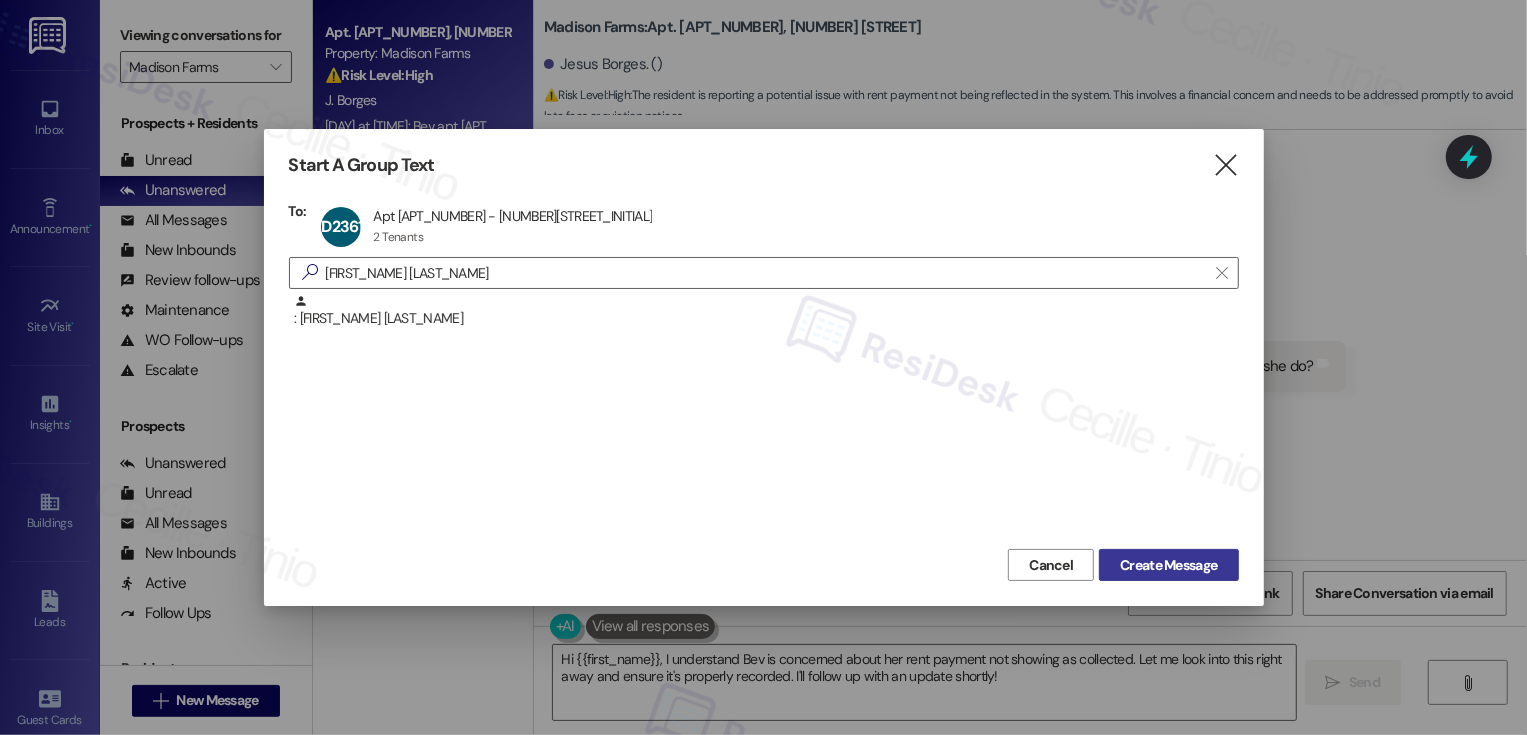 click on "Create Message" at bounding box center (1168, 565) 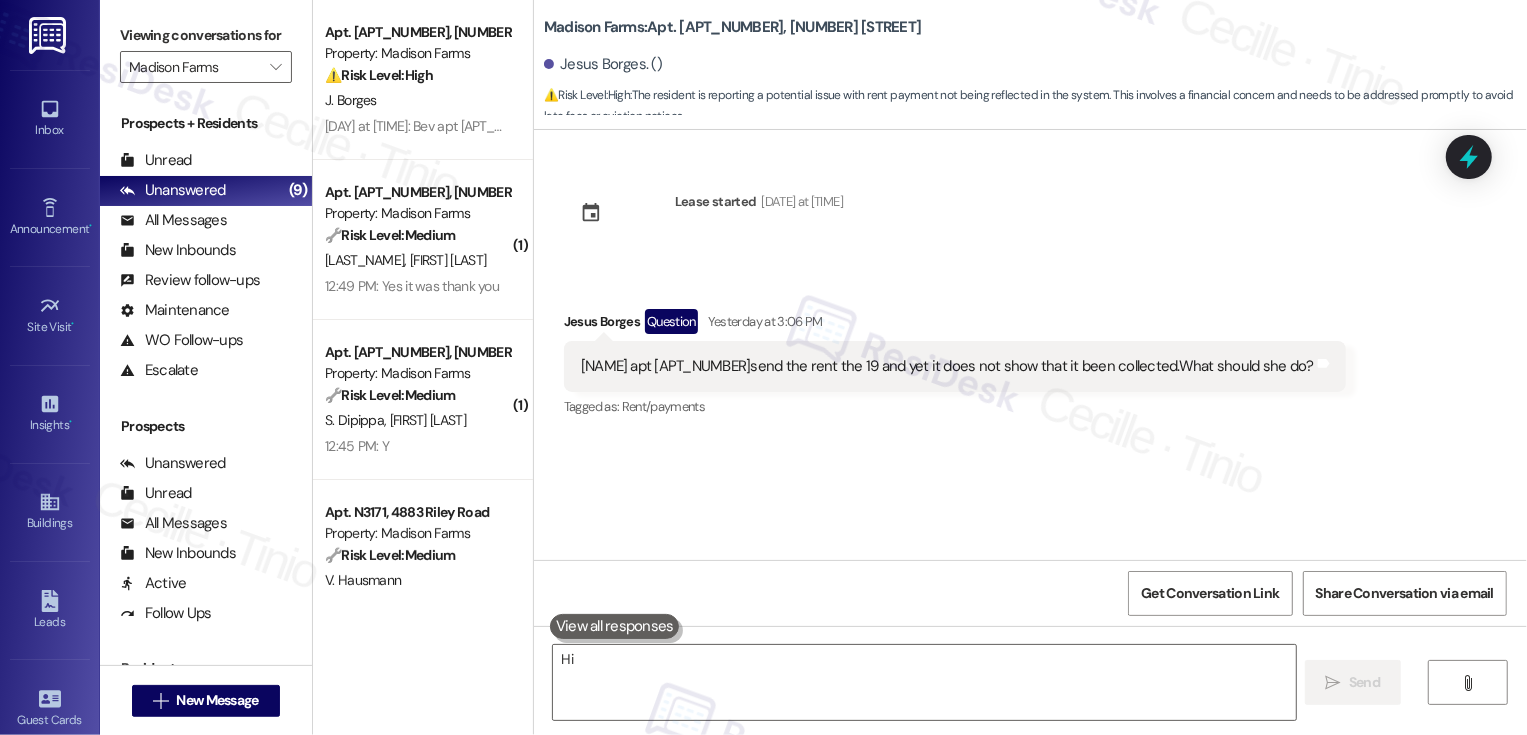 type on "Hi" 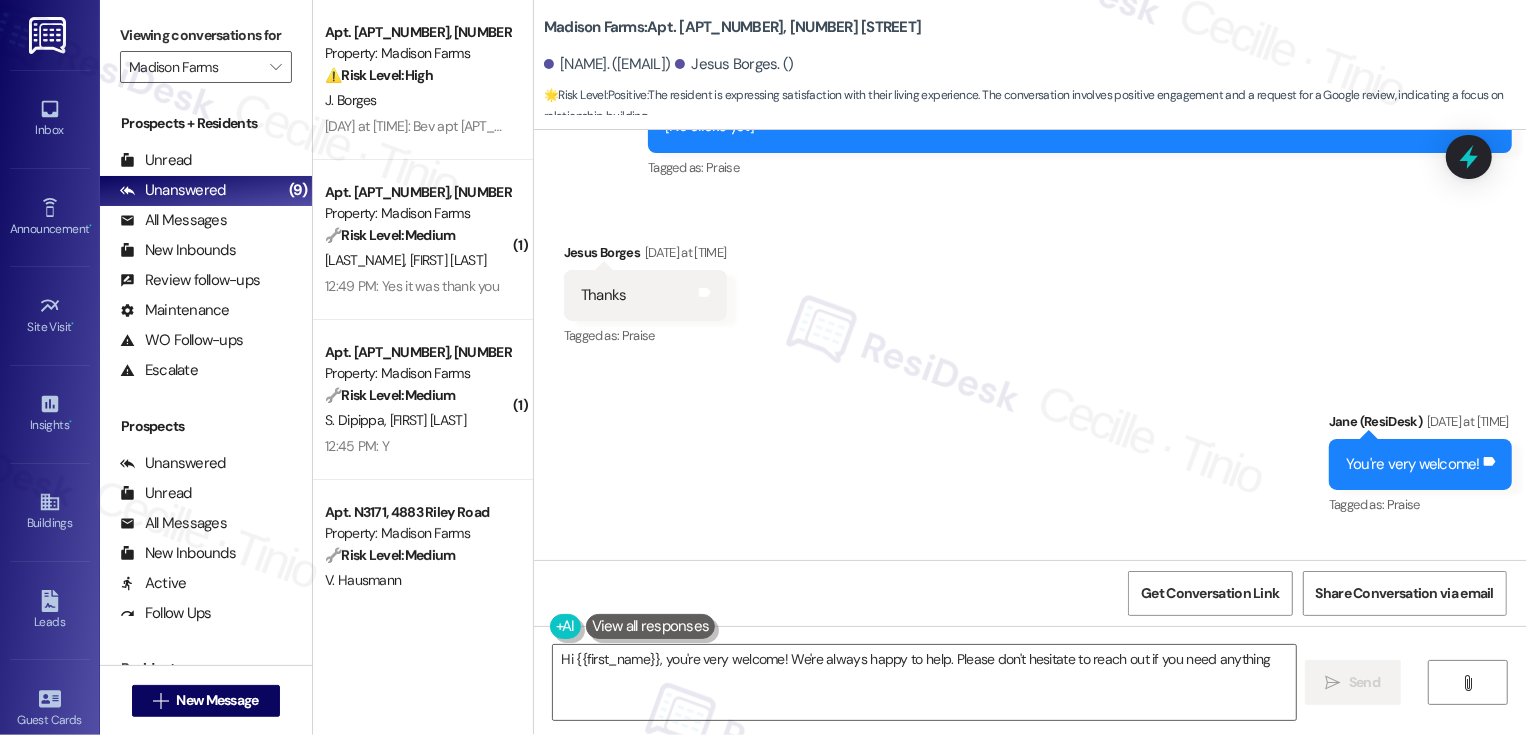 scroll, scrollTop: 3318, scrollLeft: 0, axis: vertical 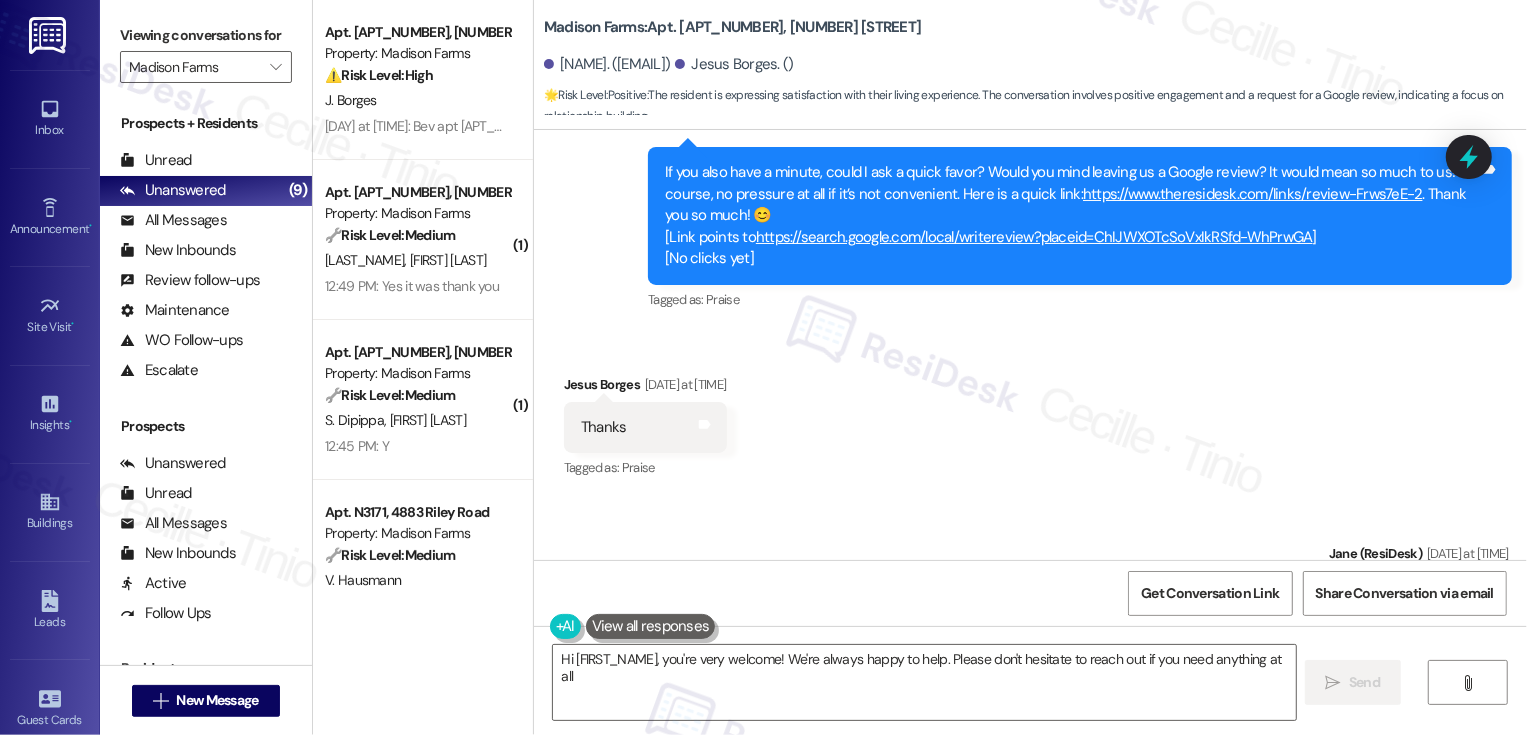 type on "Hi [FIRST_NAME], you're very welcome! We're always happy to help. Please don't hesitate to reach out if you need anything at all!" 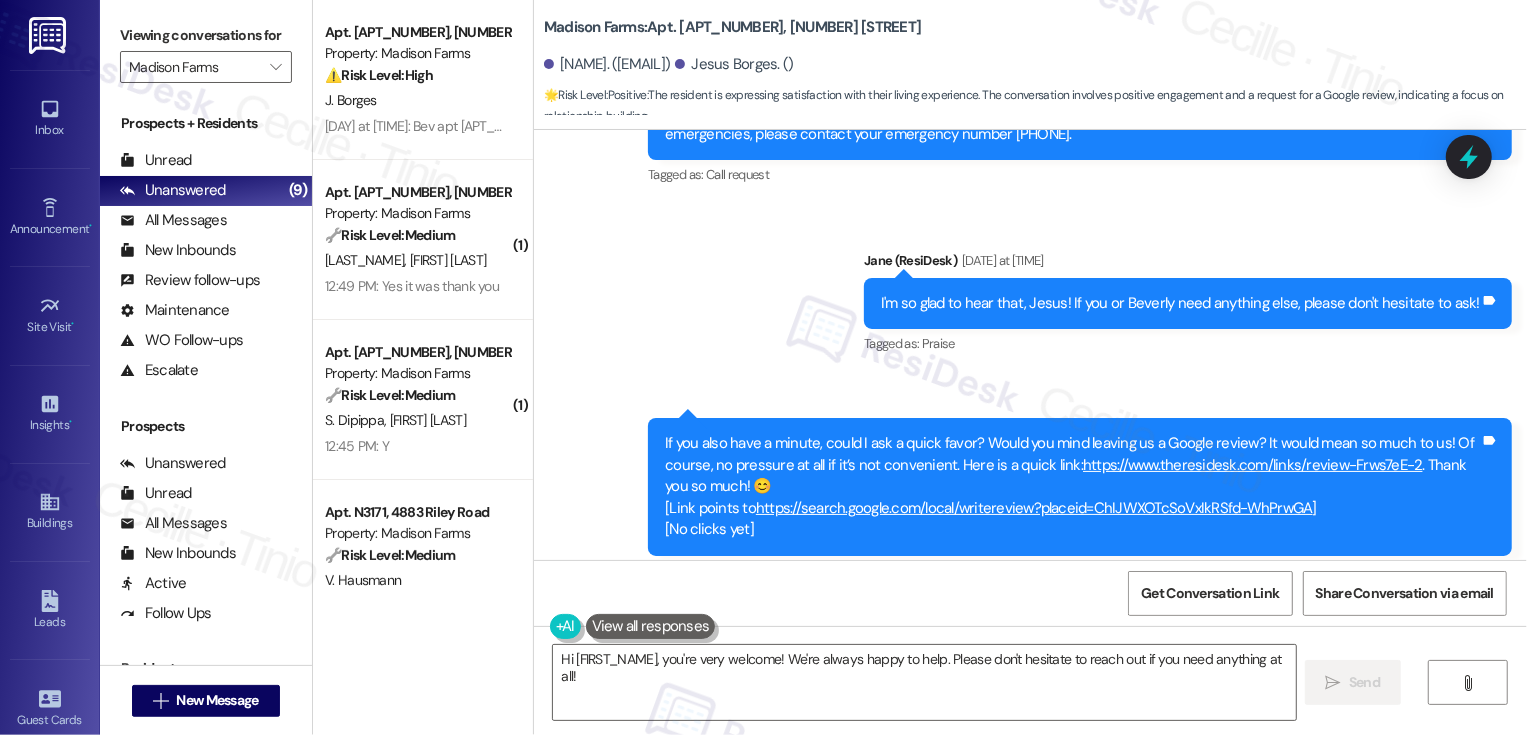 scroll, scrollTop: 3587, scrollLeft: 0, axis: vertical 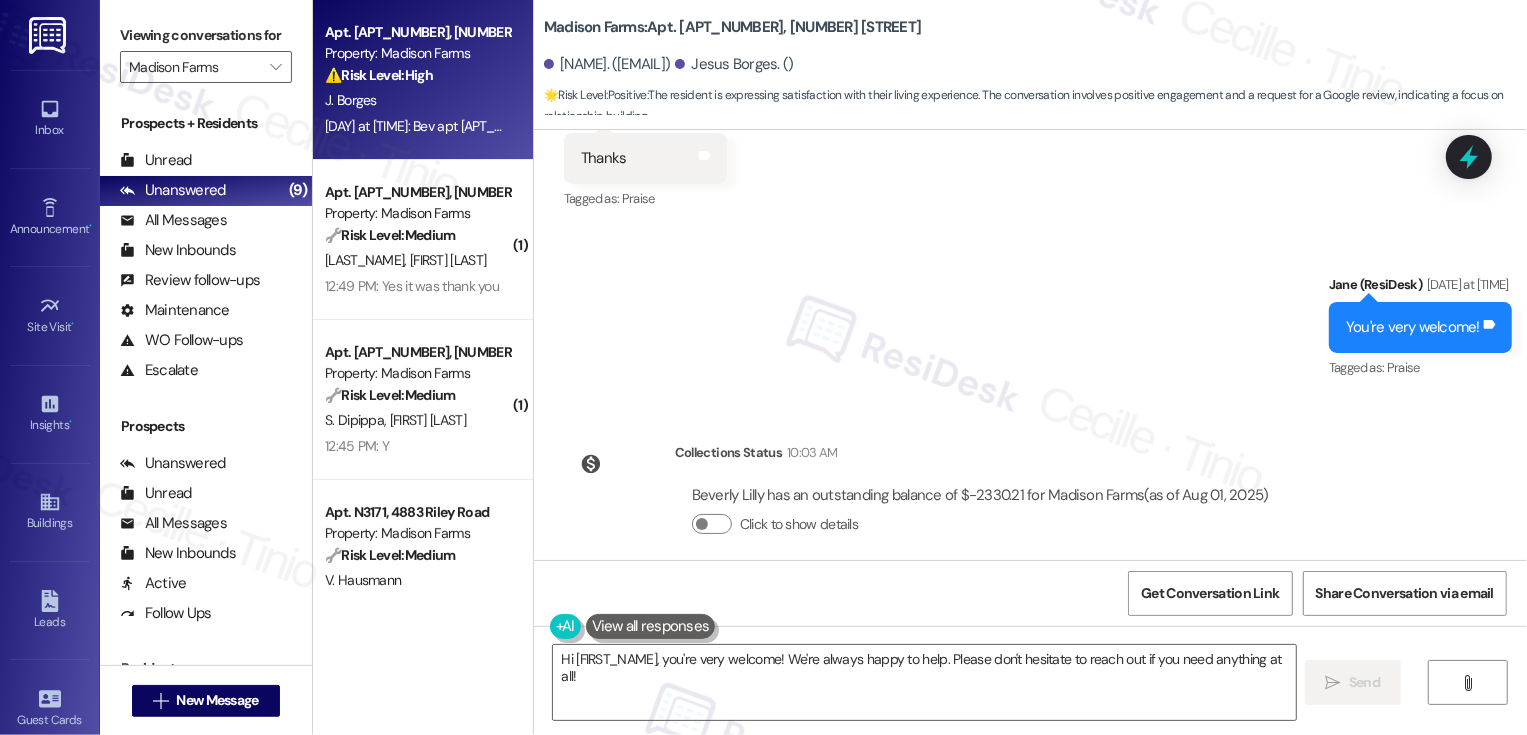 click on "J. Borges" at bounding box center (417, 100) 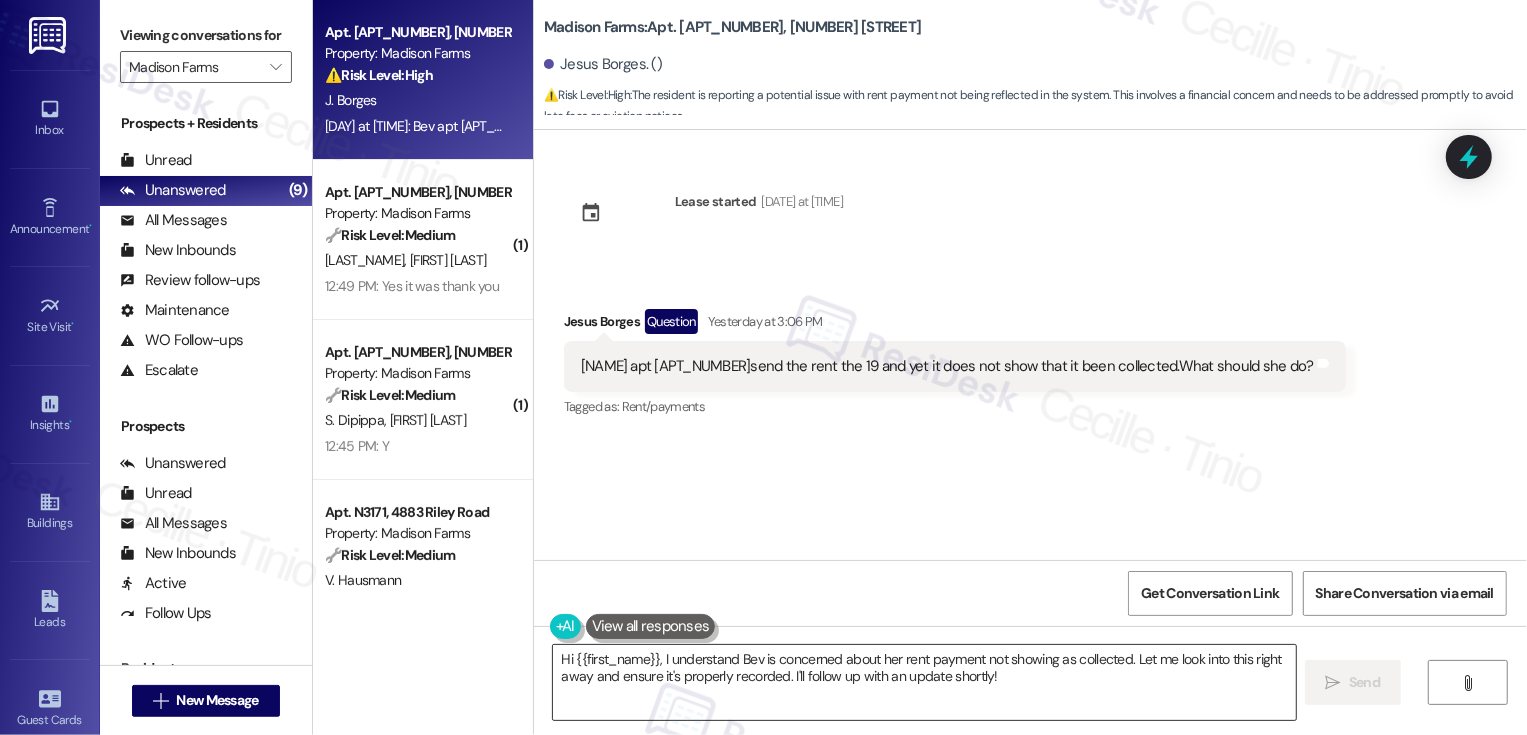 click on "Hi {{first_name}}, I understand Bev is concerned about her rent payment not showing as collected. Let me look into this right away and ensure it's properly recorded. I'll follow up with an update shortly!" at bounding box center [924, 682] 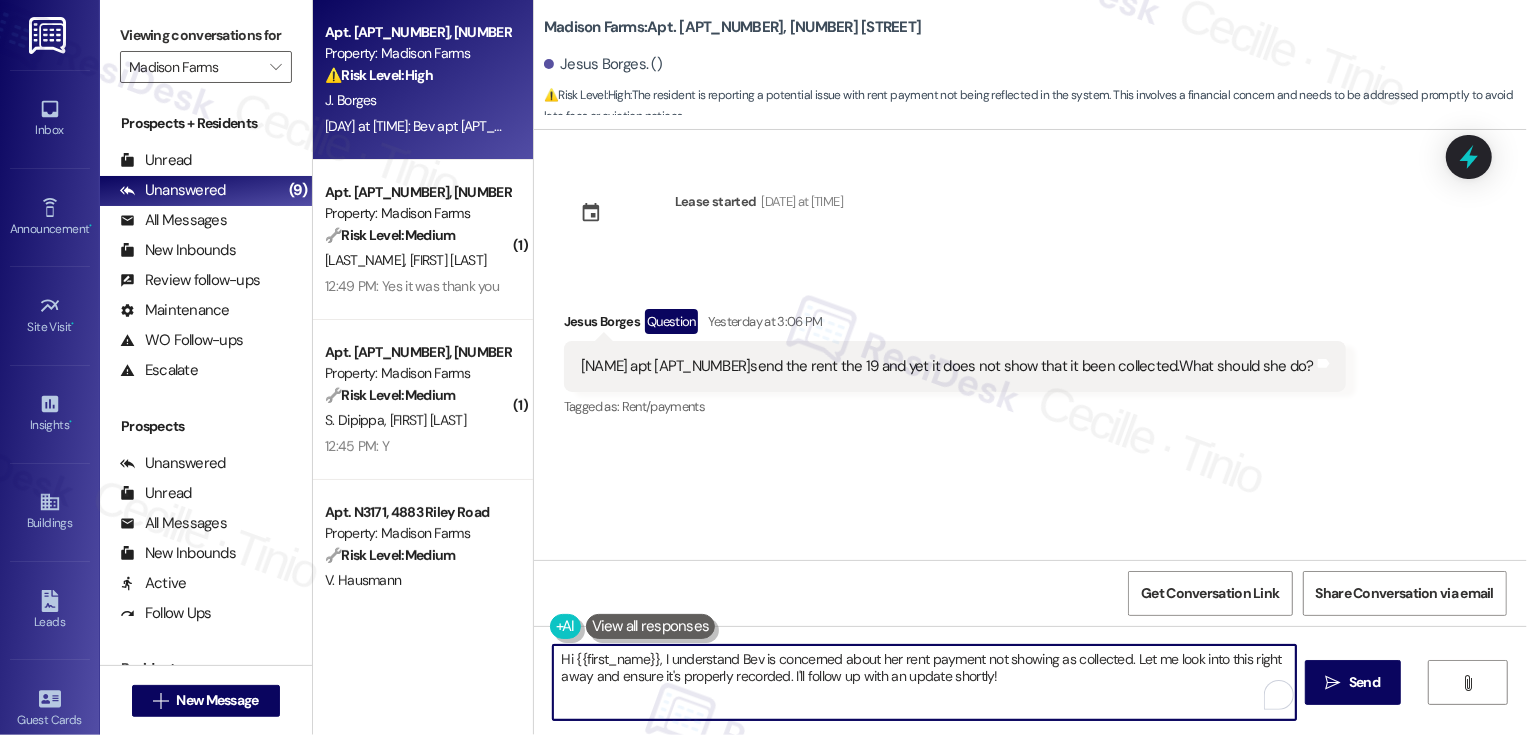 drag, startPoint x: 1125, startPoint y: 657, endPoint x: 1153, endPoint y: 703, distance: 53.851646 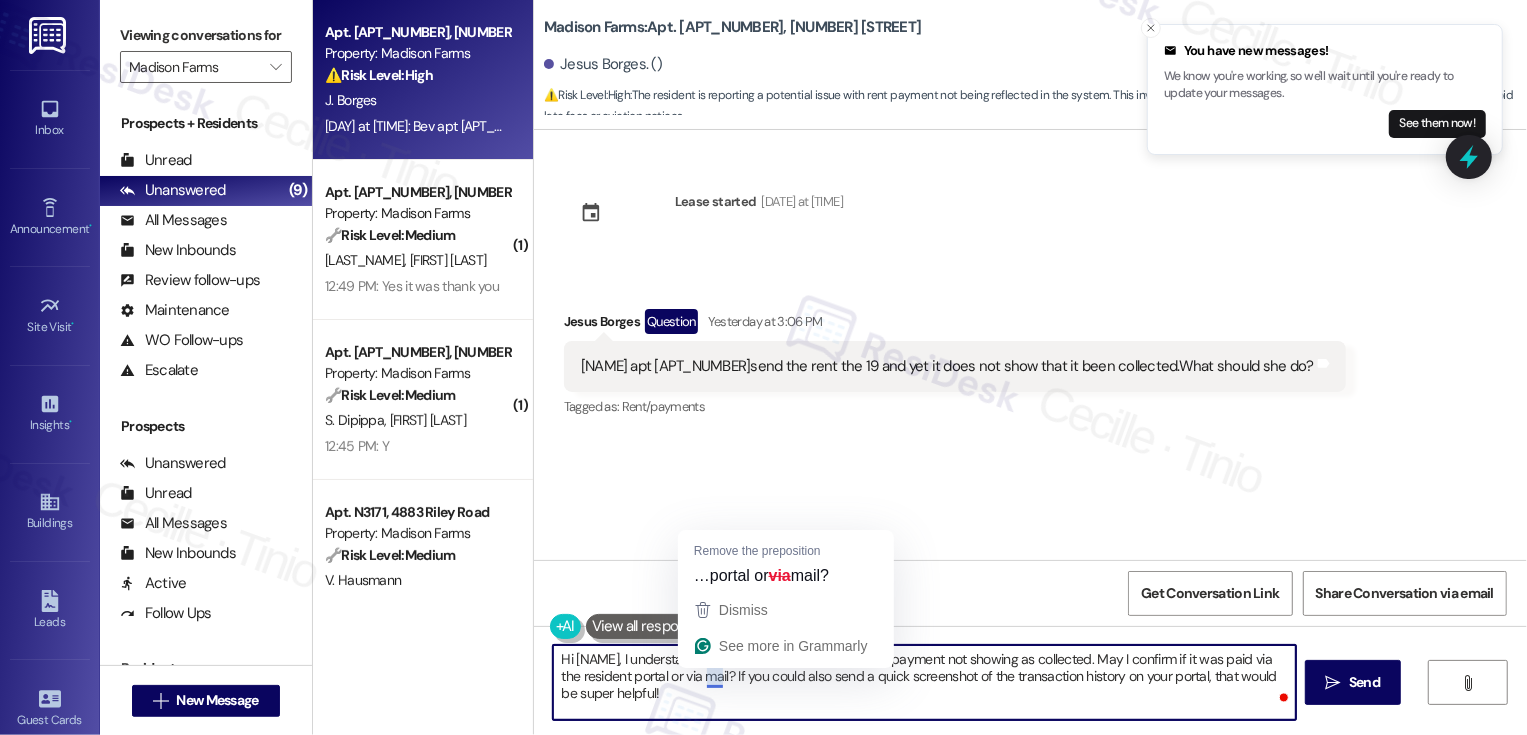 click on "Hi [NAME], I understand Bev is concerned about her rent payment not showing as collected. May I confirm if it was paid via the resident portal or via mail? If you could also send a quick screenshot of the transaction history on your portal, that would be super helpful!" at bounding box center (924, 682) 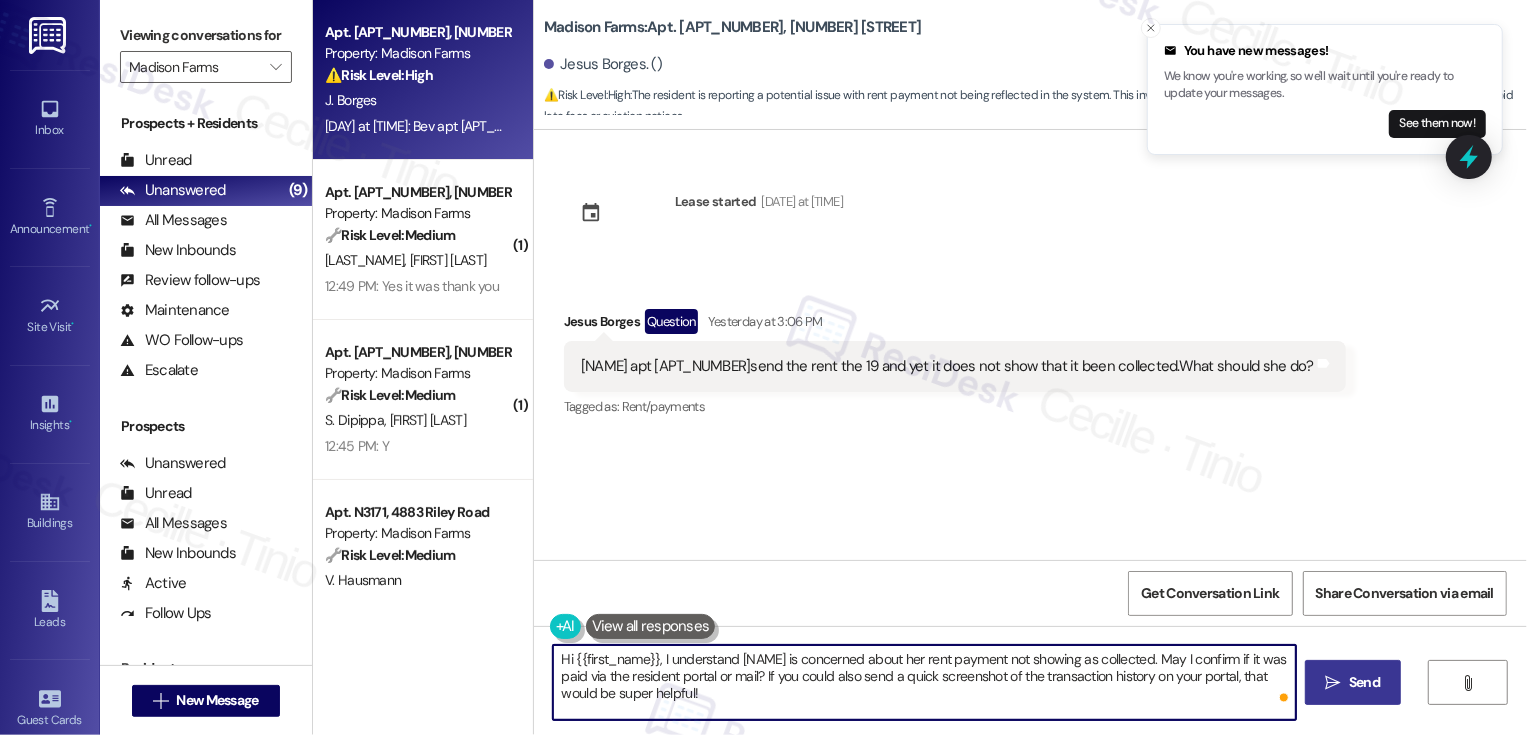 type on "Hi {{first_name}}, I understand [NAME] is concerned about her rent payment not showing as collected. May I confirm if it was paid via the resident portal or mail? If you could also send a quick screenshot of the transaction history on your portal, that would be super helpful!" 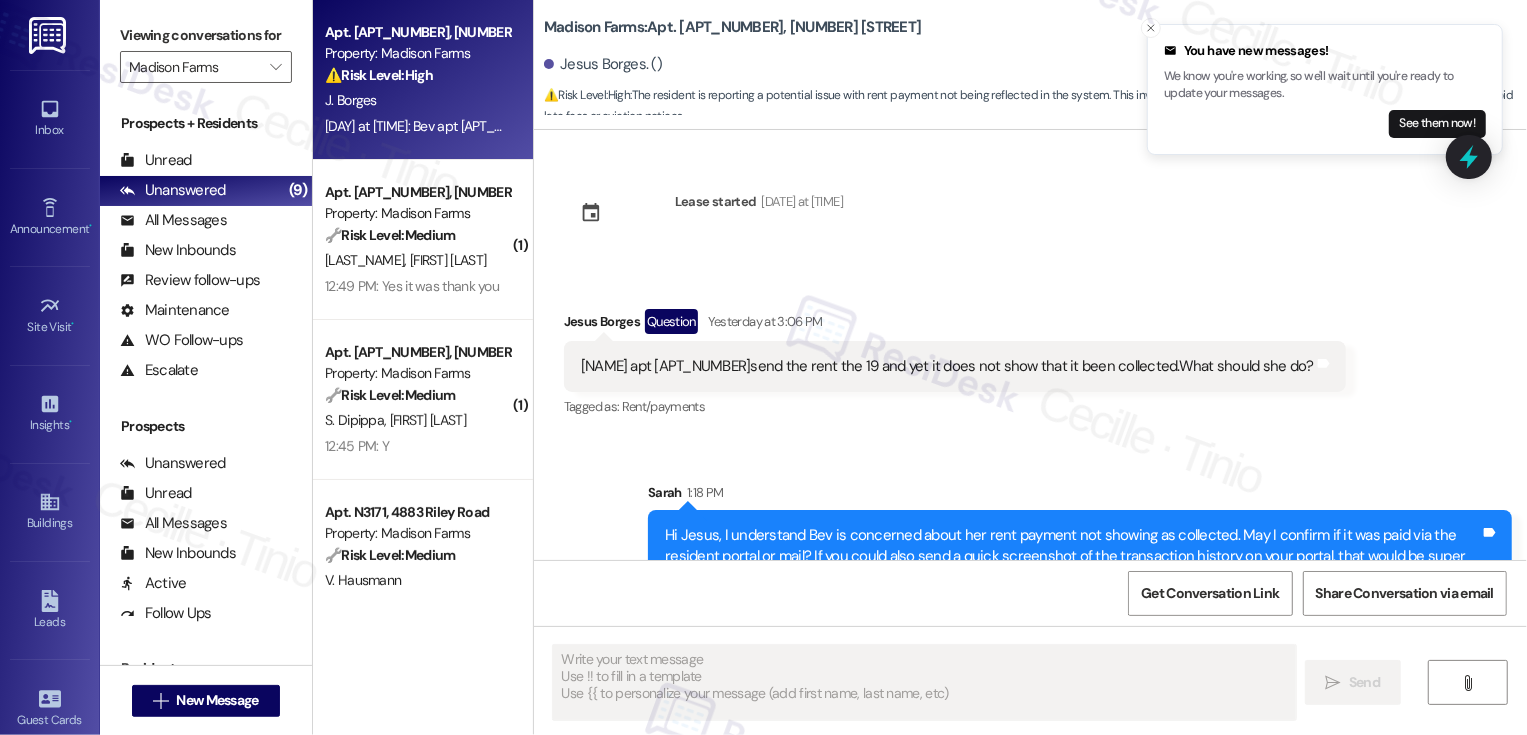 scroll, scrollTop: 59, scrollLeft: 0, axis: vertical 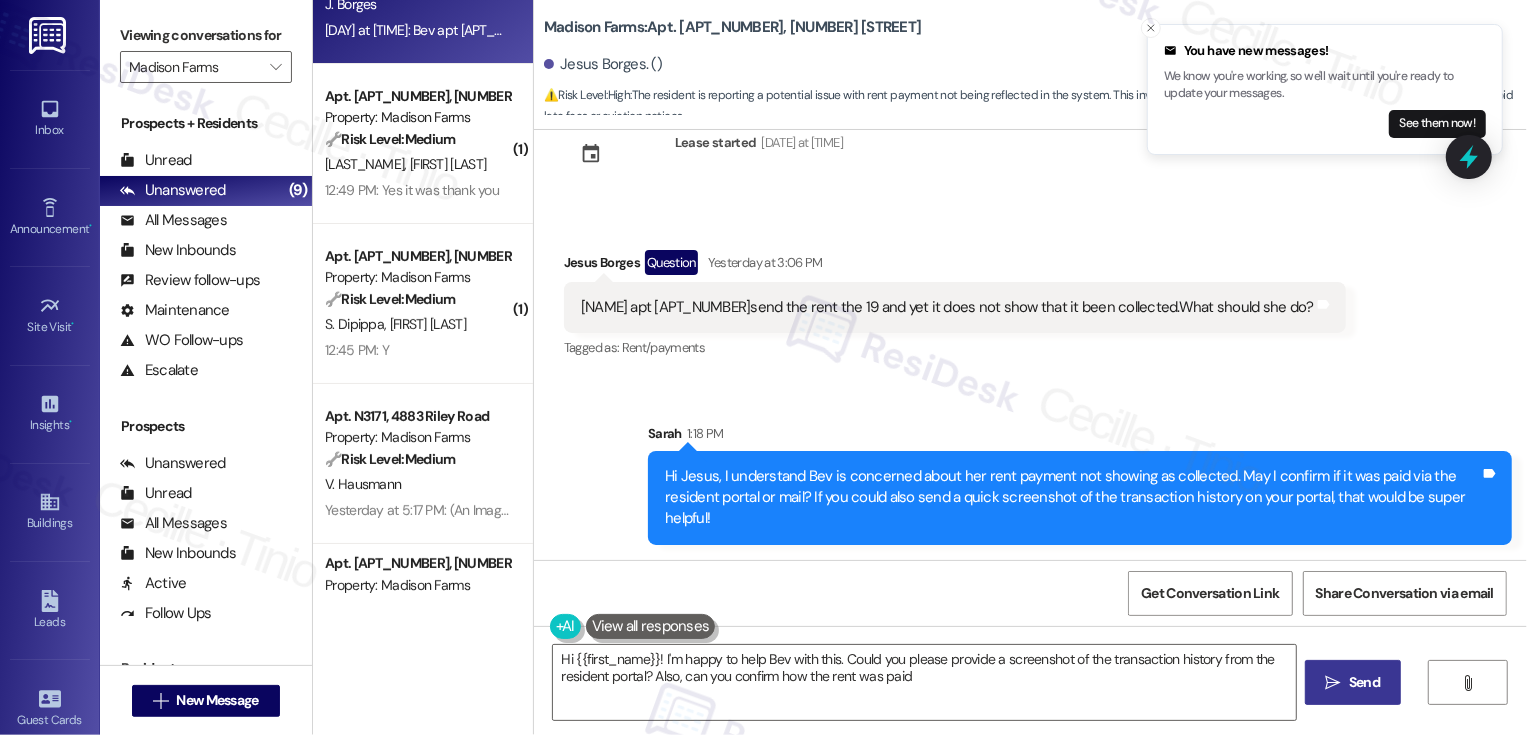 type on "Hi [FIRST_NAME]! I'm happy to help Bev with this. Could you please provide a screenshot of the transaction history from the resident portal? Also, can you confirm how the rent was paid?" 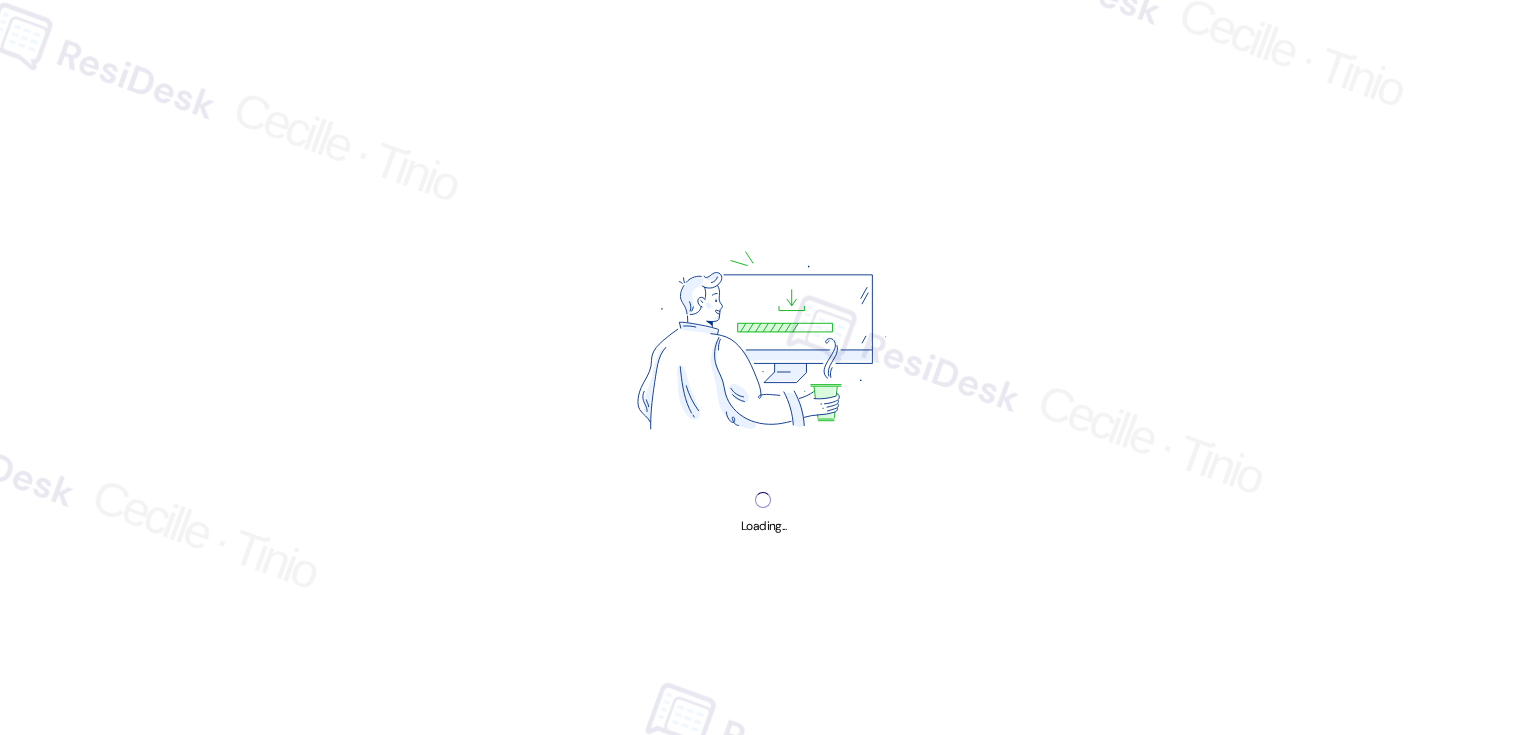 scroll, scrollTop: 0, scrollLeft: 0, axis: both 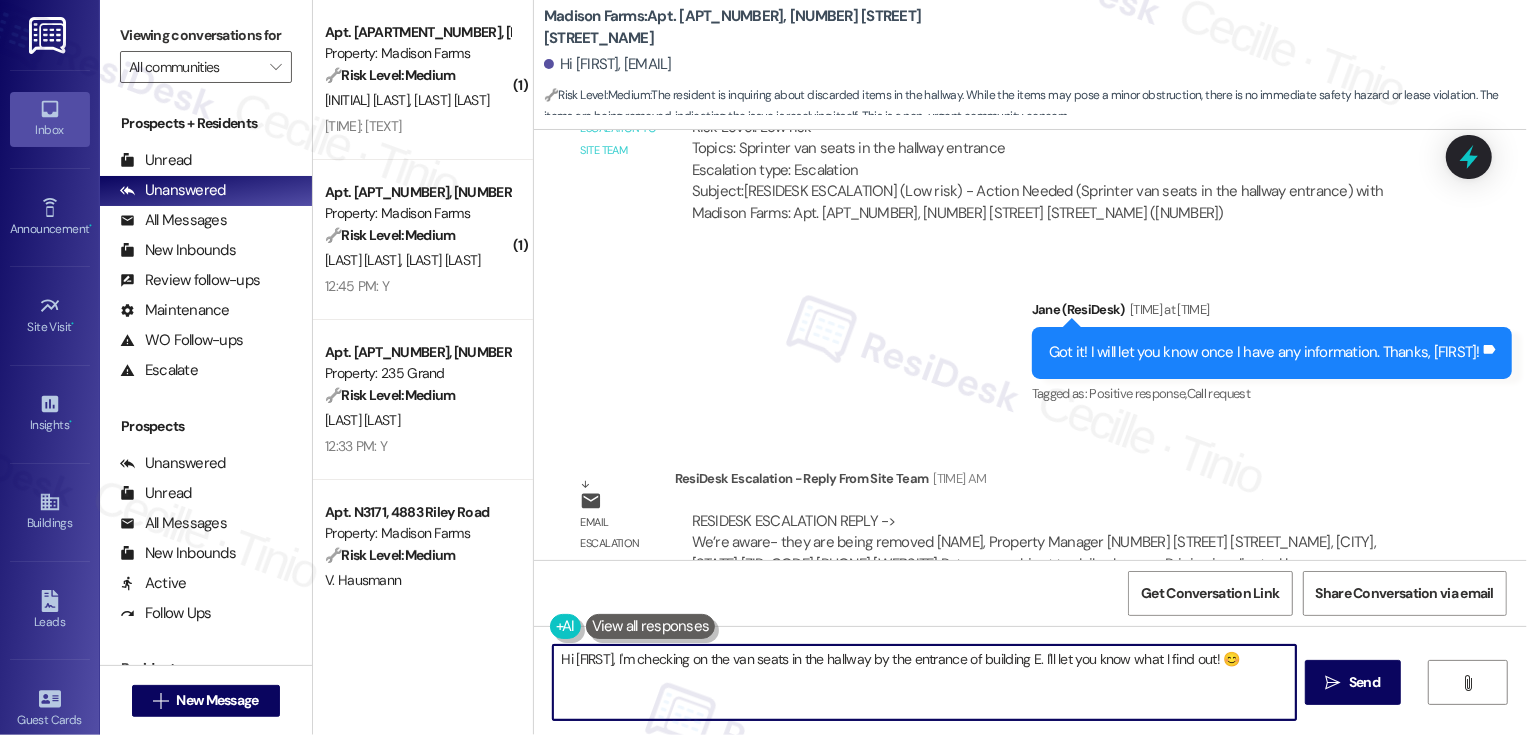click on "Hi {{first_name}}, I'm checking on the van seats in the hallway by the entrance of building E. I'll let you know what I find out! 😊" at bounding box center (924, 682) 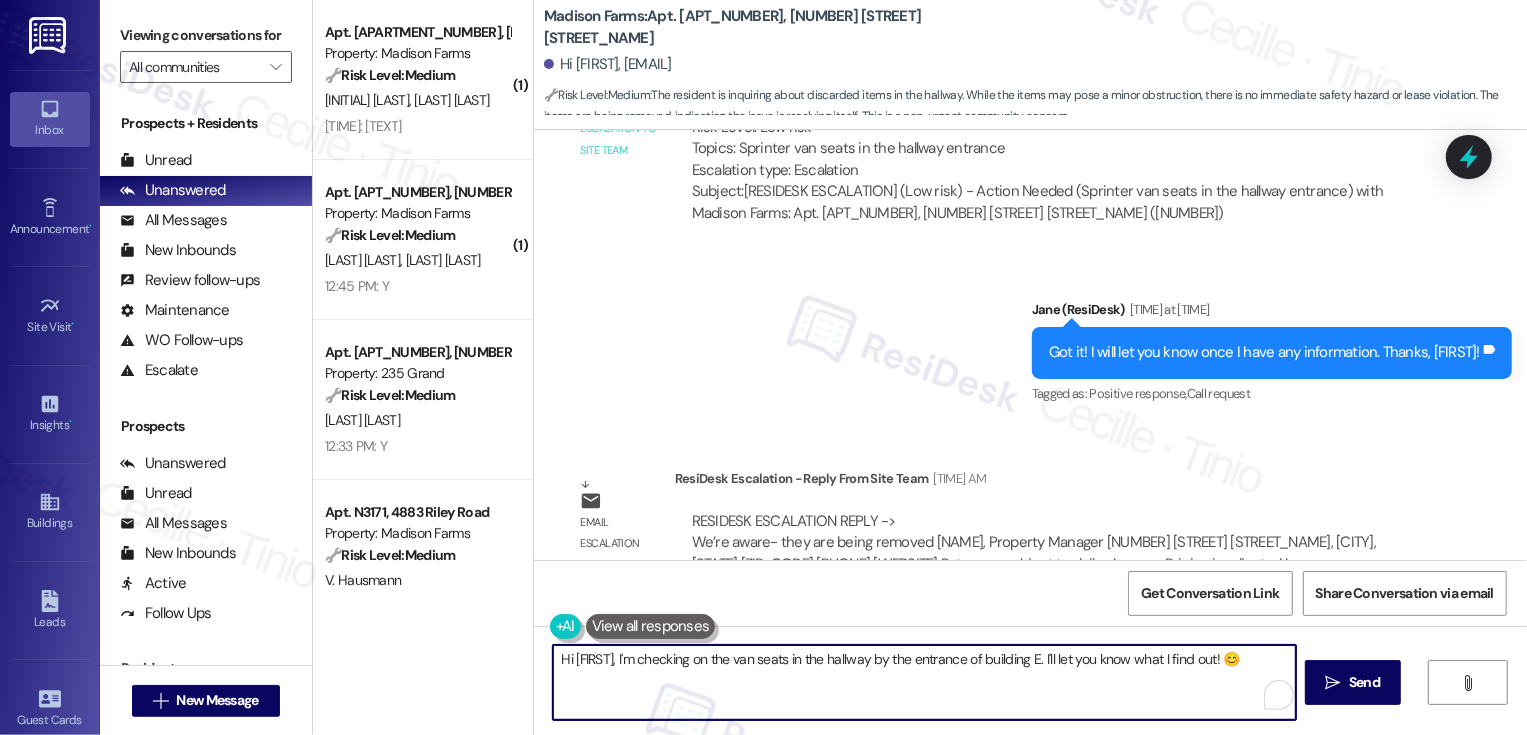 click on "Hi {{first_name}}, I'm checking on the van seats in the hallway by the entrance of building E. I'll let you know what I find out! 😊" at bounding box center (924, 682) 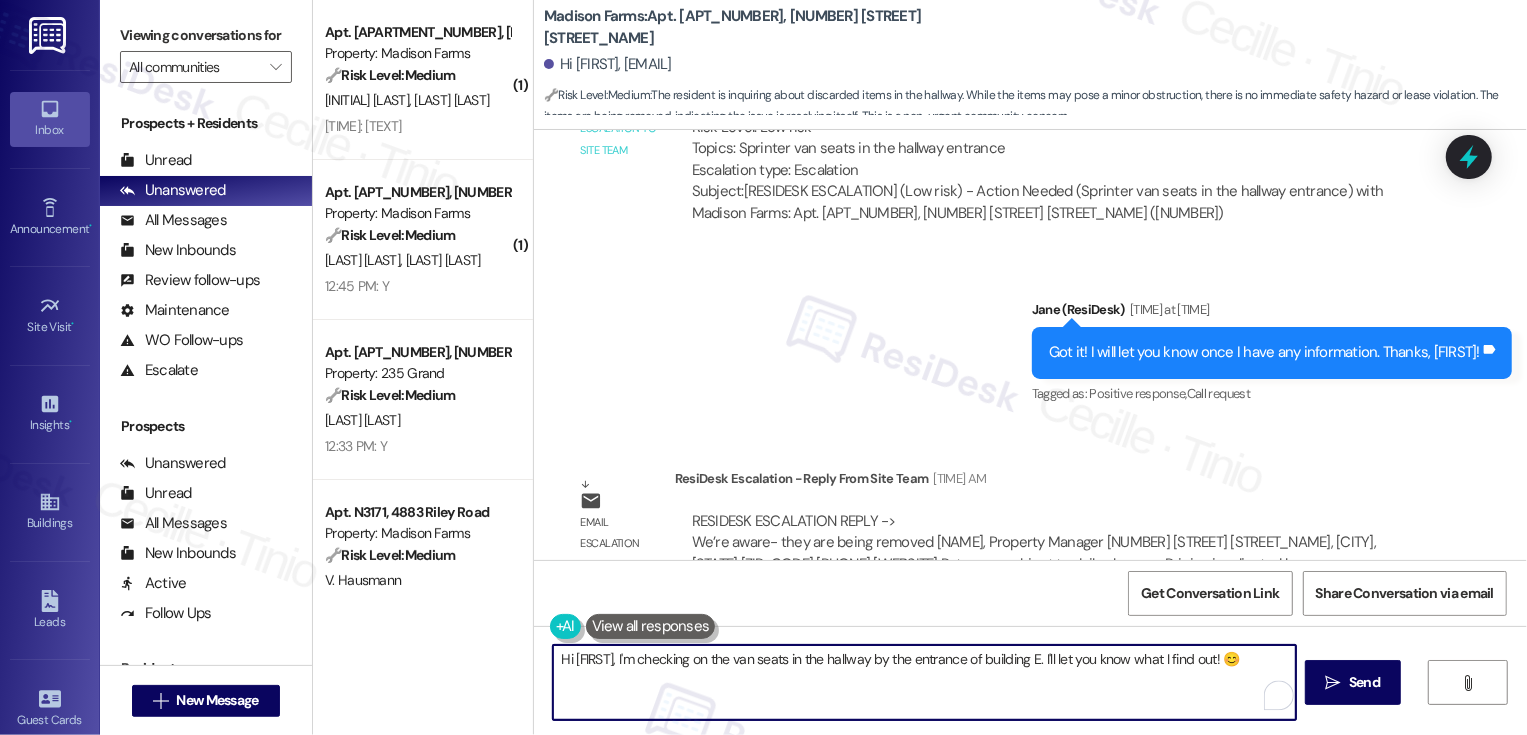 drag, startPoint x: 652, startPoint y: 659, endPoint x: 694, endPoint y: 712, distance: 67.62396 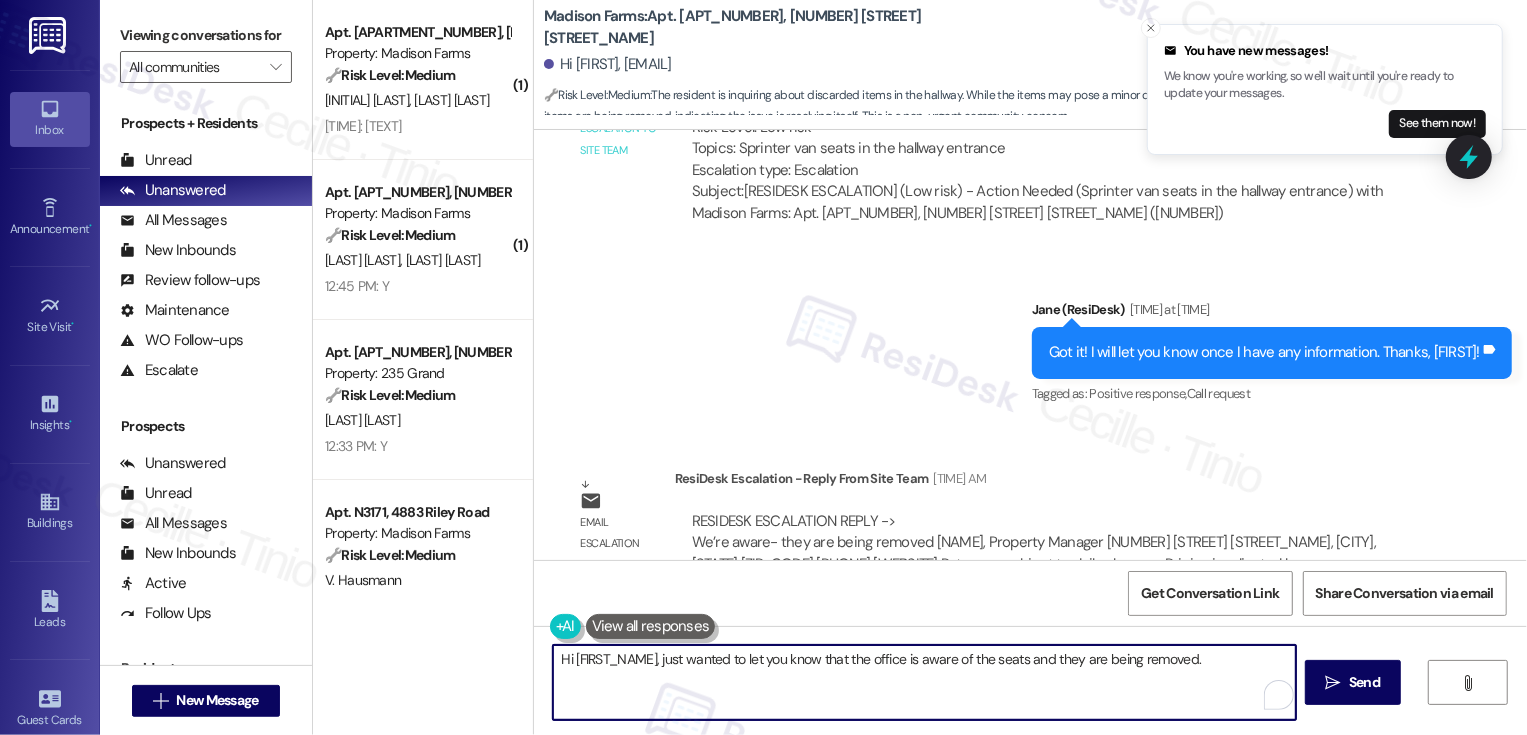 click on "Hi {{first_name}}, just wanted to let you know that the office is aware of the seats and they are being removed." at bounding box center [924, 682] 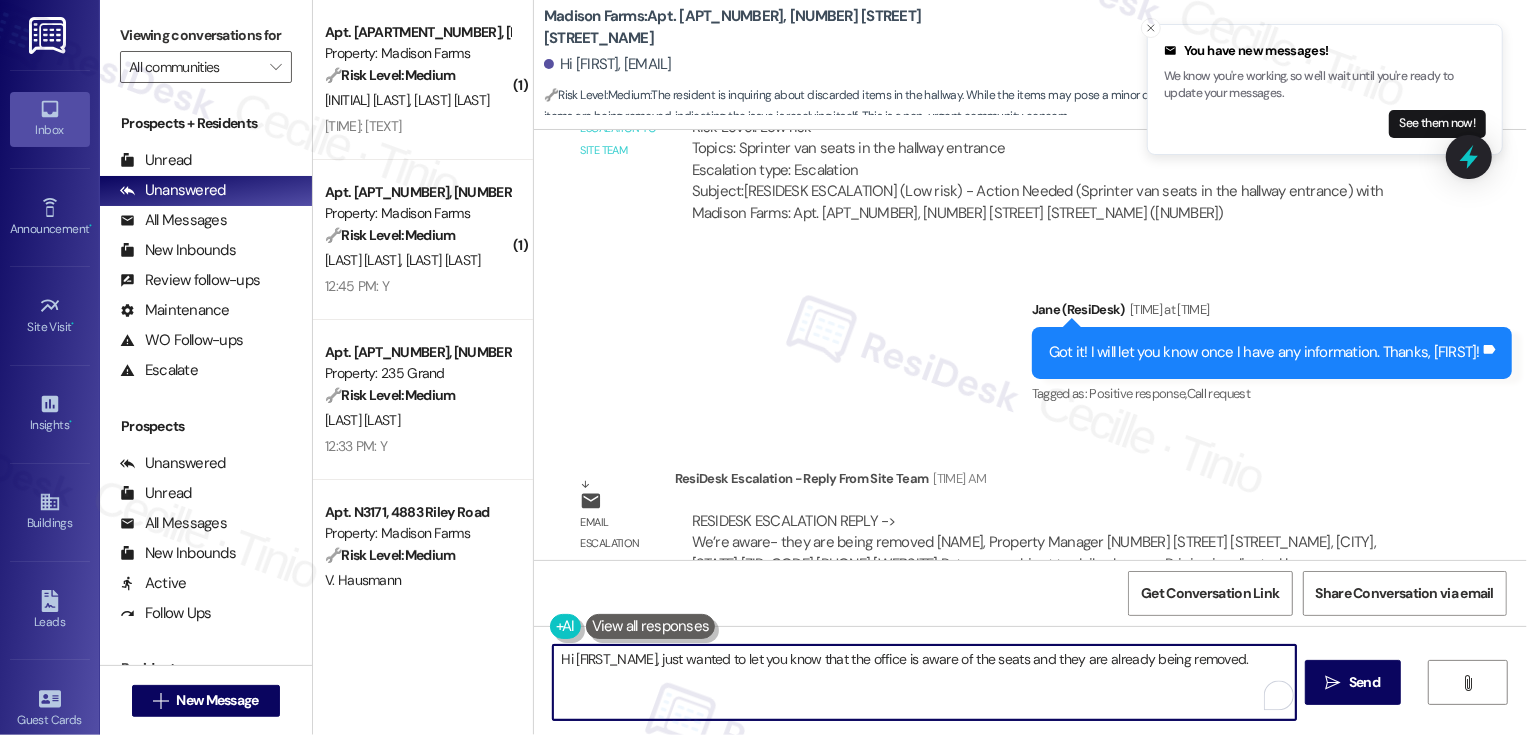 click on "Hi {{first_name}}, just wanted to let you know that the office is aware of the seats and they are already being removed." at bounding box center [924, 682] 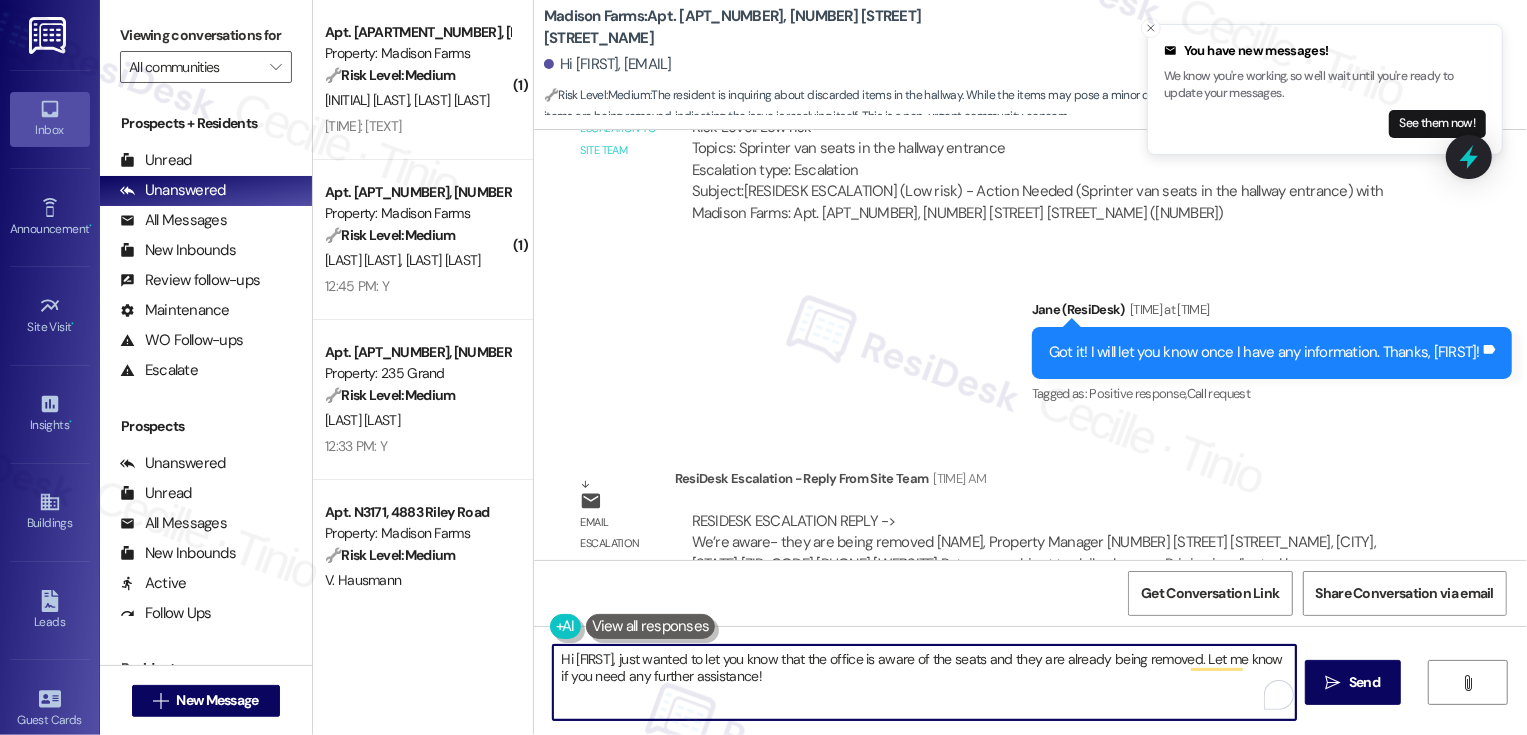 click on "Hi {{first_name}}, just wanted to let you know that the office is aware of the seats and they are already being removed. Let me know if you need any further assistance!" at bounding box center [924, 682] 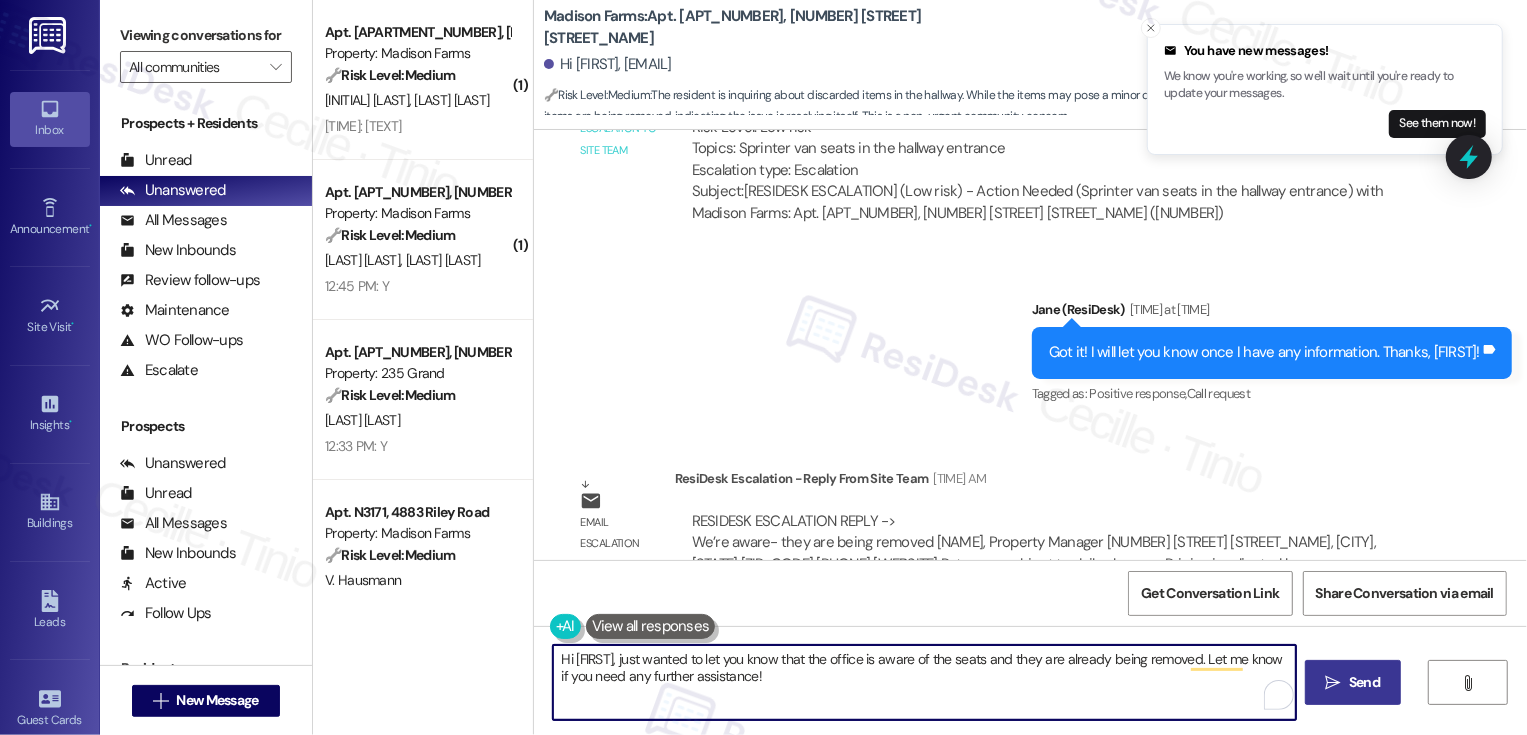 type on "Hi {{first_name}}, just wanted to let you know that the office is aware of the seats and they are already being removed. Let me know if you need any further assistance!" 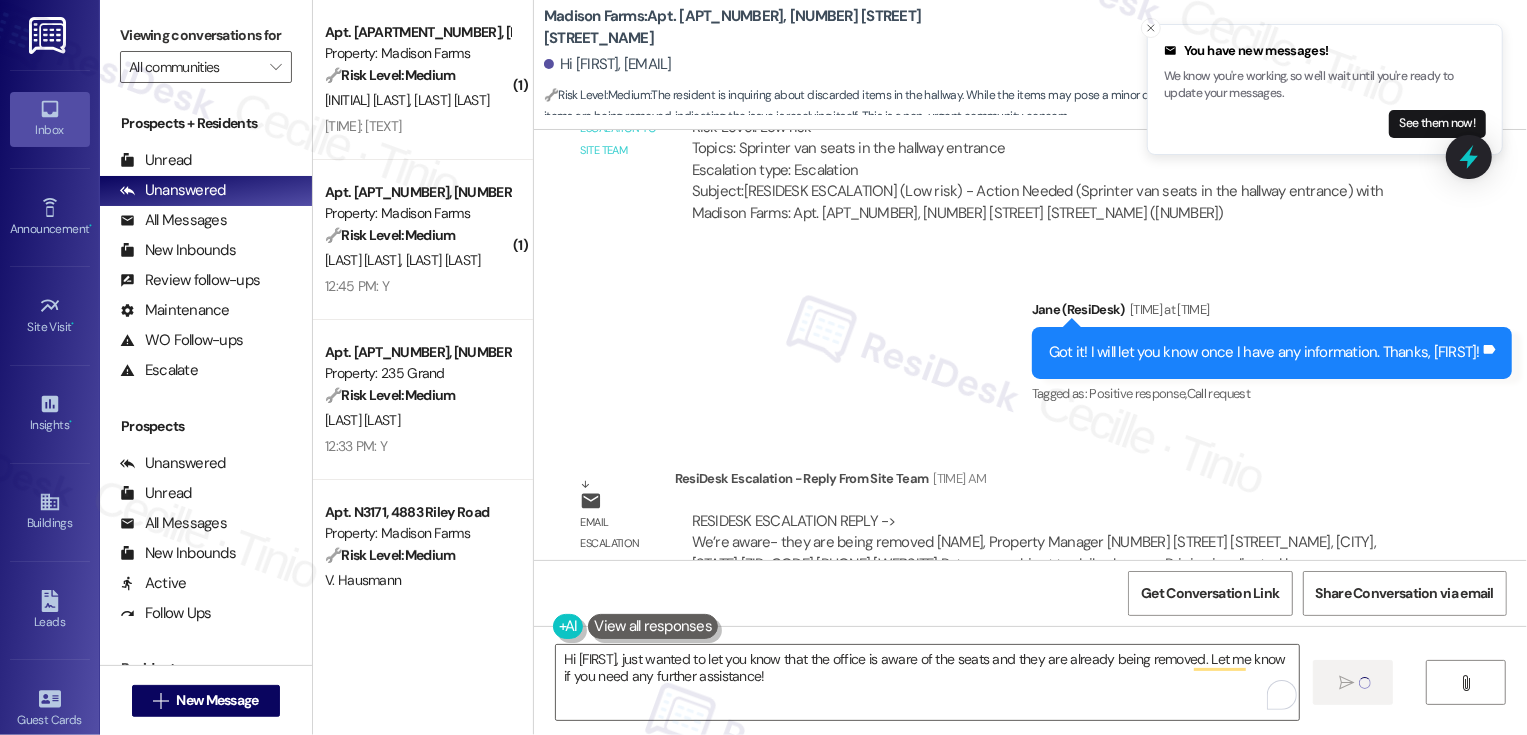 type 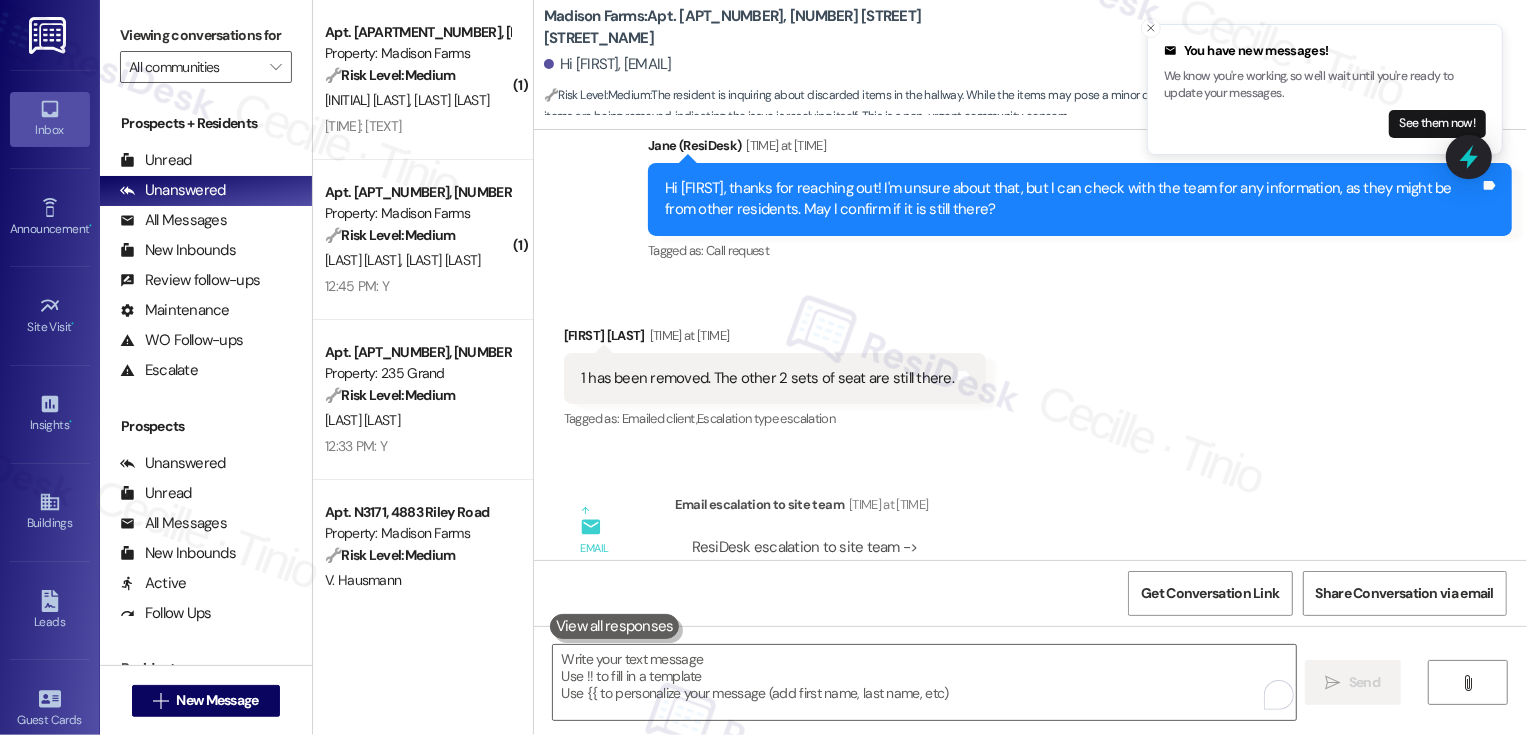scroll, scrollTop: 6077, scrollLeft: 0, axis: vertical 